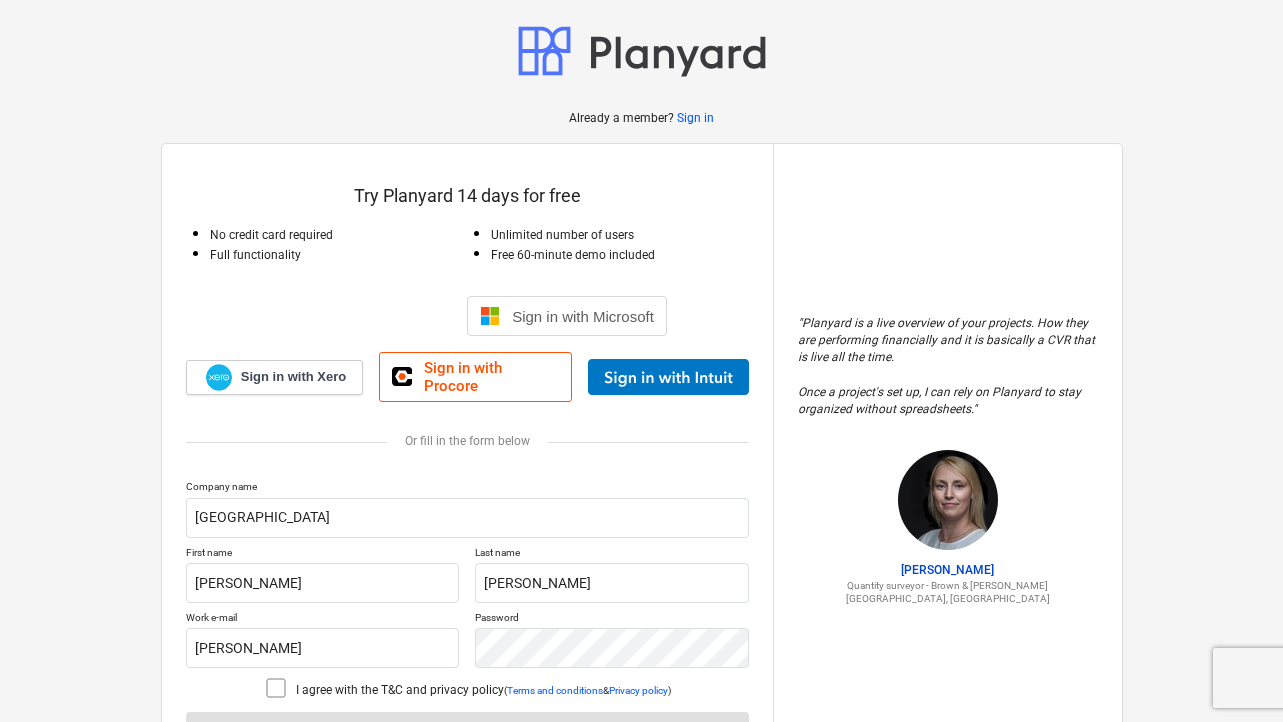 scroll, scrollTop: 105, scrollLeft: 0, axis: vertical 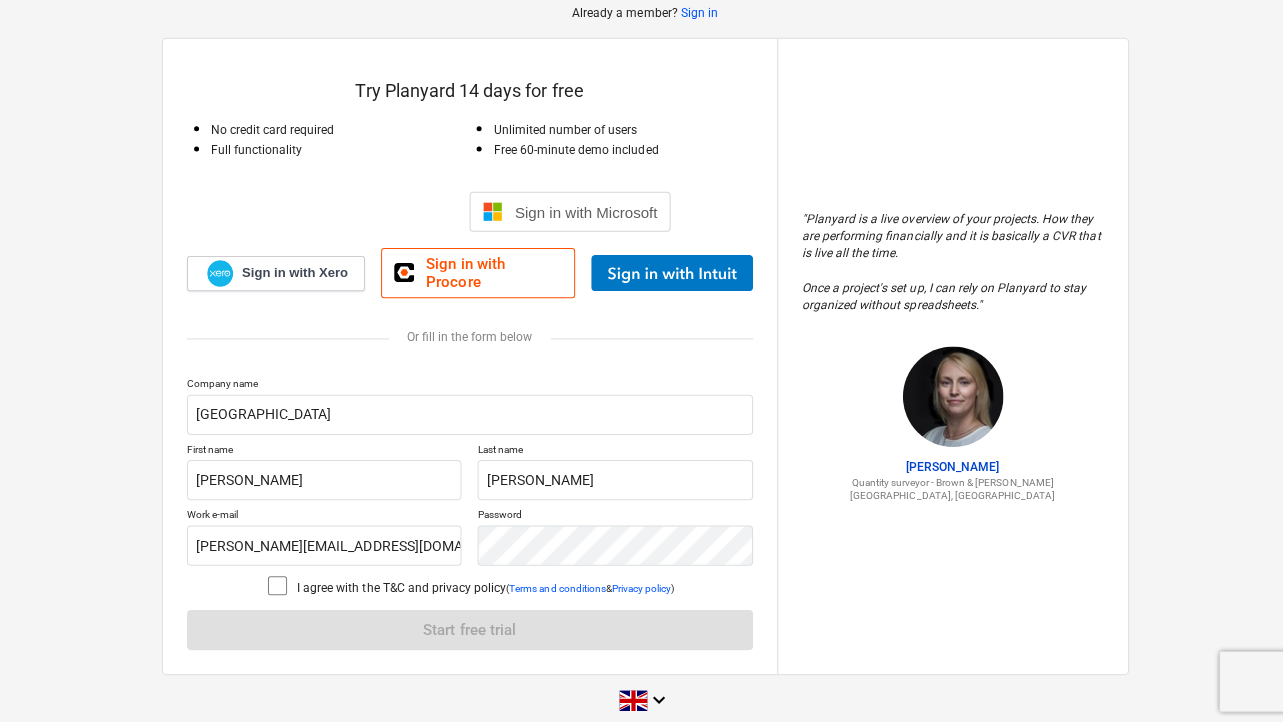 type on "[PERSON_NAME][EMAIL_ADDRESS][DOMAIN_NAME]" 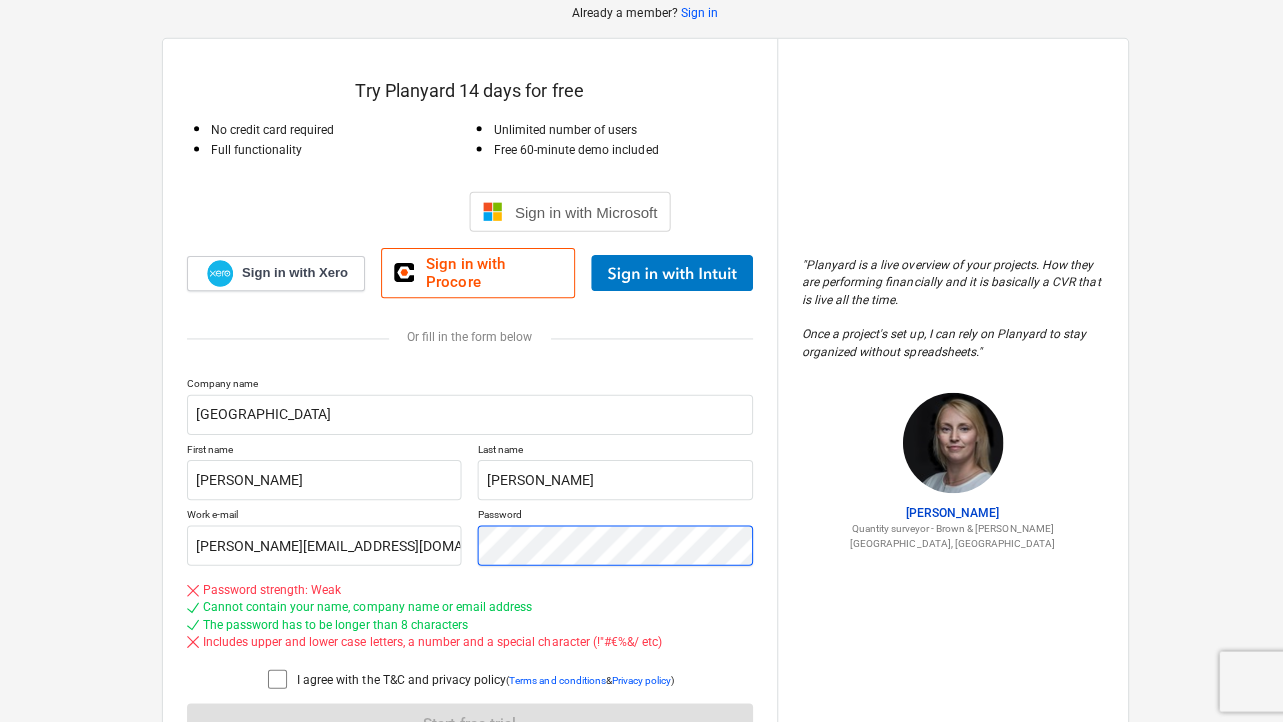 click on "Work e-mail [PERSON_NAME][EMAIL_ADDRESS][DOMAIN_NAME] Password" at bounding box center (467, 534) 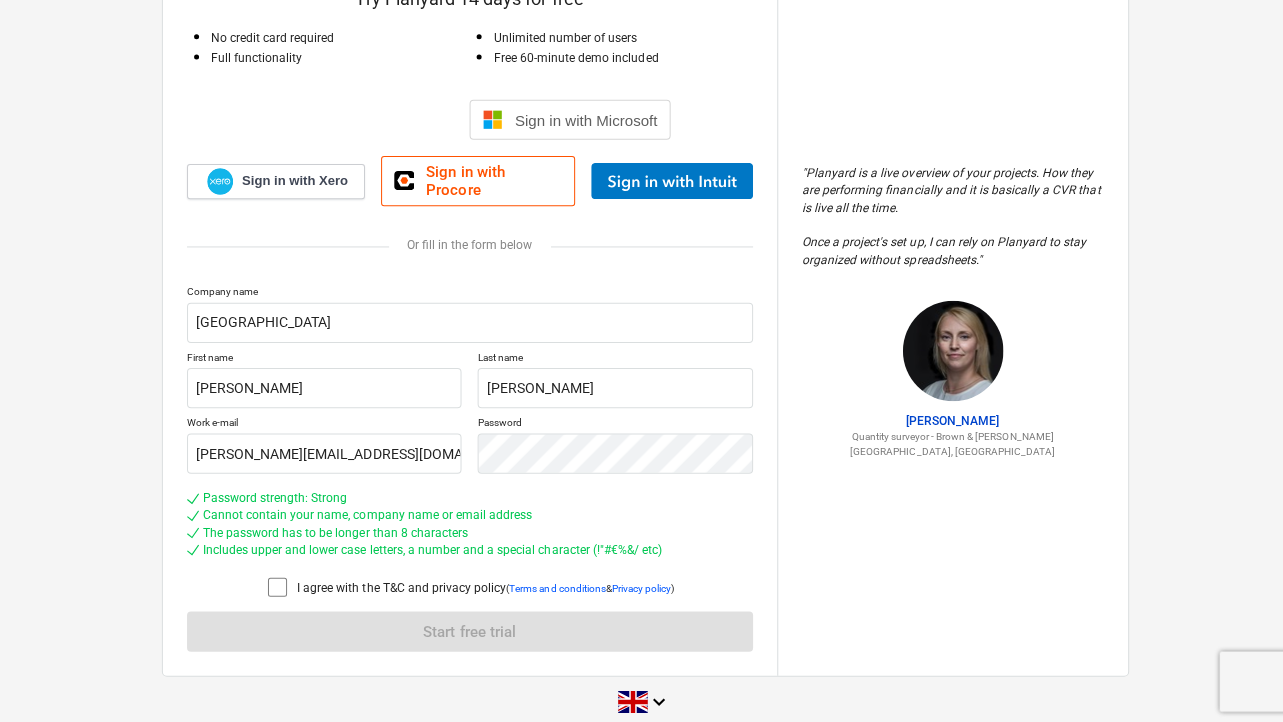 scroll, scrollTop: 196, scrollLeft: 0, axis: vertical 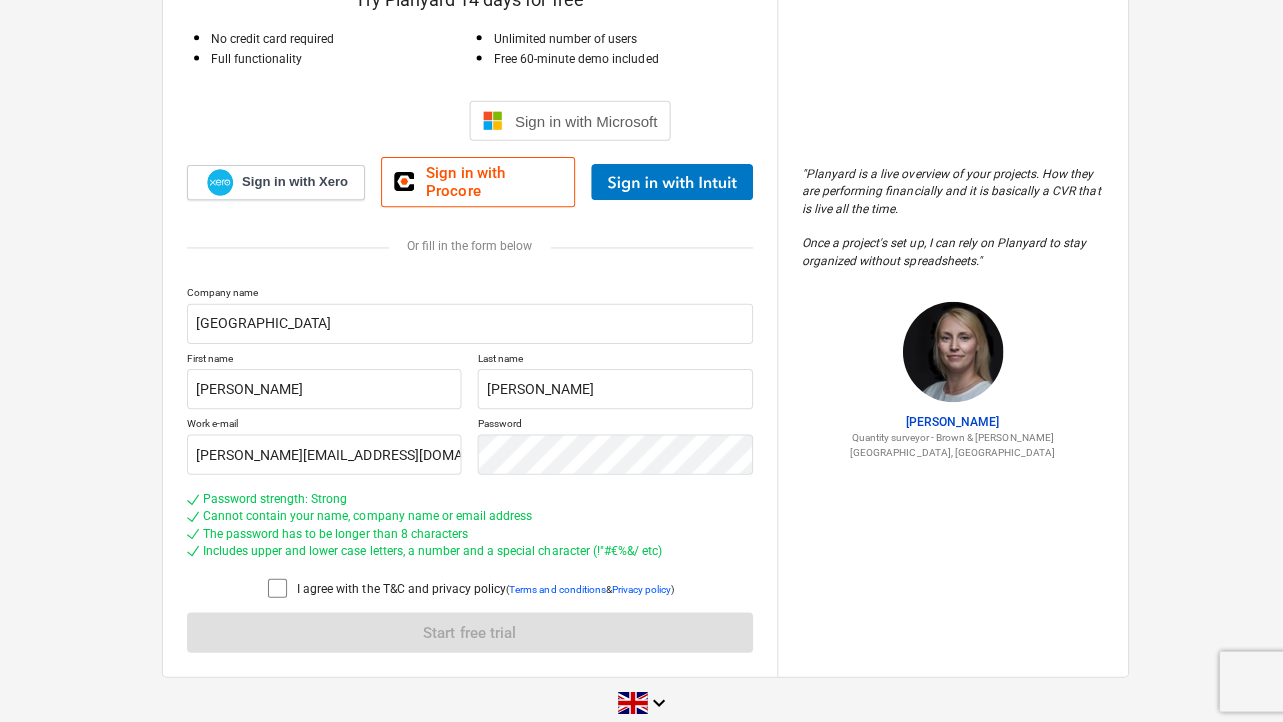 click 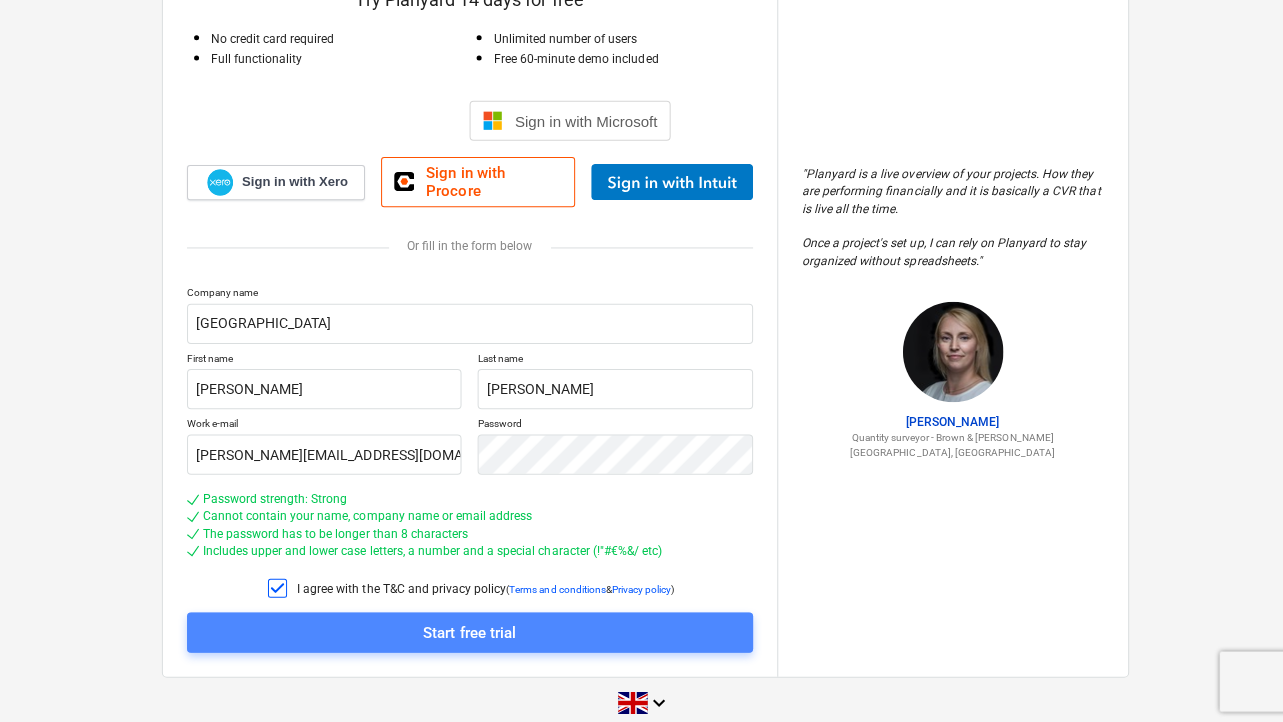 click on "Start free trial" at bounding box center [467, 629] 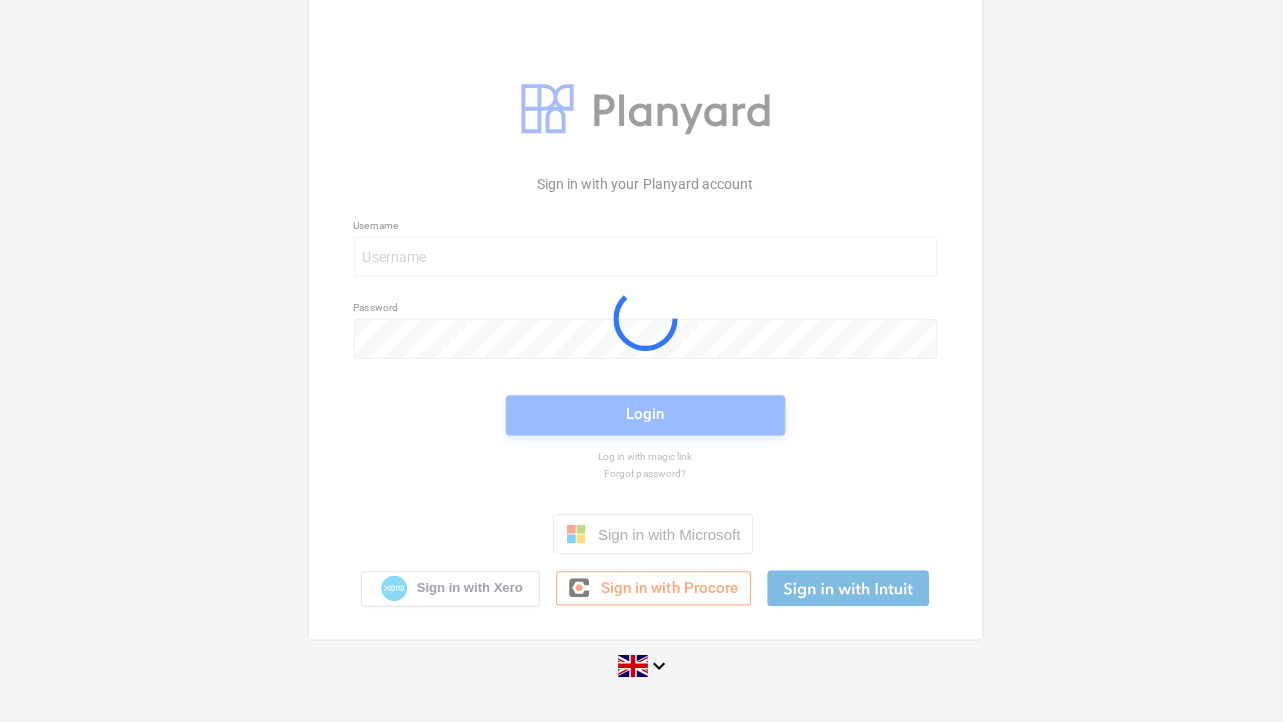 scroll, scrollTop: 0, scrollLeft: 0, axis: both 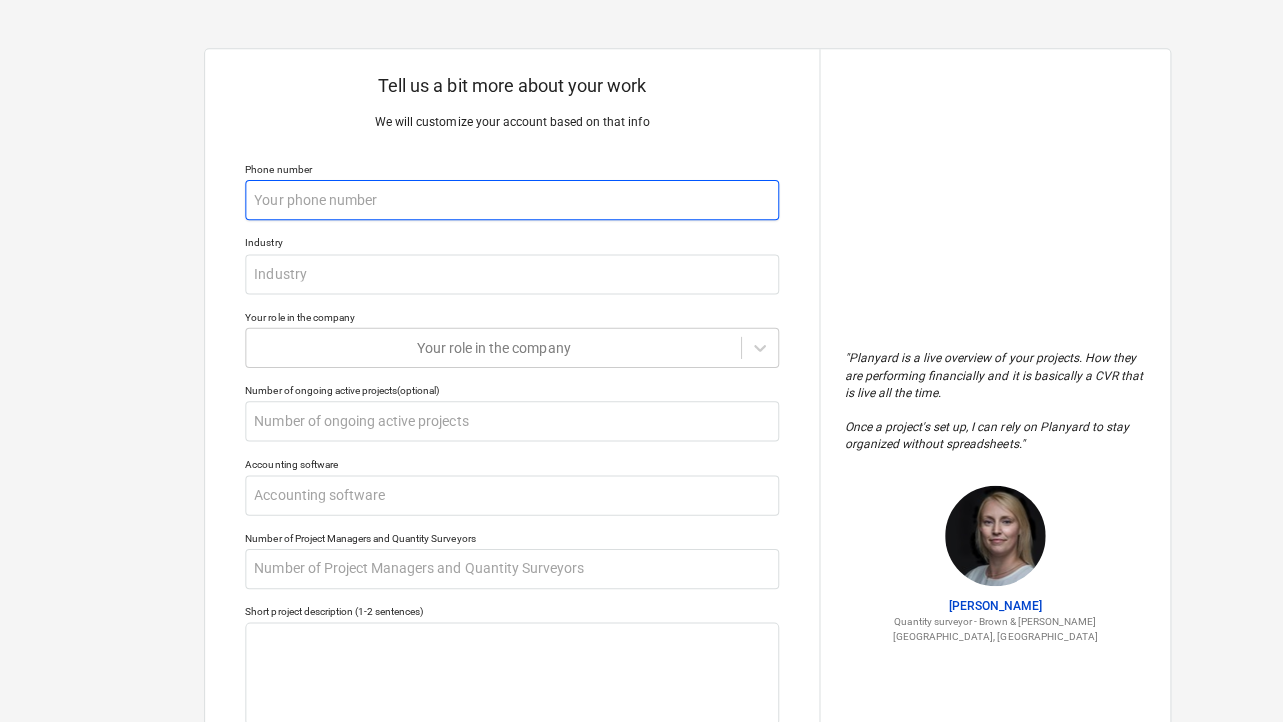 type on "07881284901" 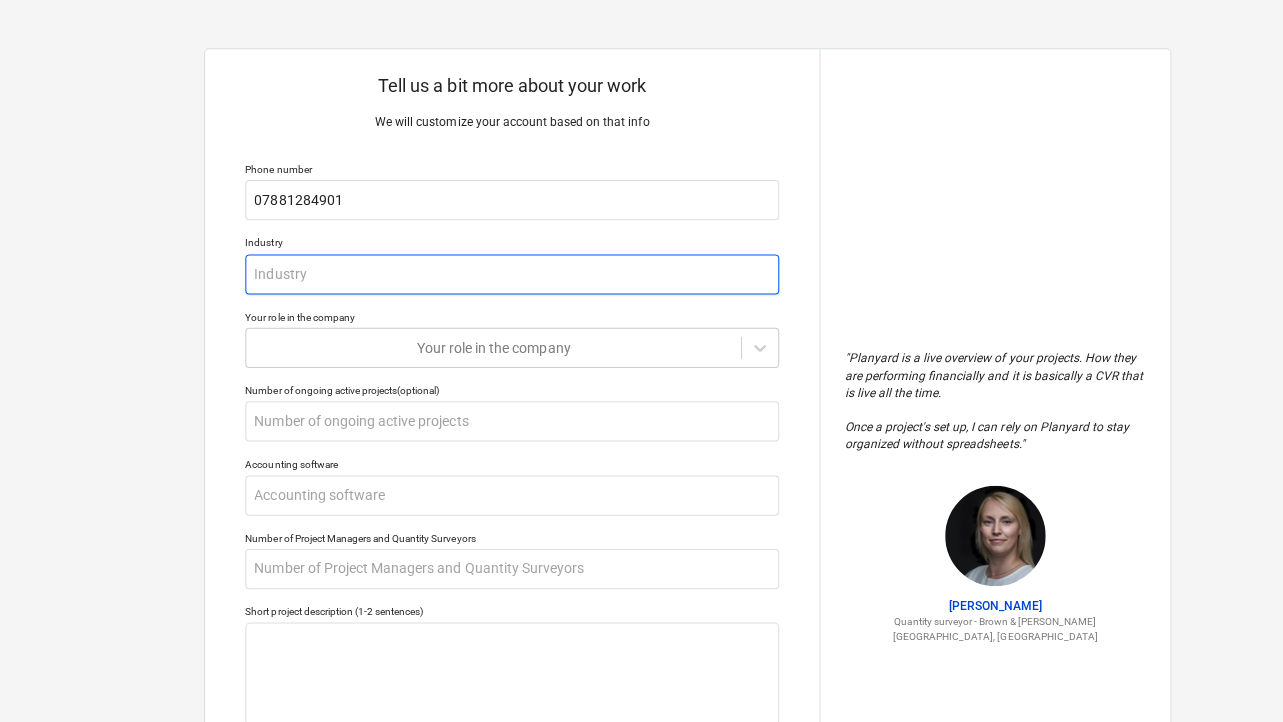 click at bounding box center [509, 273] 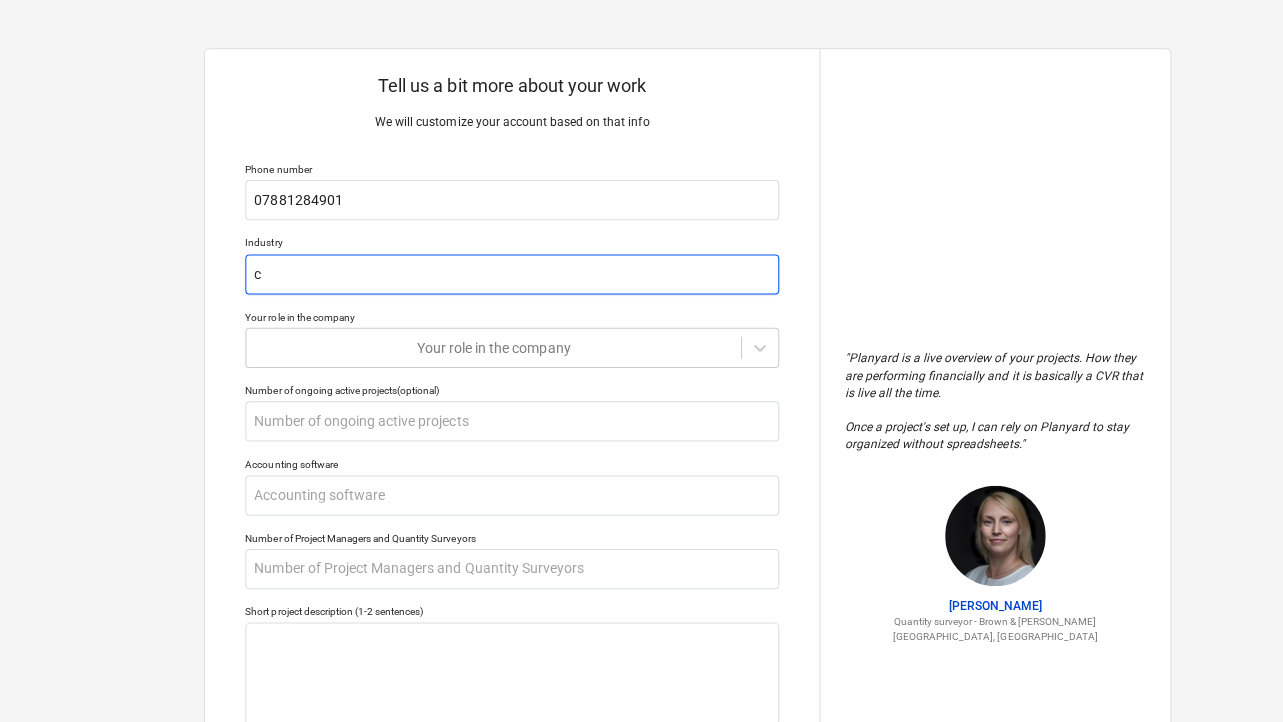 type on "x" 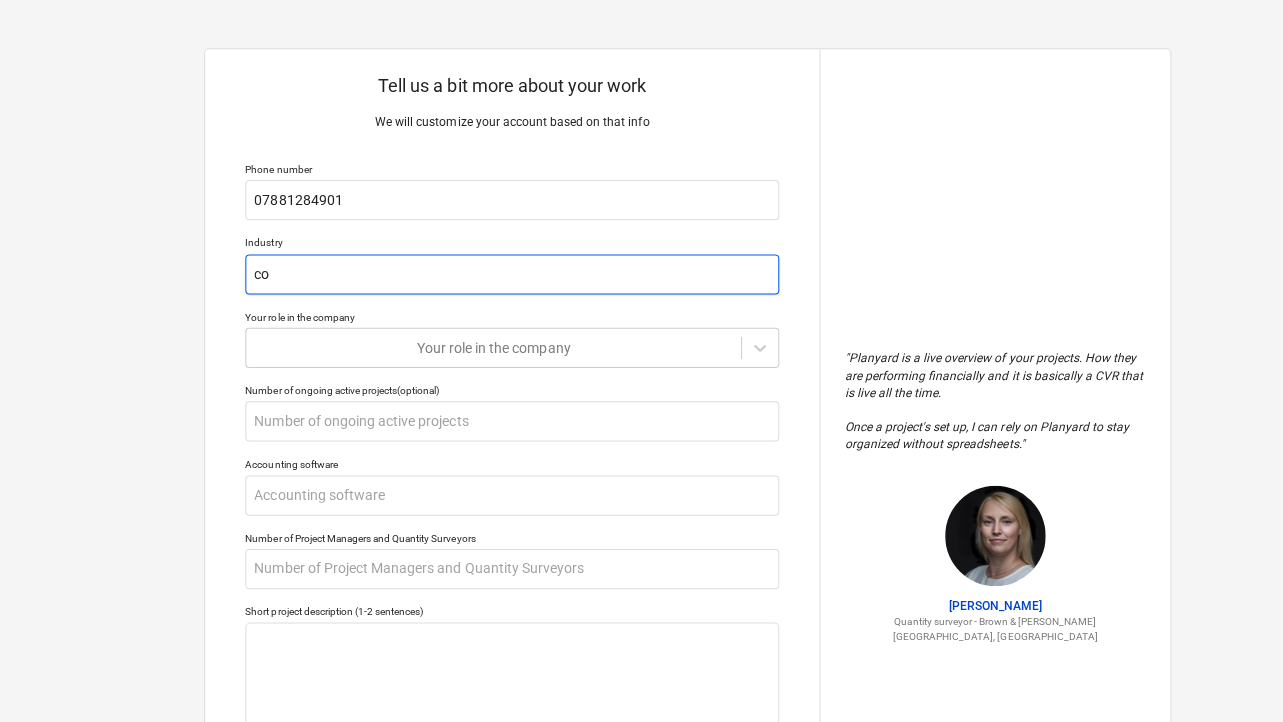 type on "x" 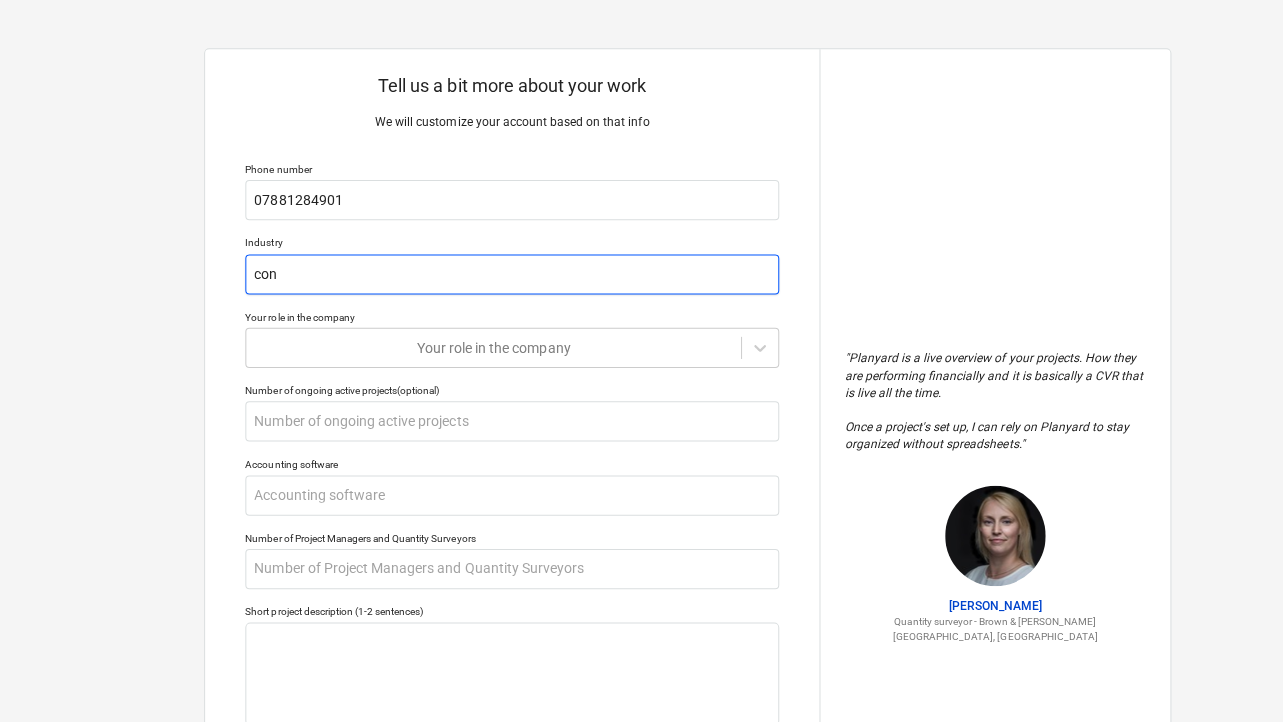 type on "x" 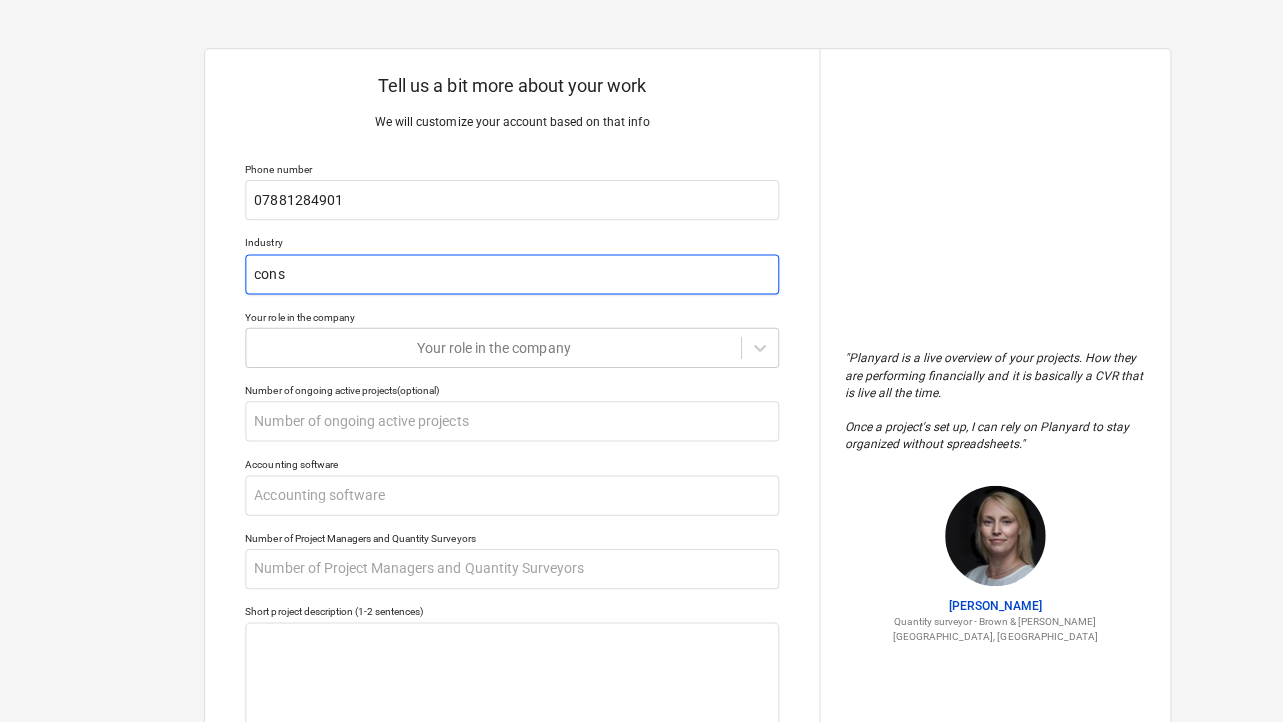 type on "x" 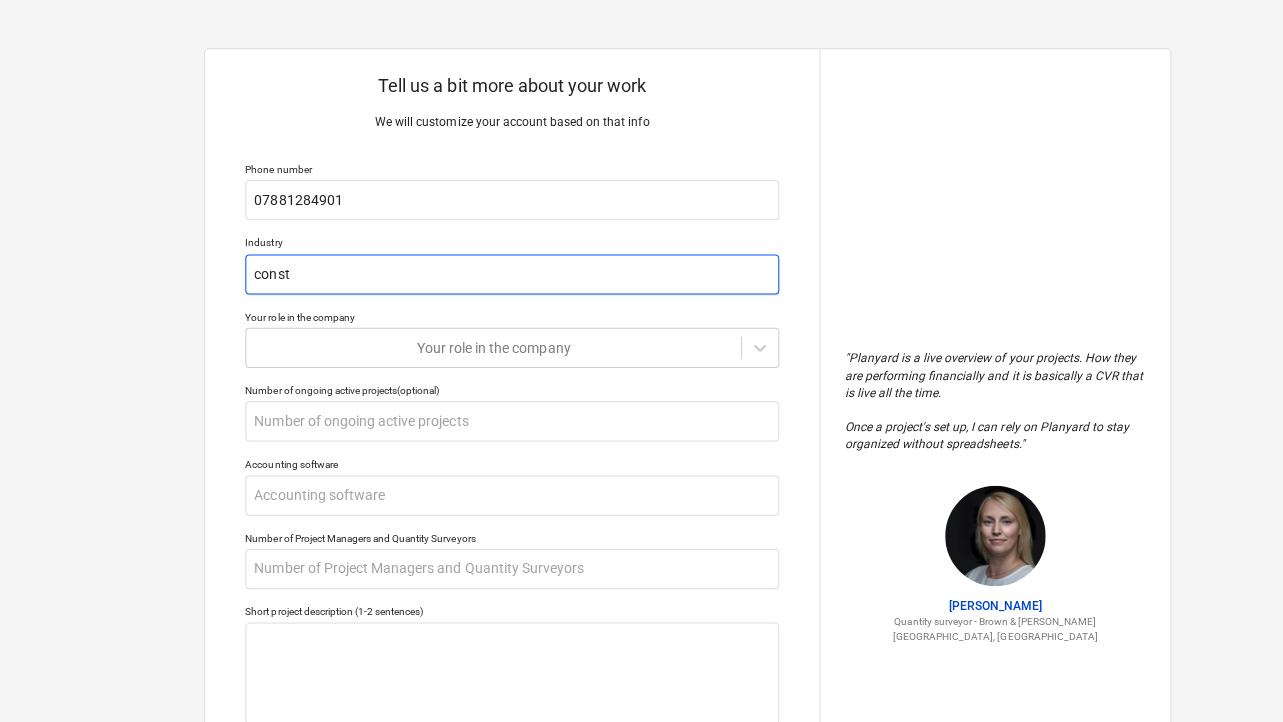 type on "x" 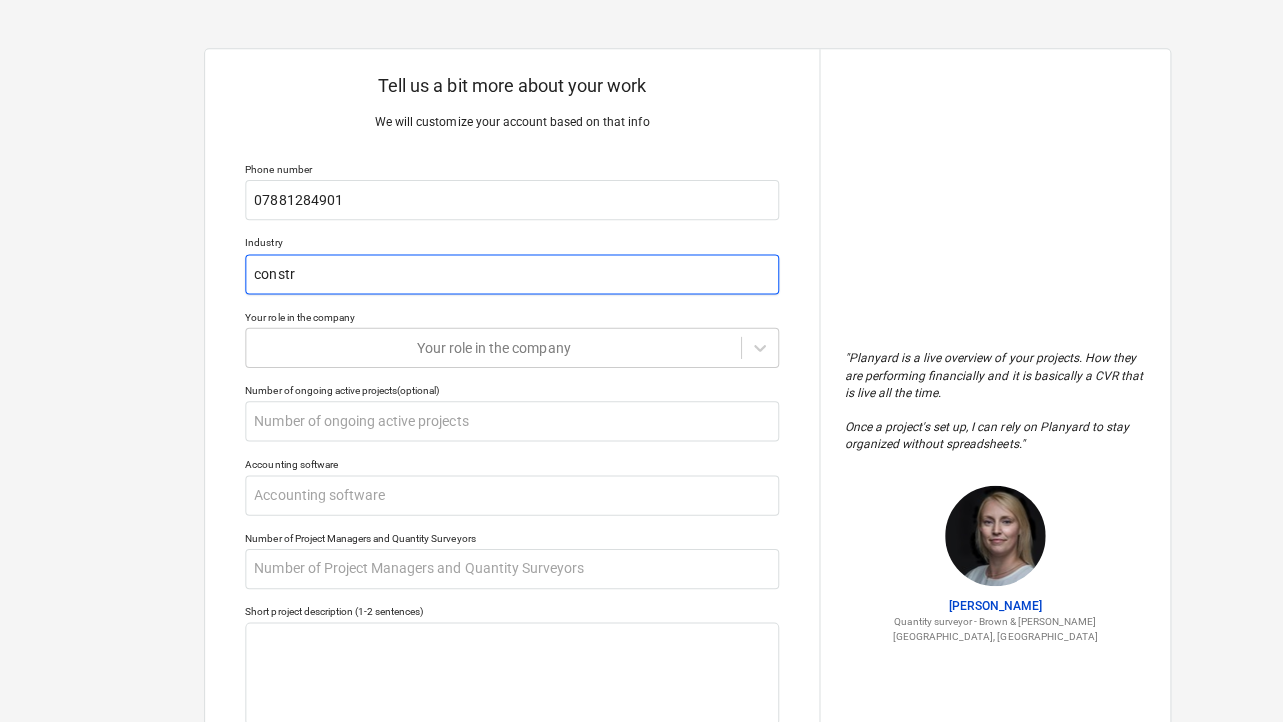 type on "x" 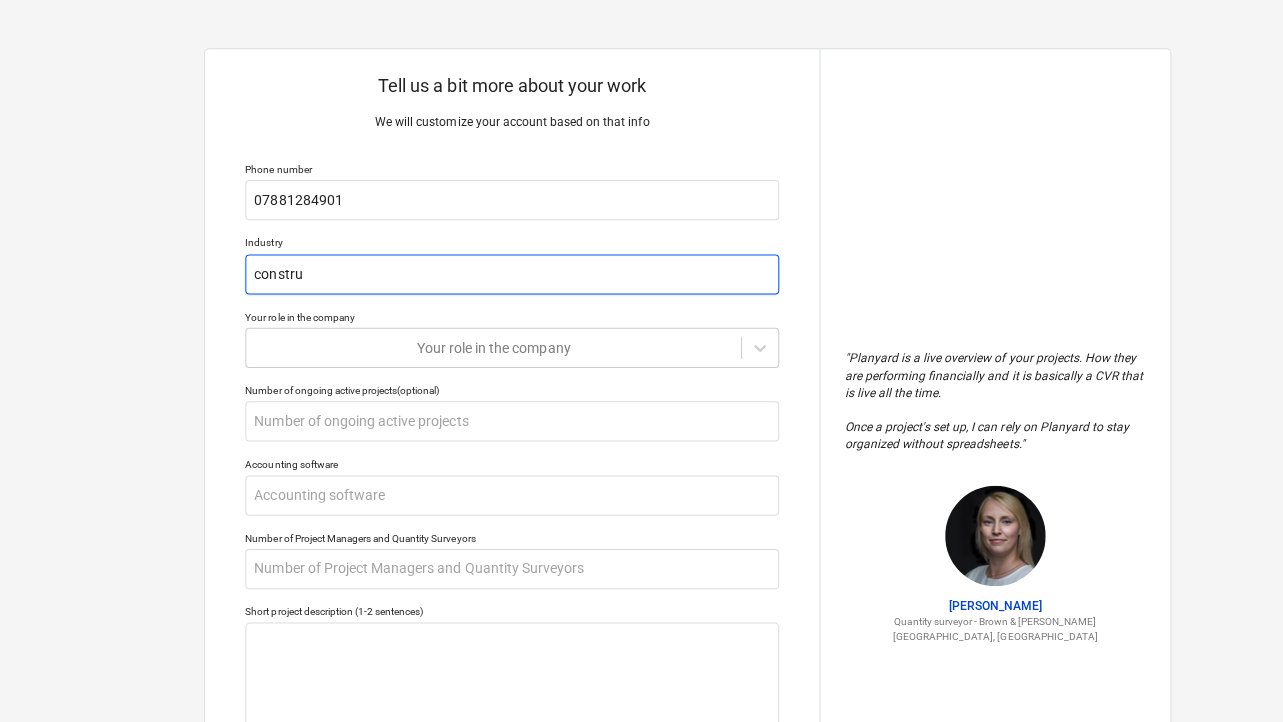 type on "x" 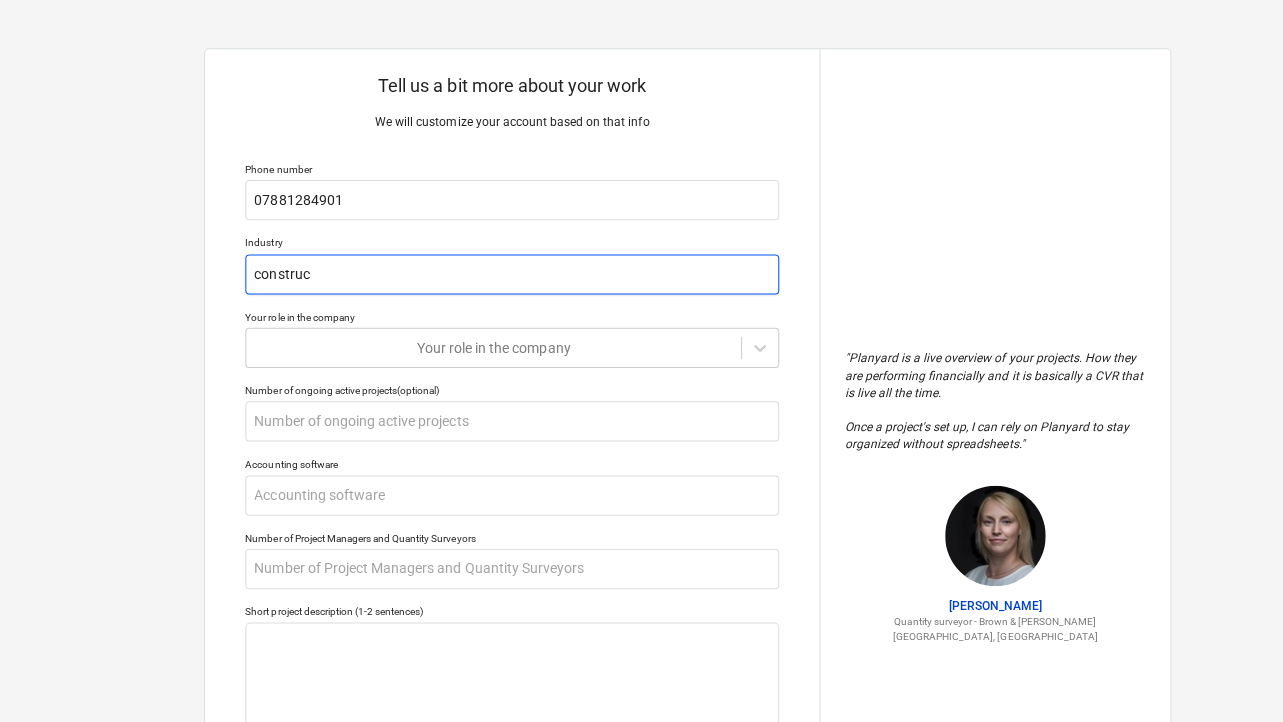 type on "x" 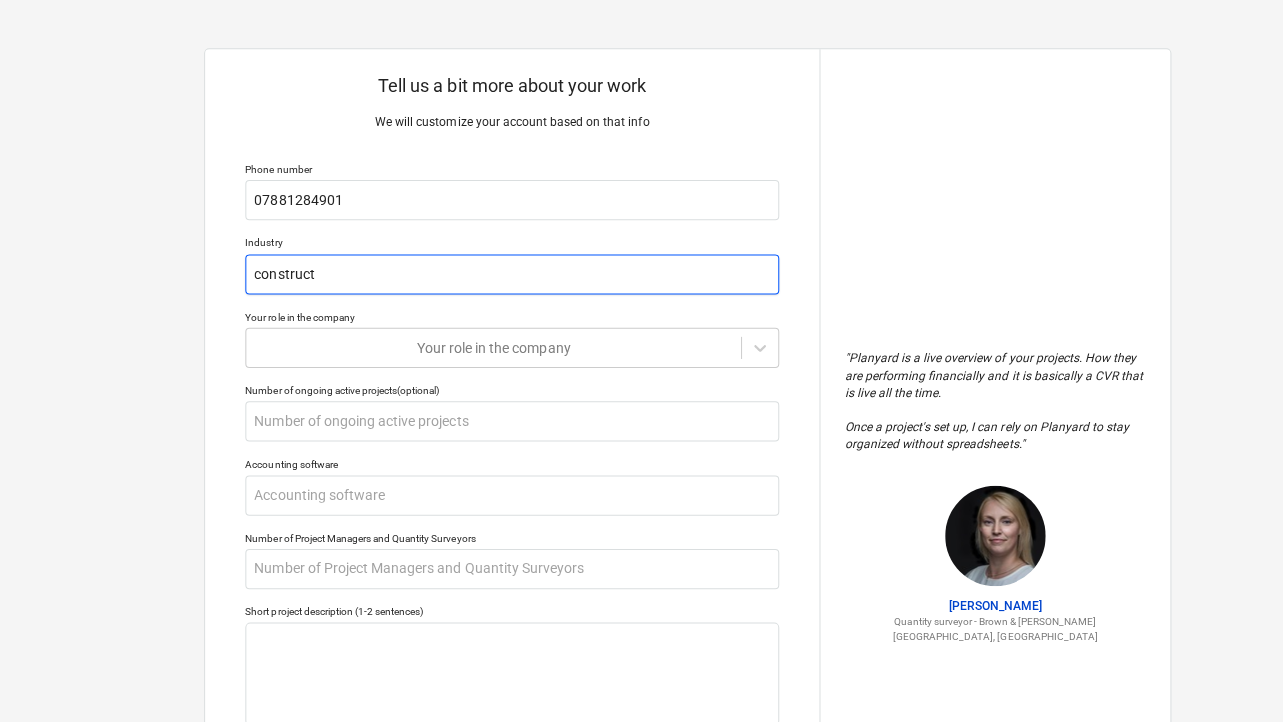 type on "x" 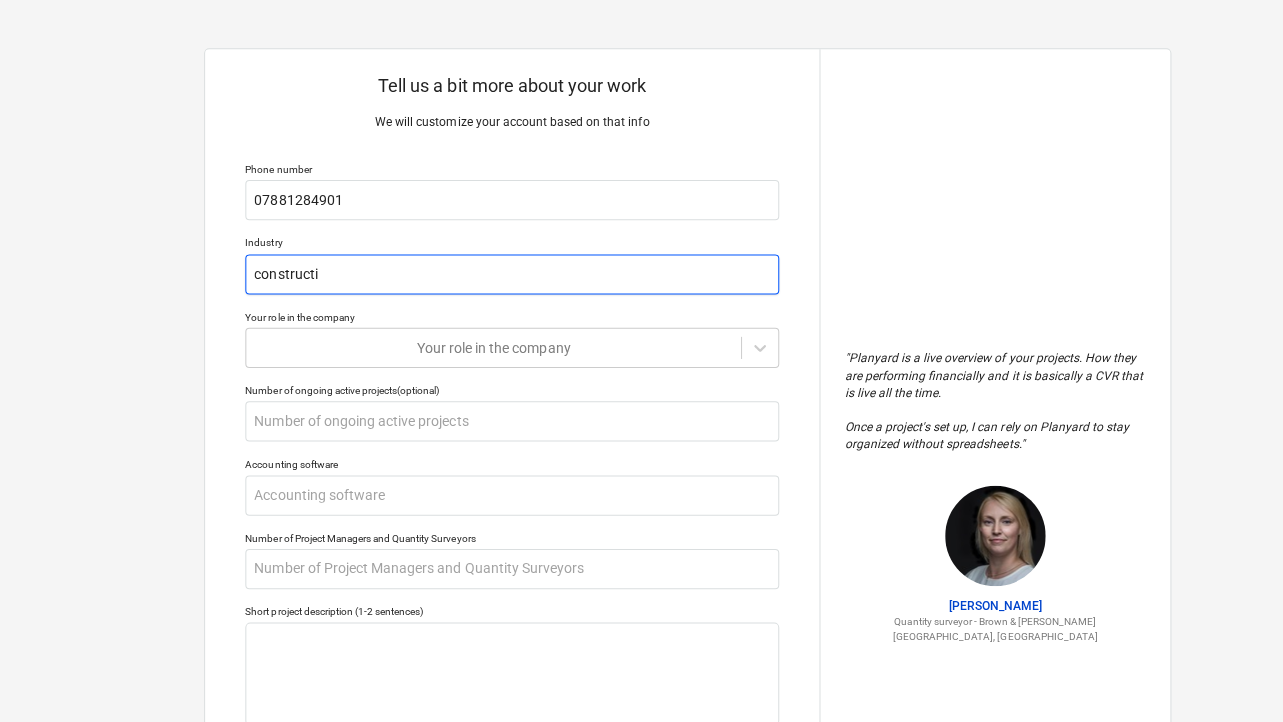 type on "x" 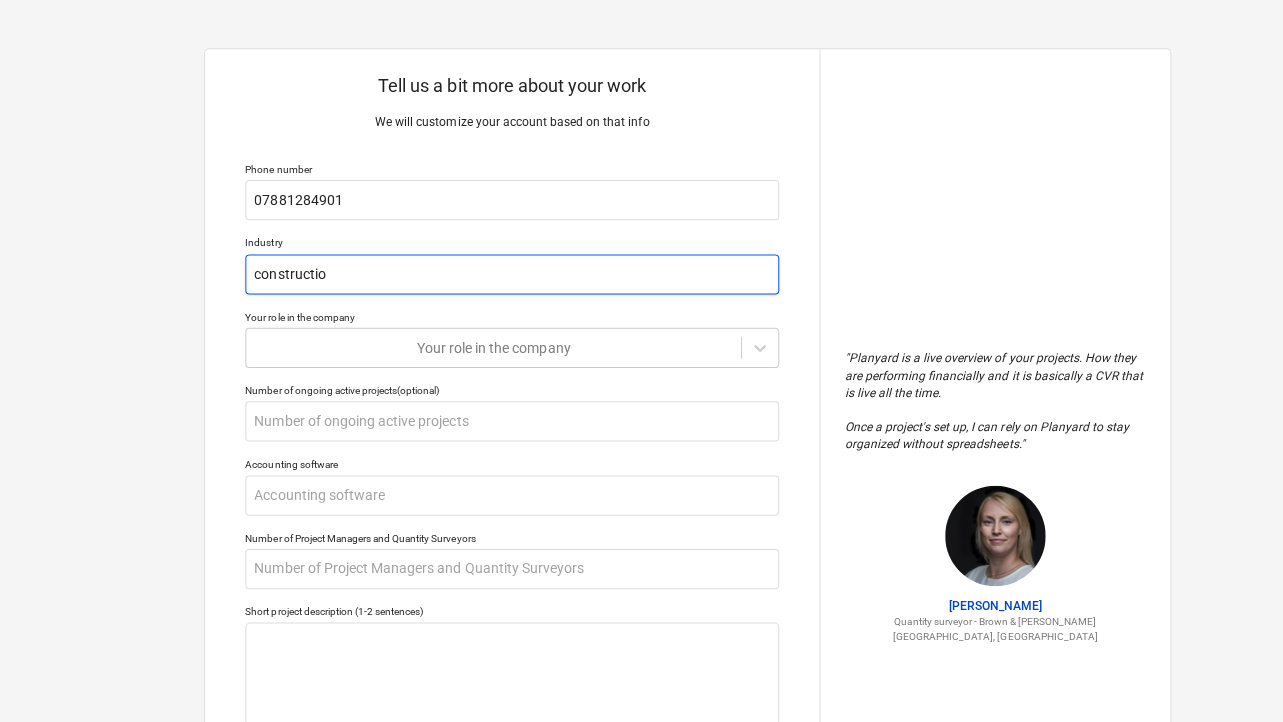 type on "x" 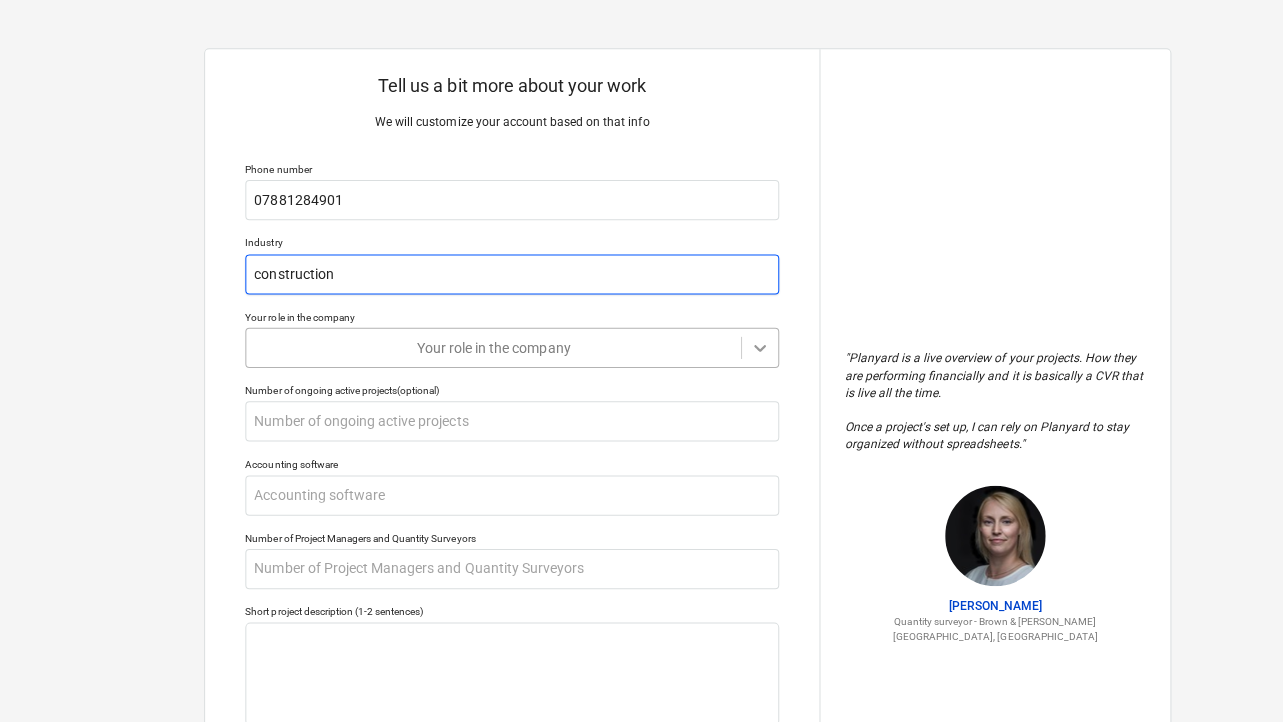 type on "construction" 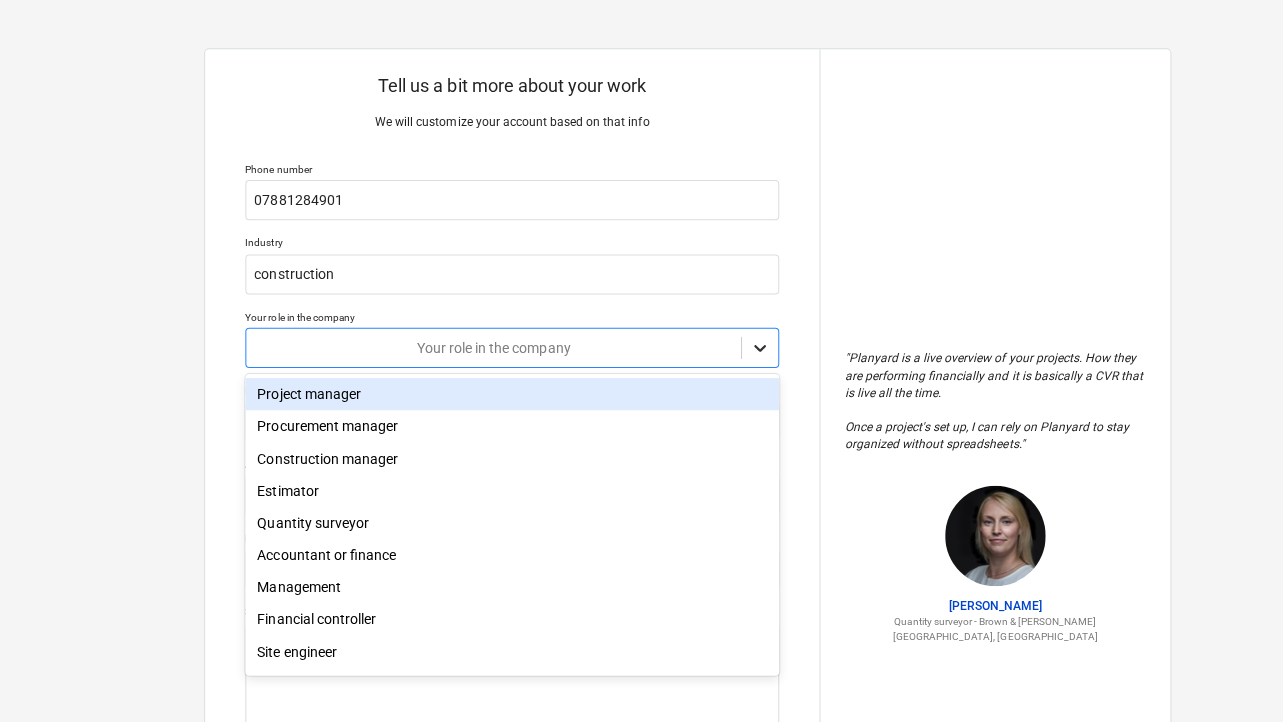 click 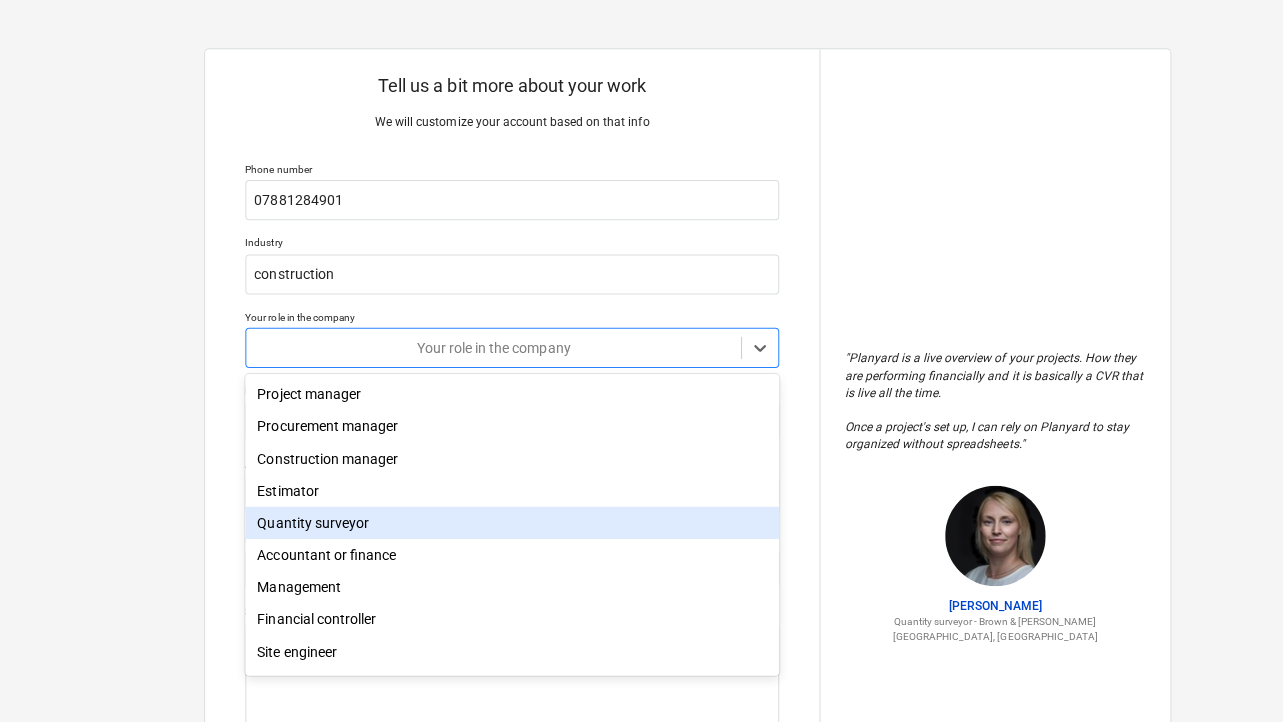 click on "Quantity surveyor" at bounding box center (509, 520) 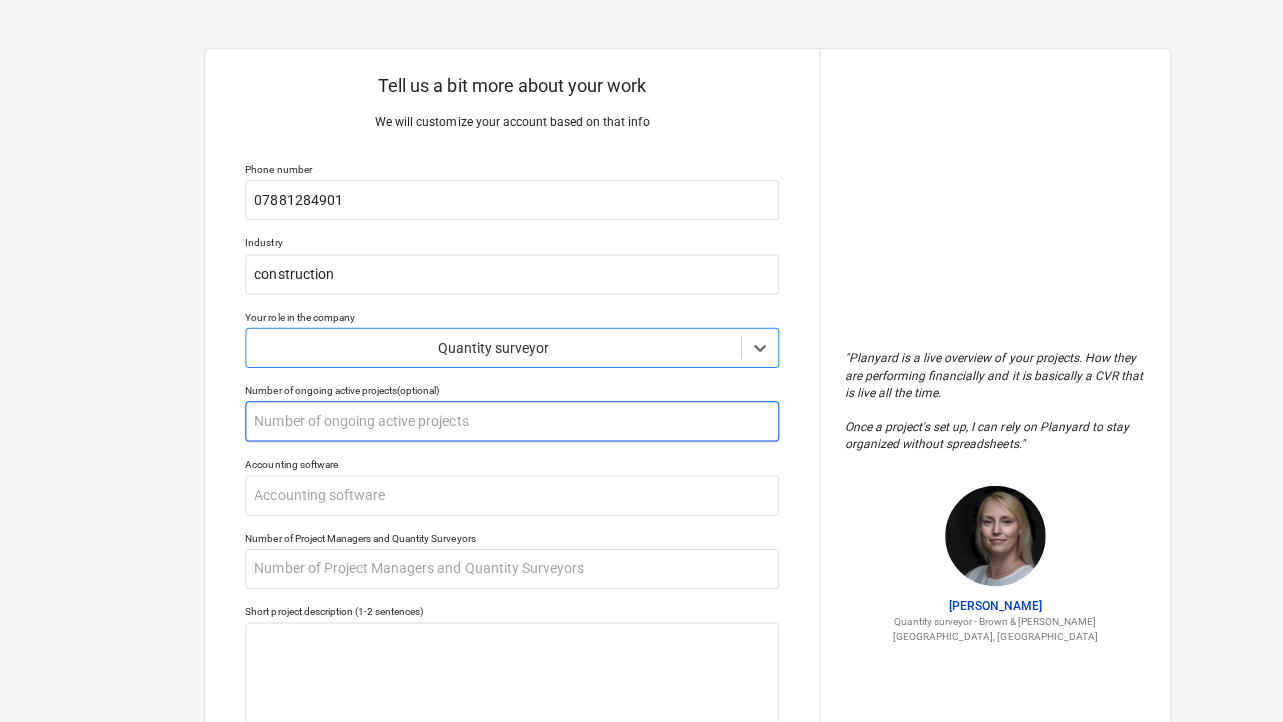 click at bounding box center (509, 419) 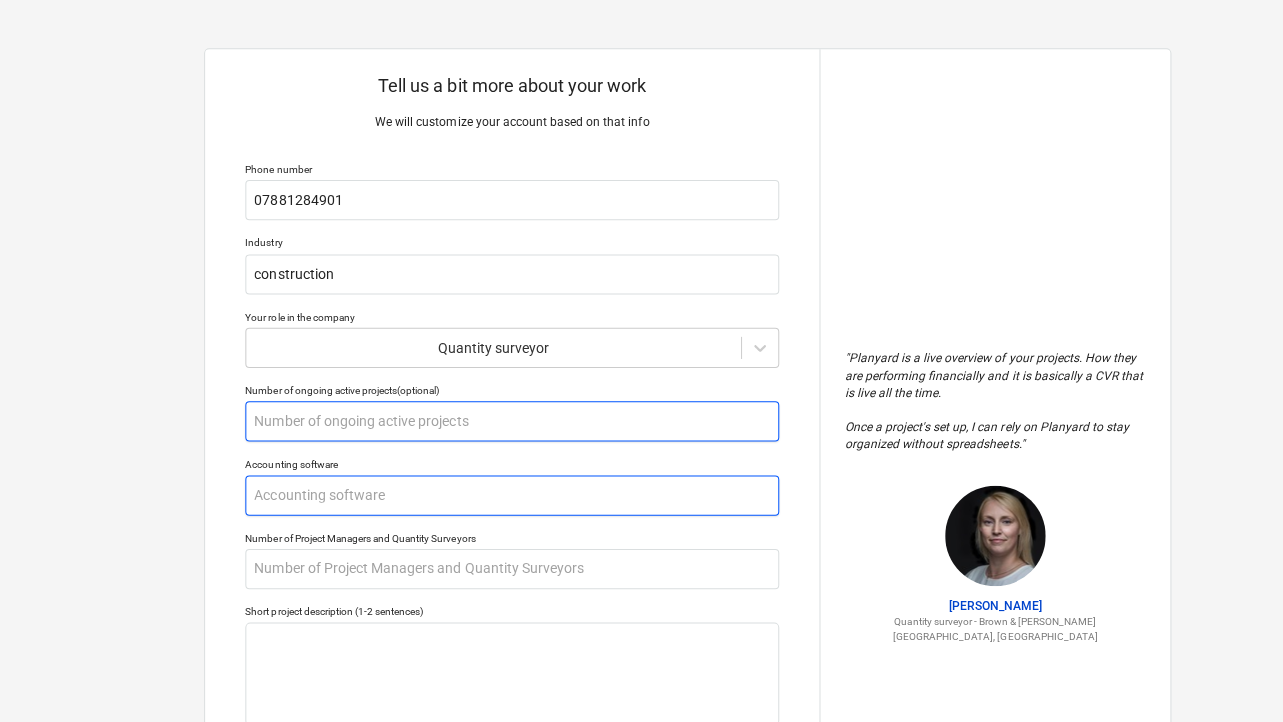 type on "x" 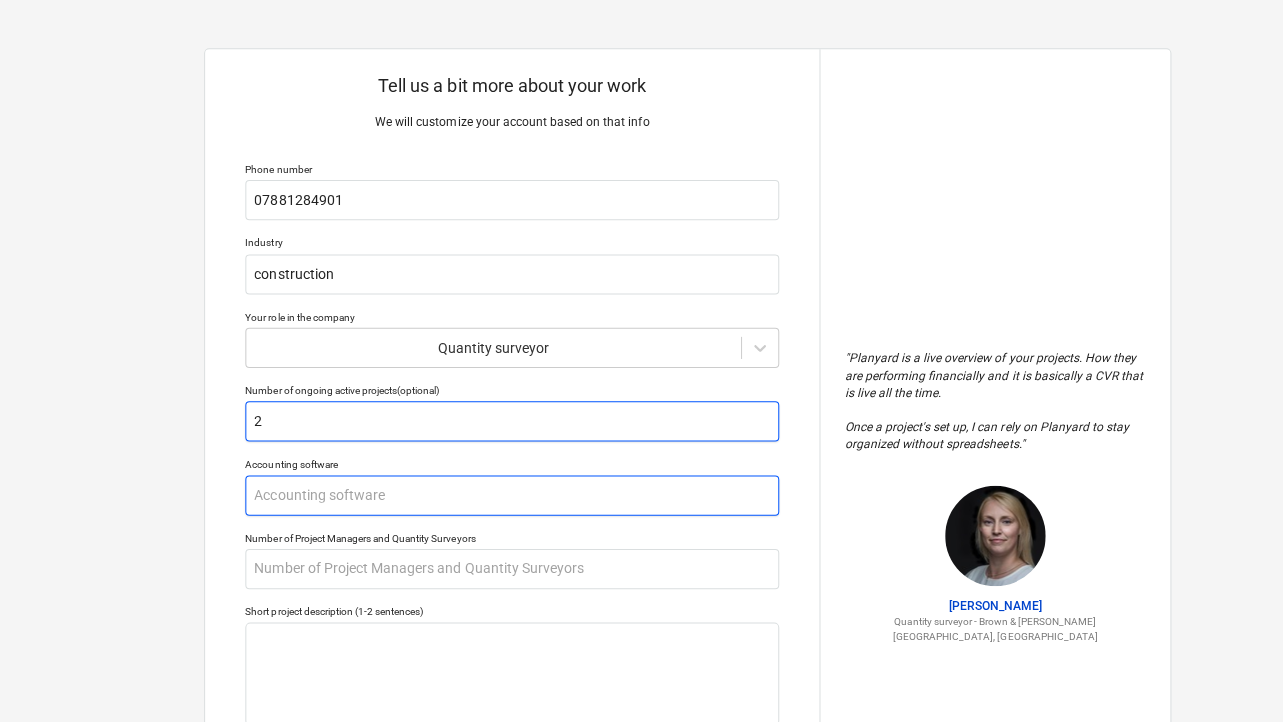 type on "2" 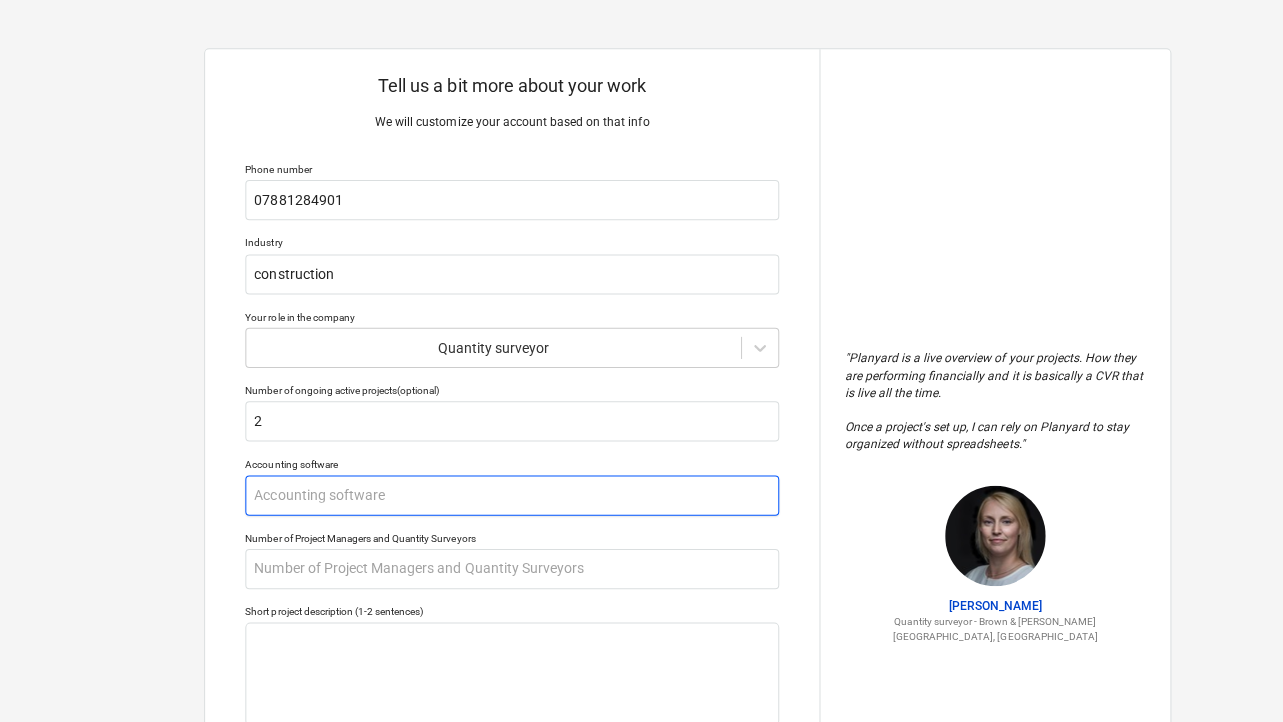 click at bounding box center [509, 493] 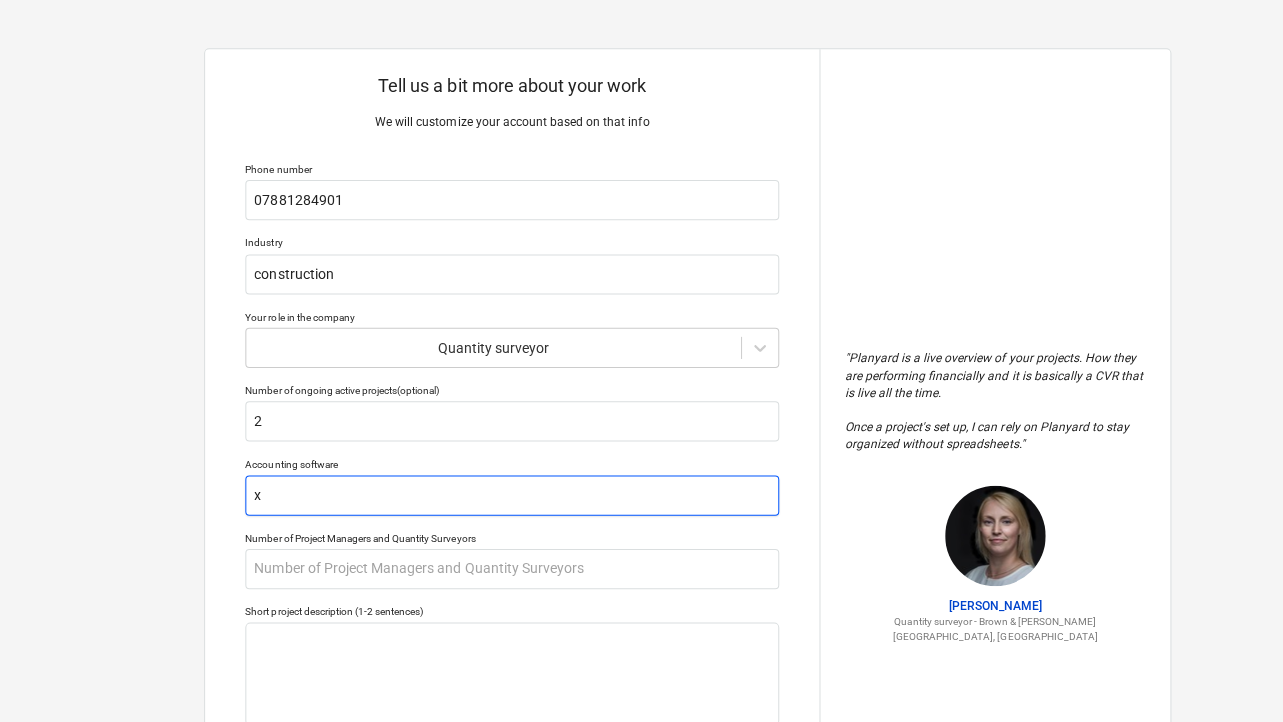 type on "x" 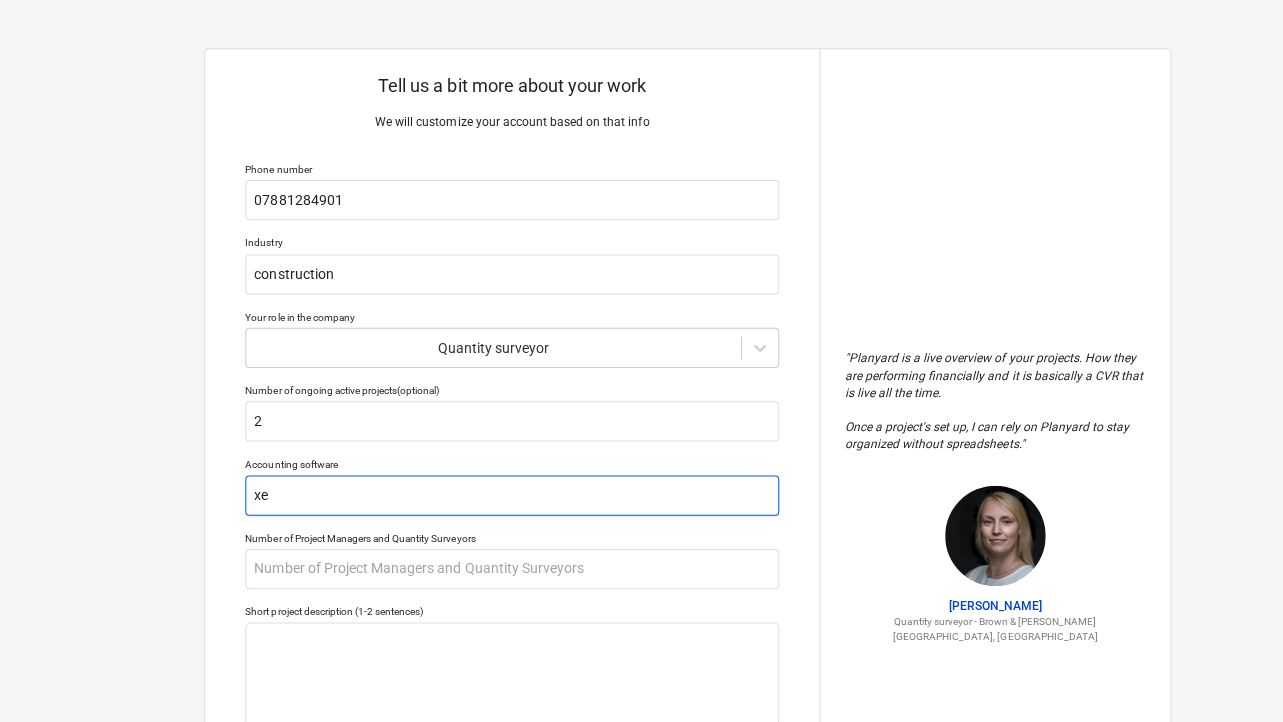 type on "x" 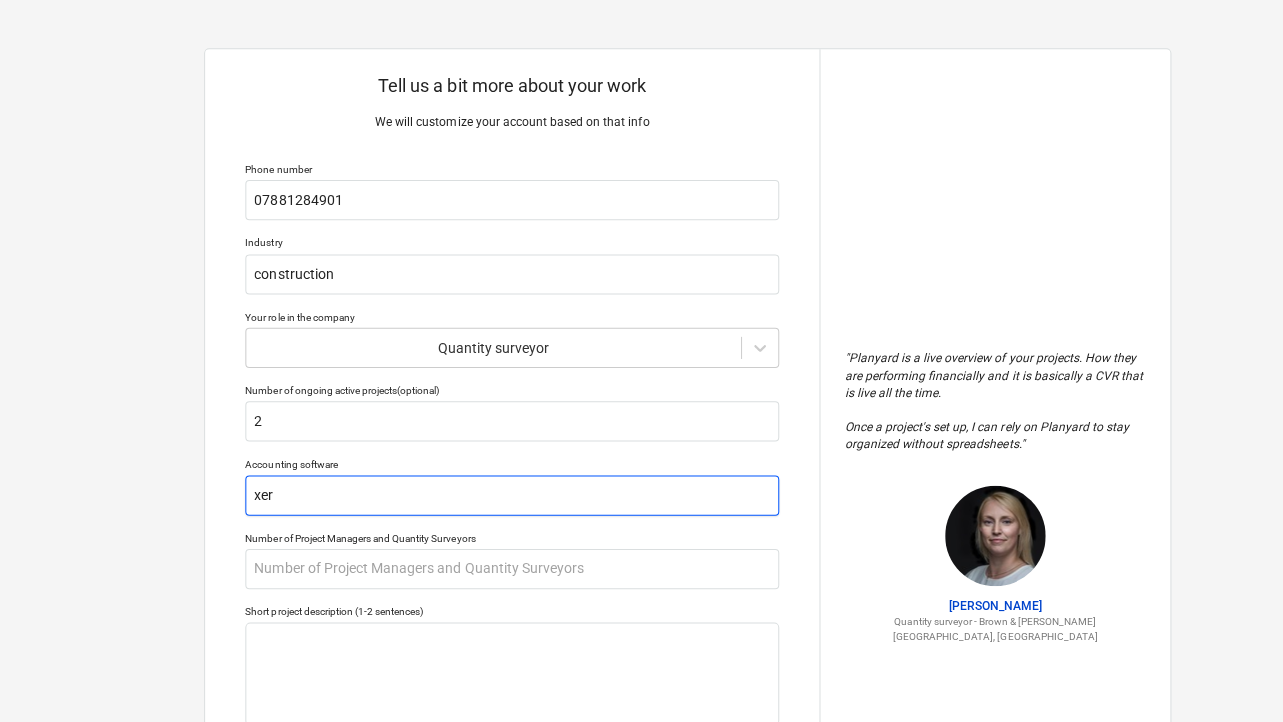 type on "x" 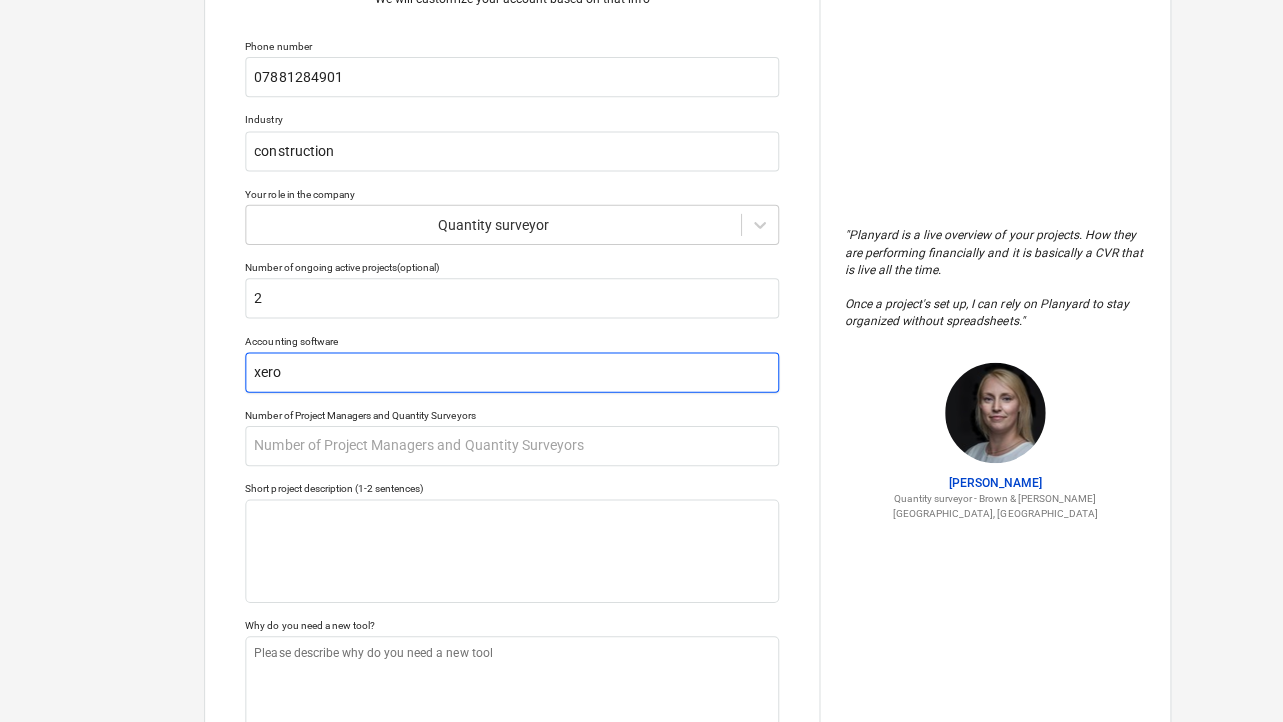 scroll, scrollTop: 127, scrollLeft: 0, axis: vertical 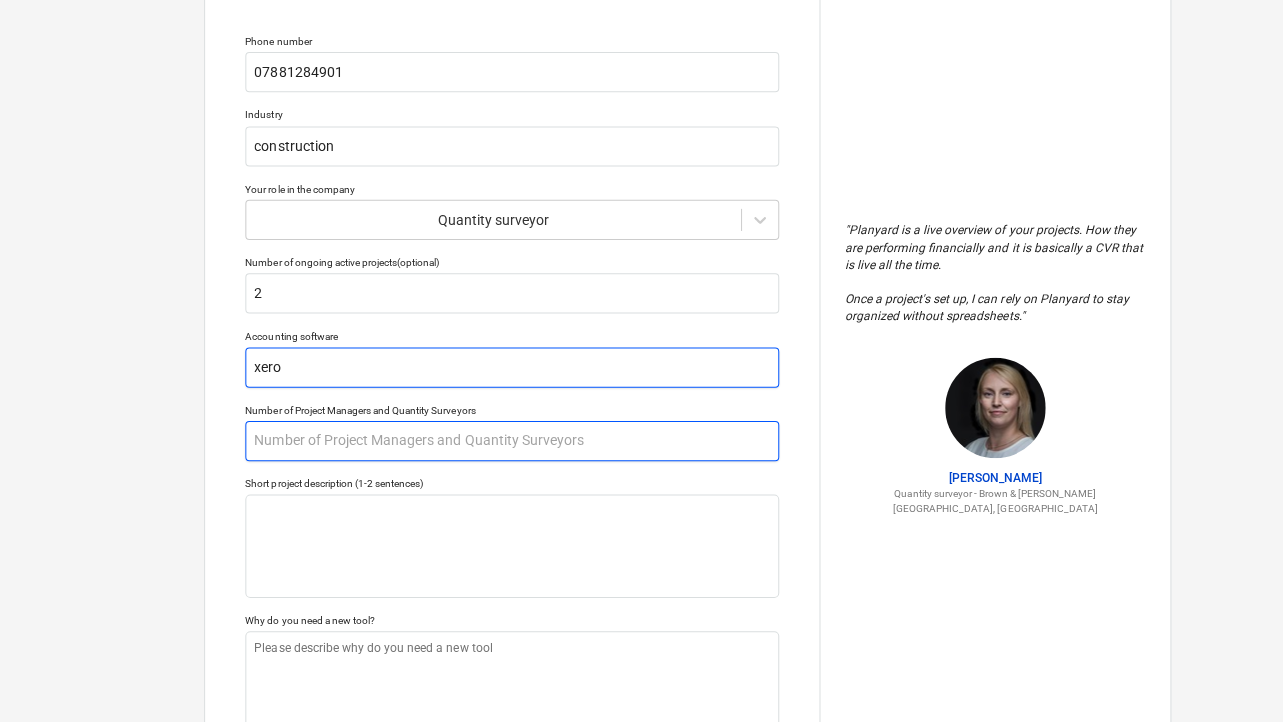 type on "xero" 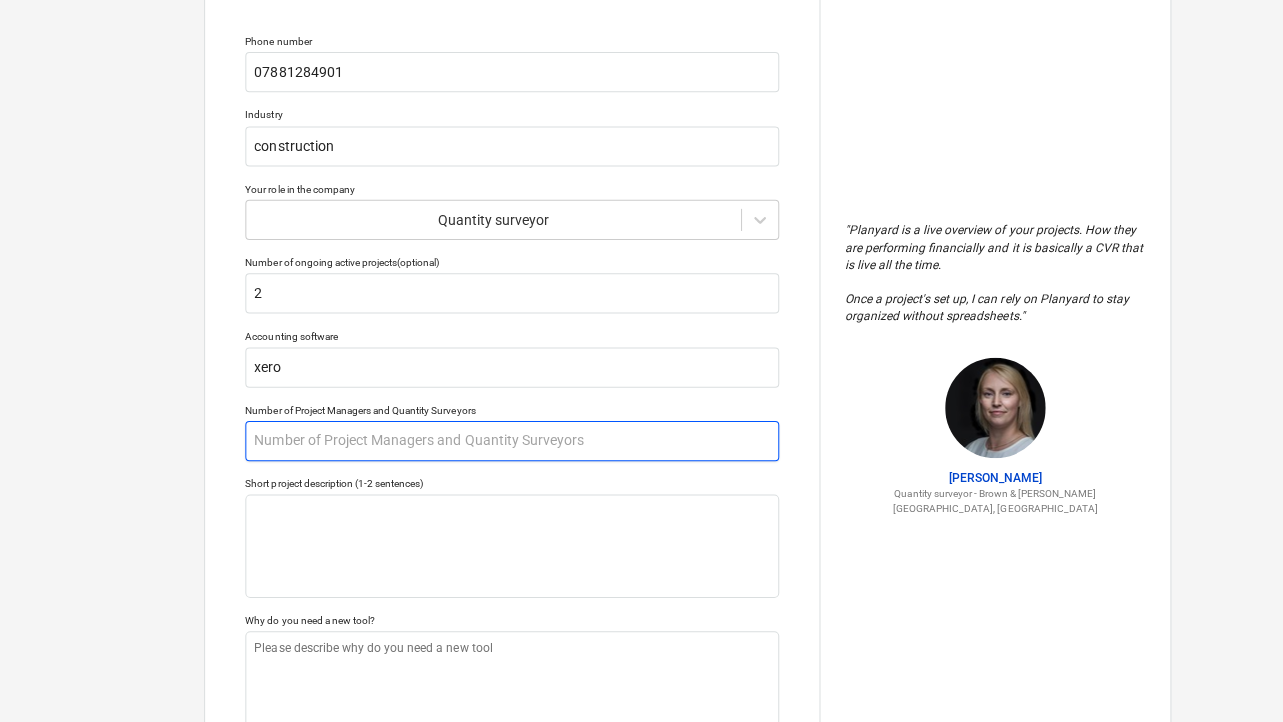 click at bounding box center (509, 439) 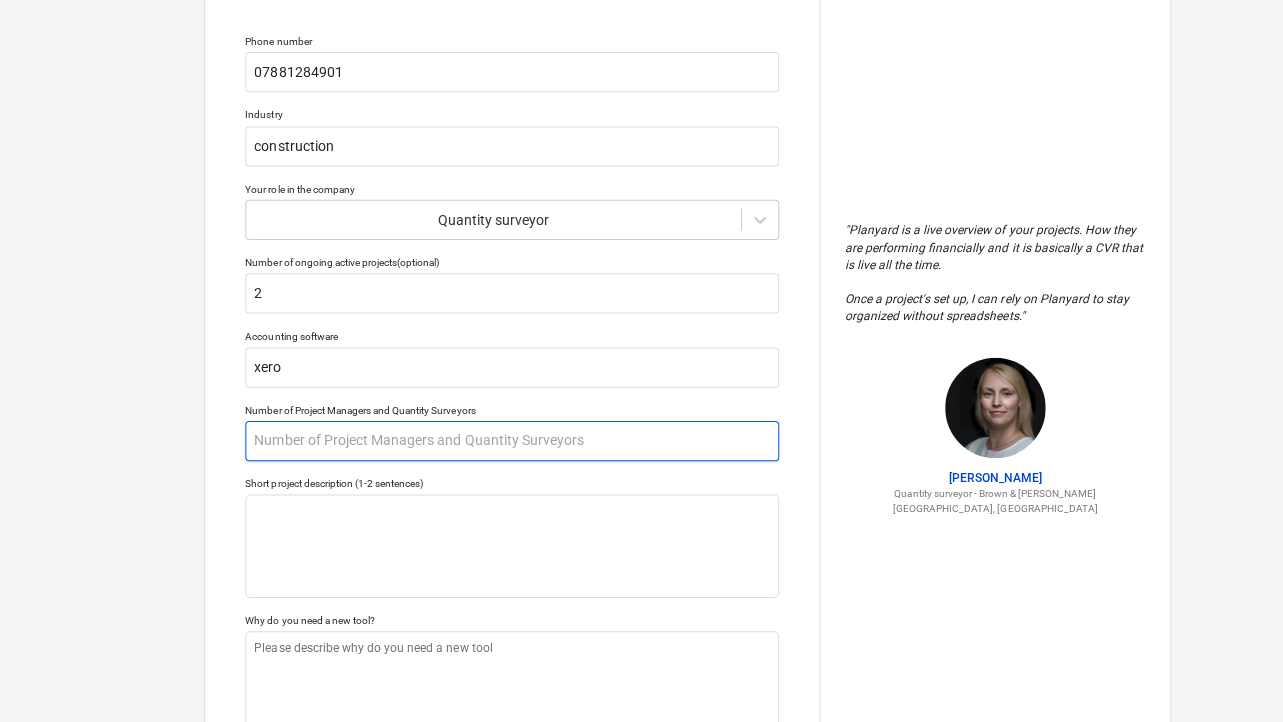 type on "x" 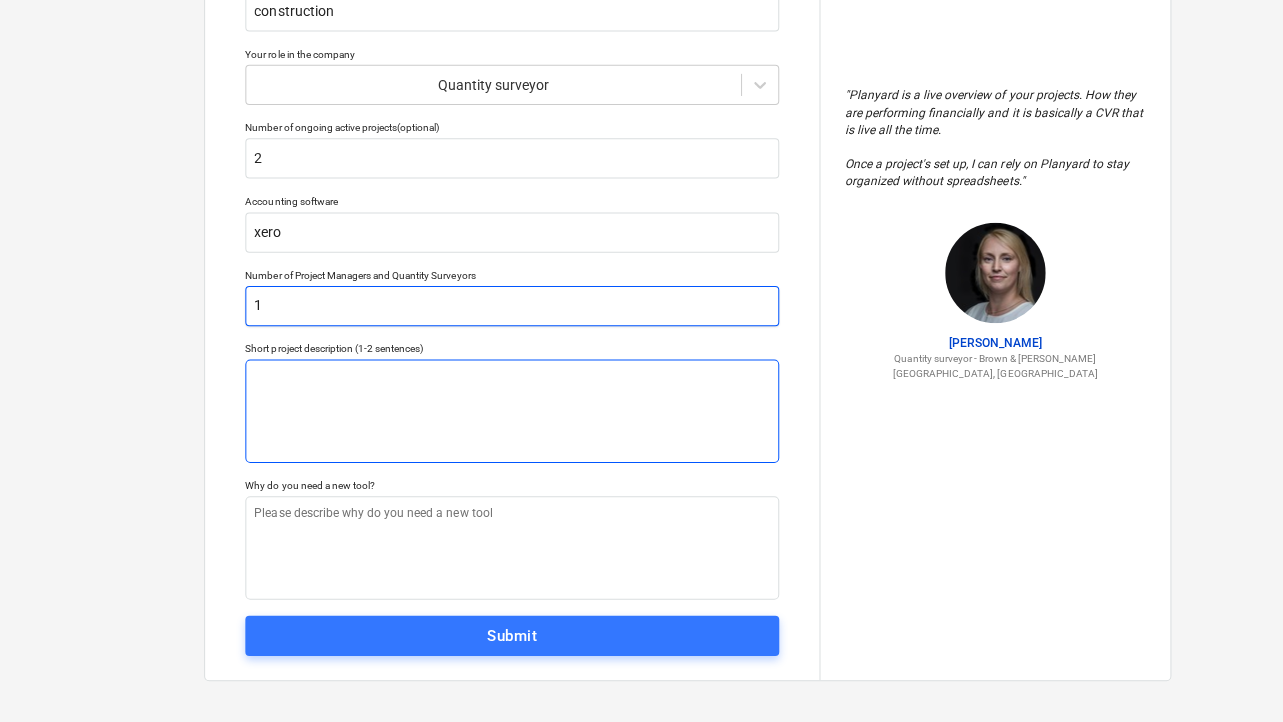 scroll, scrollTop: 261, scrollLeft: 0, axis: vertical 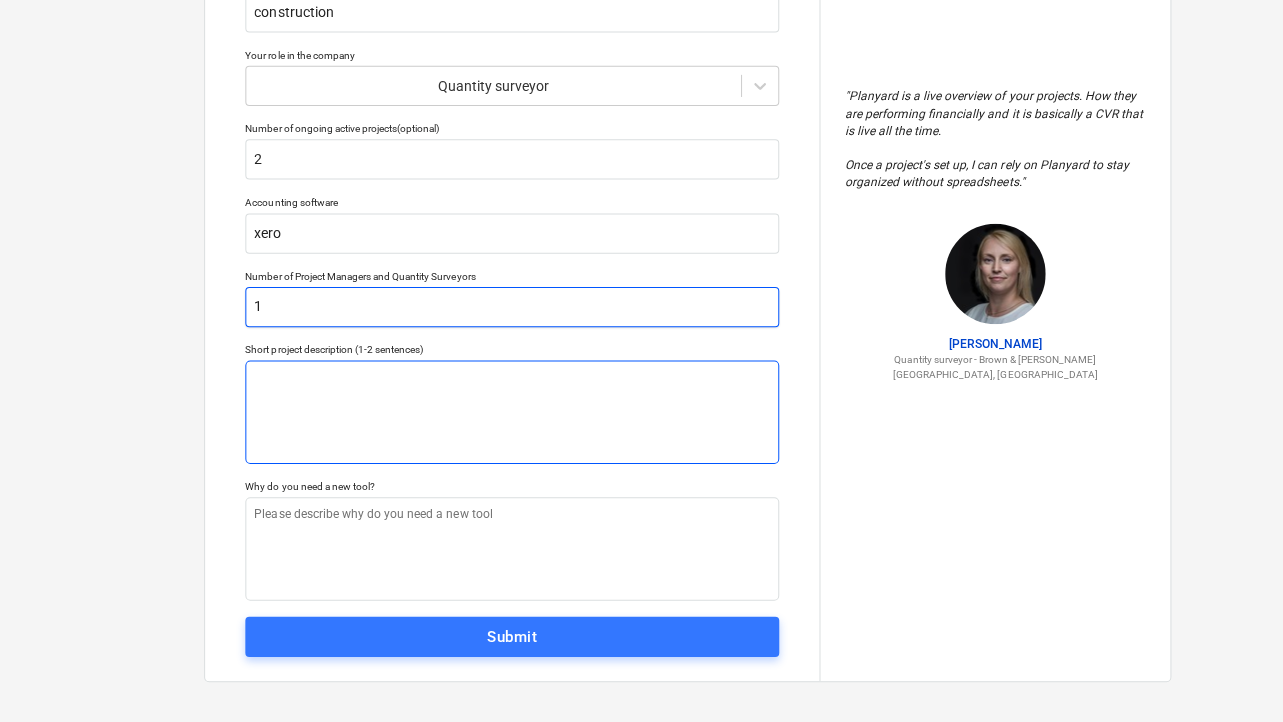 type on "1" 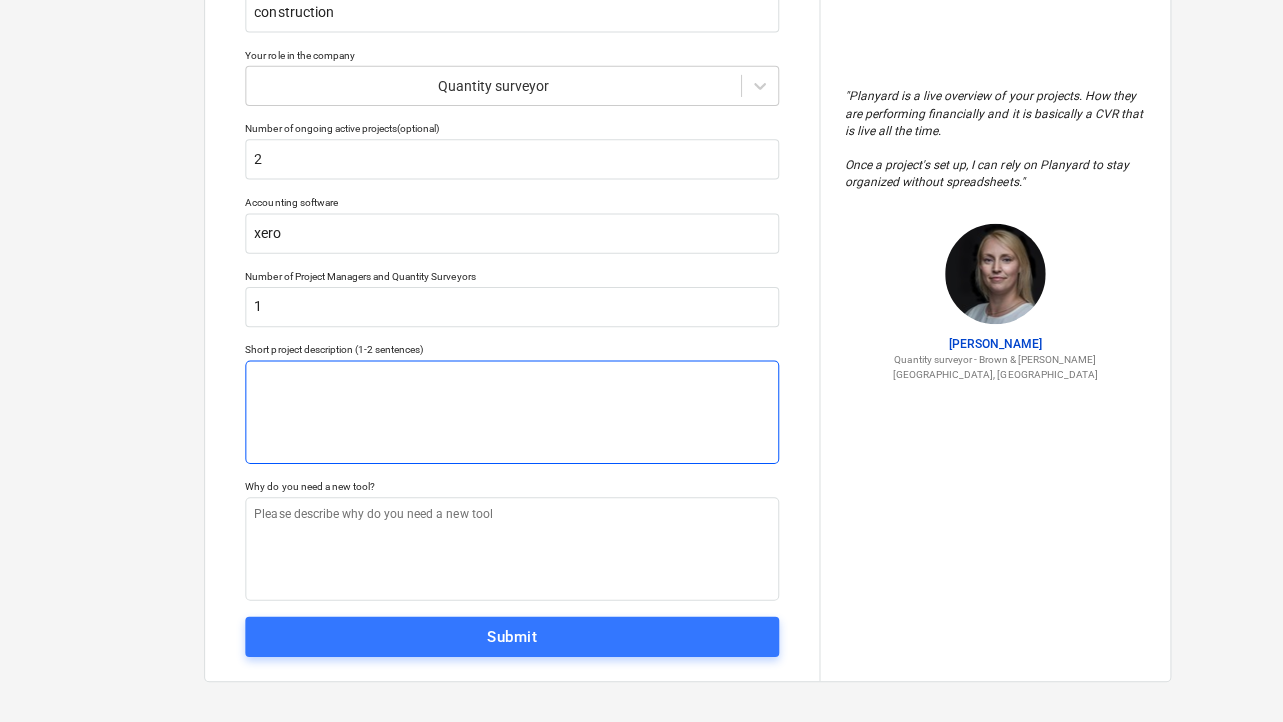 click at bounding box center [509, 409] 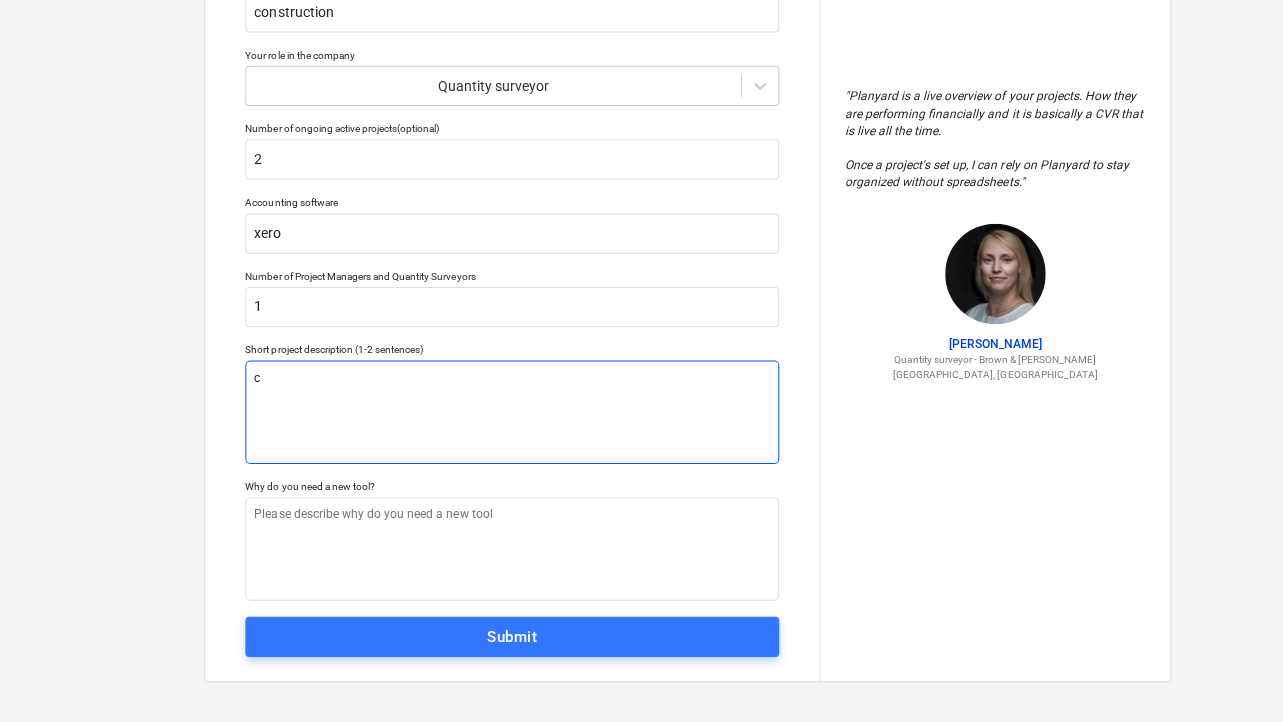 type on "x" 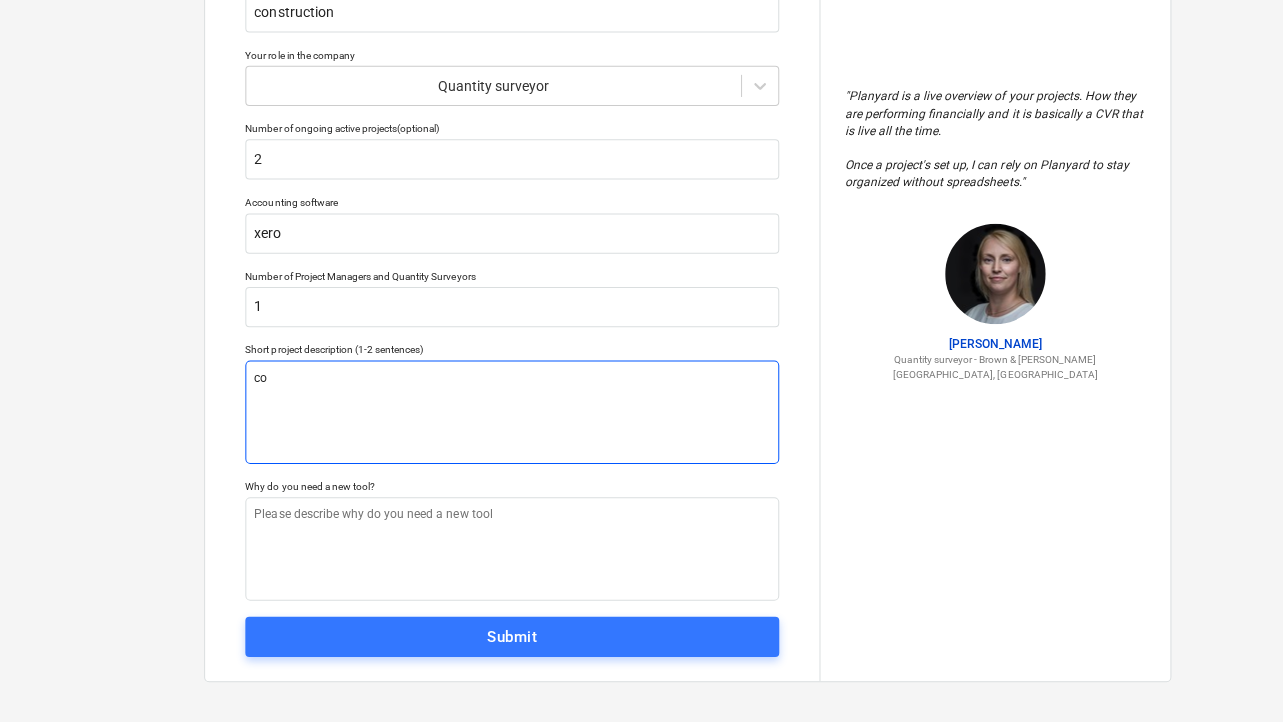 type on "x" 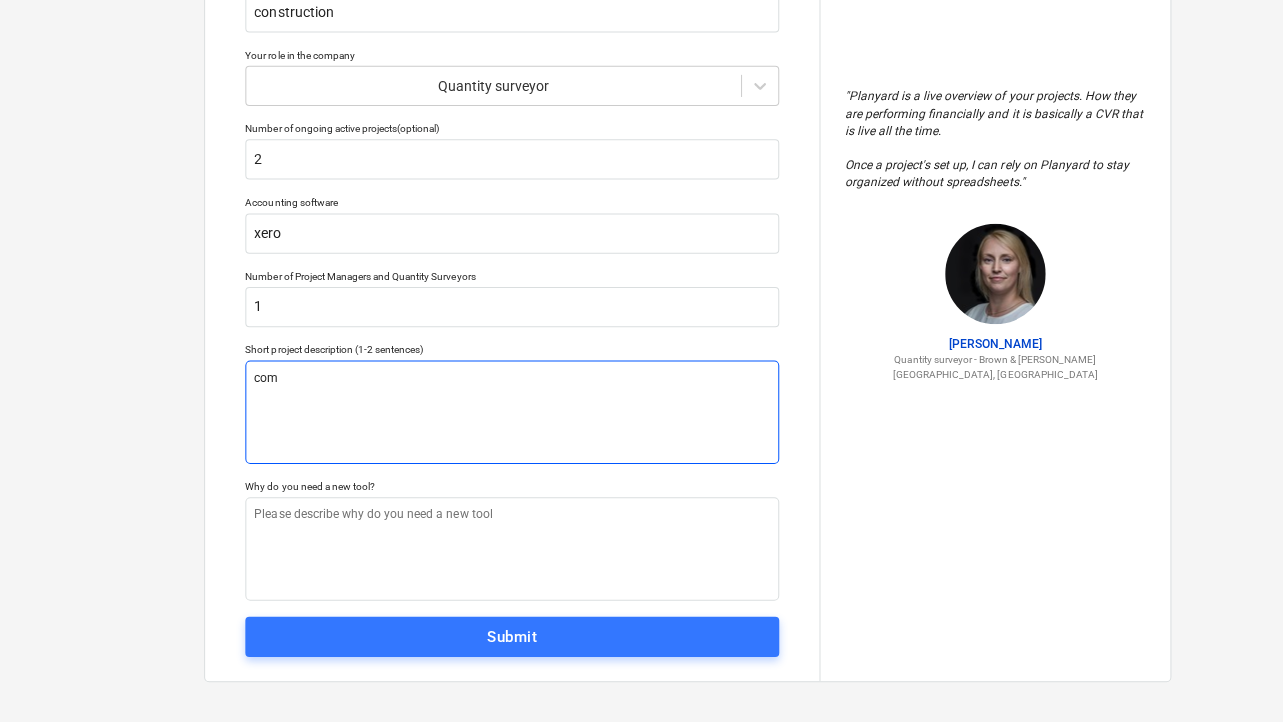 type on "x" 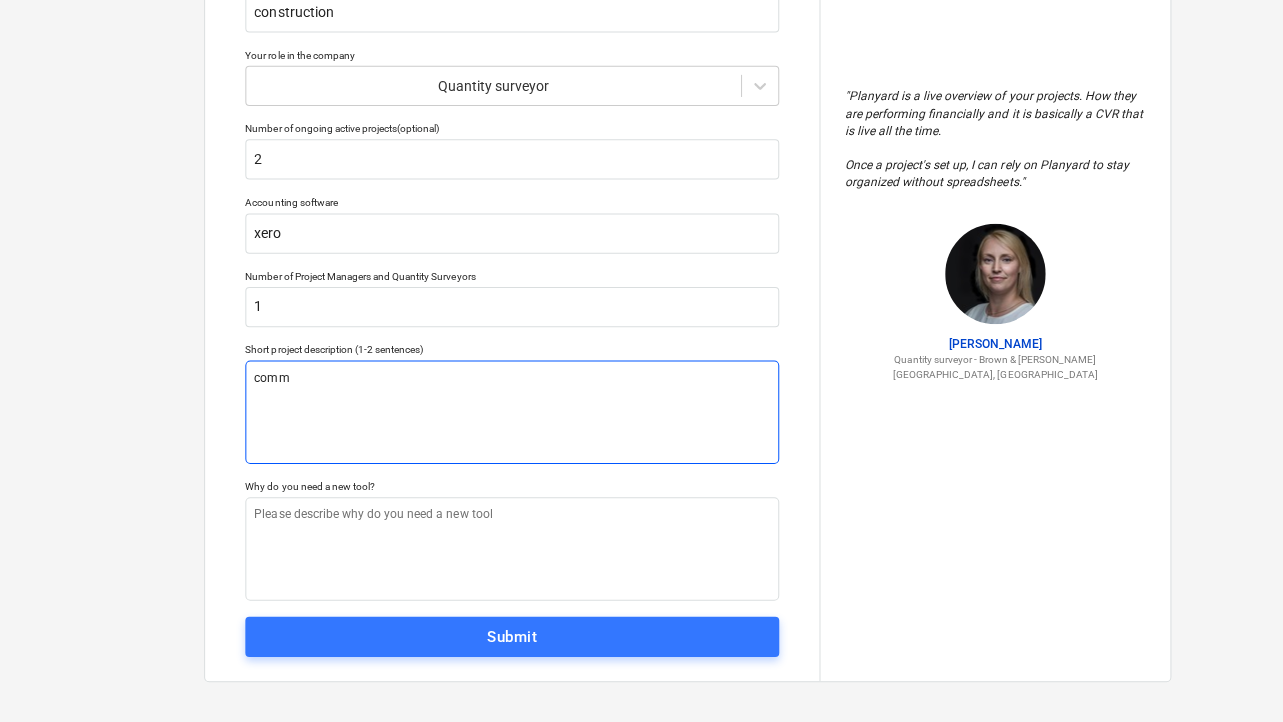 type on "x" 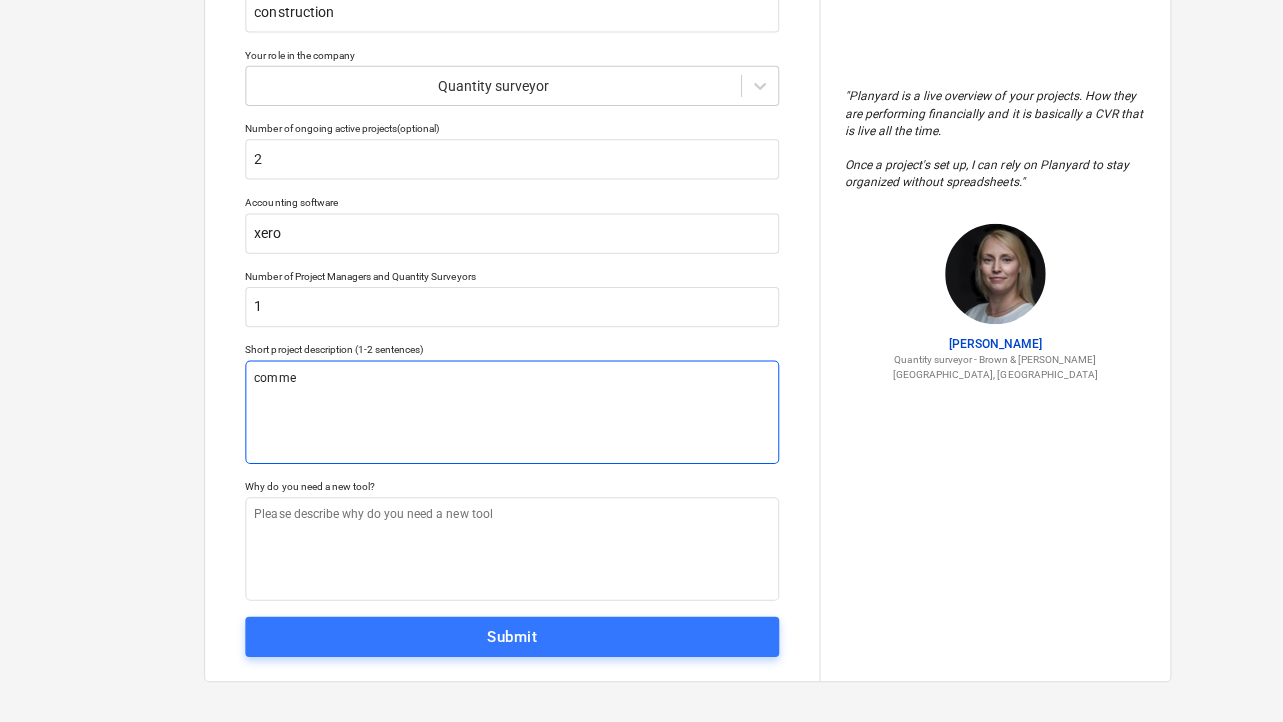 type on "x" 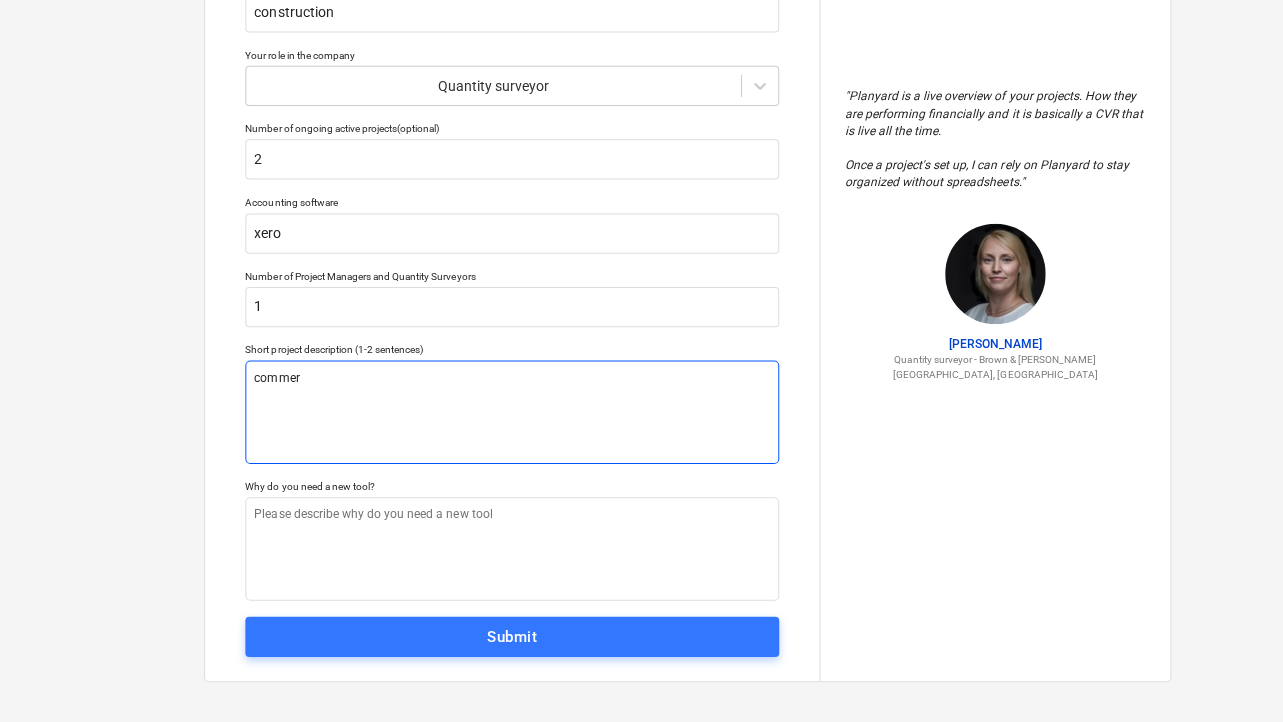 type on "x" 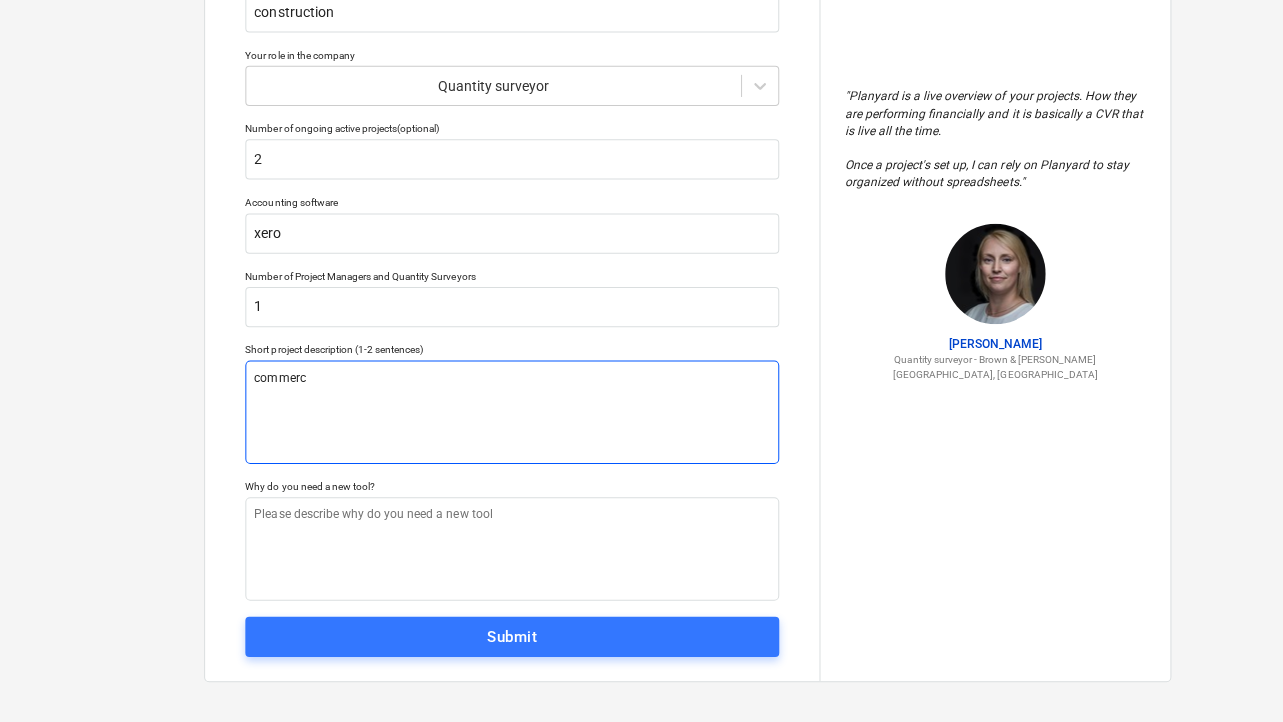 type on "x" 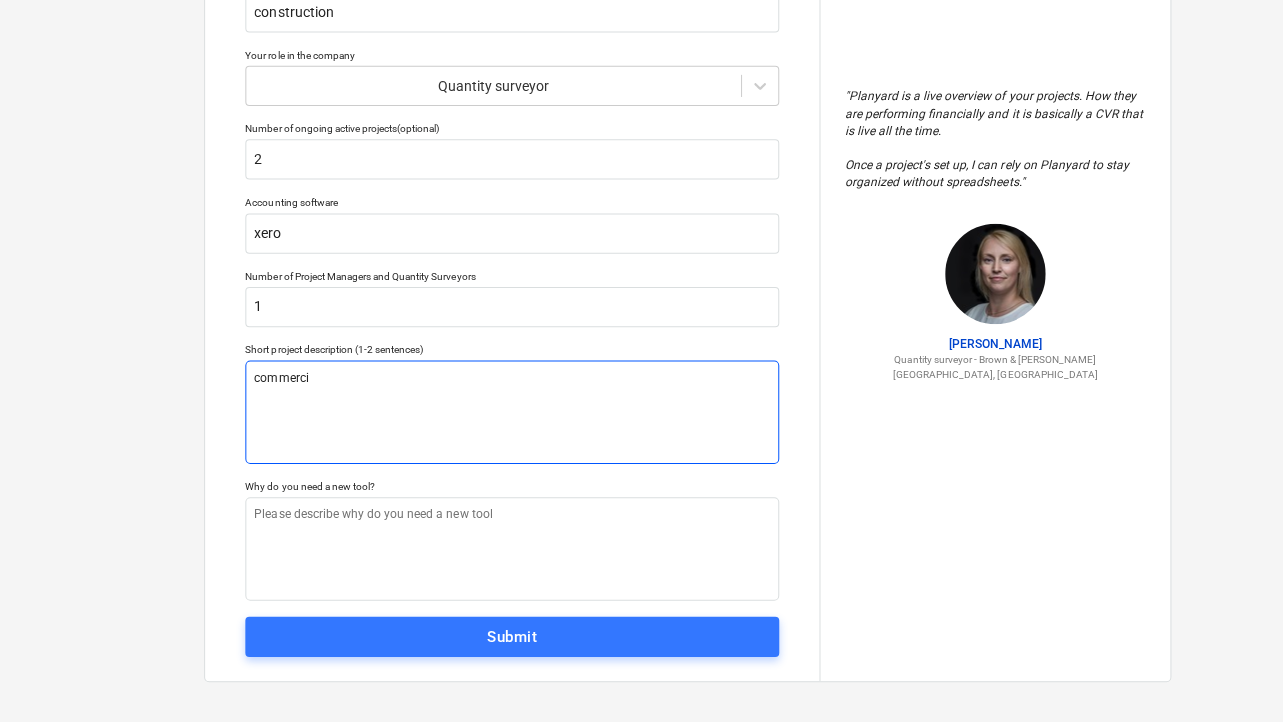 type on "x" 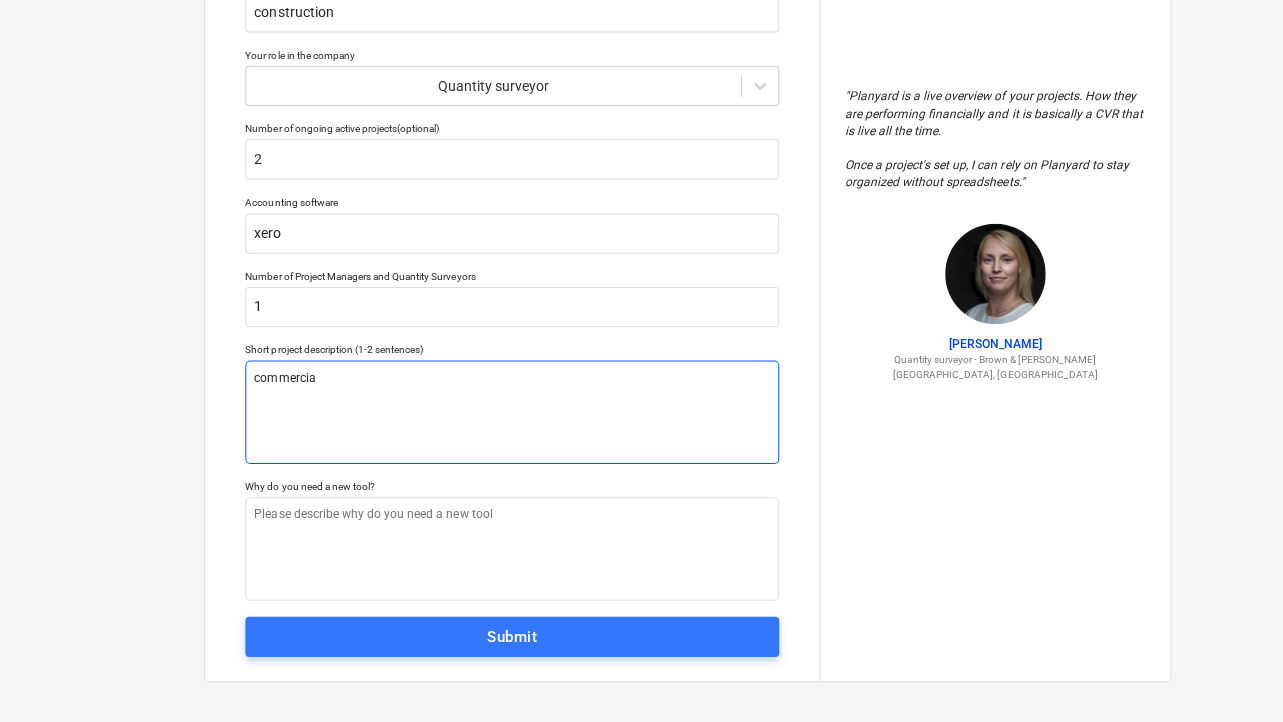 type on "x" 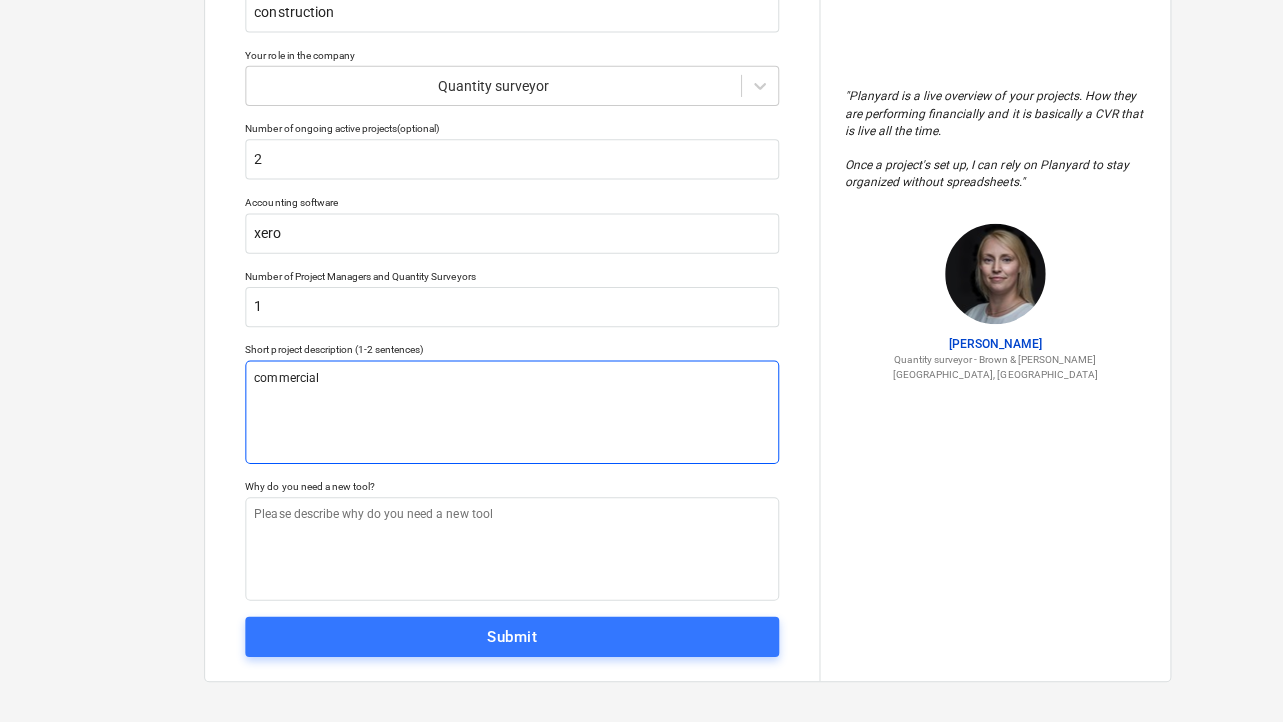 type on "x" 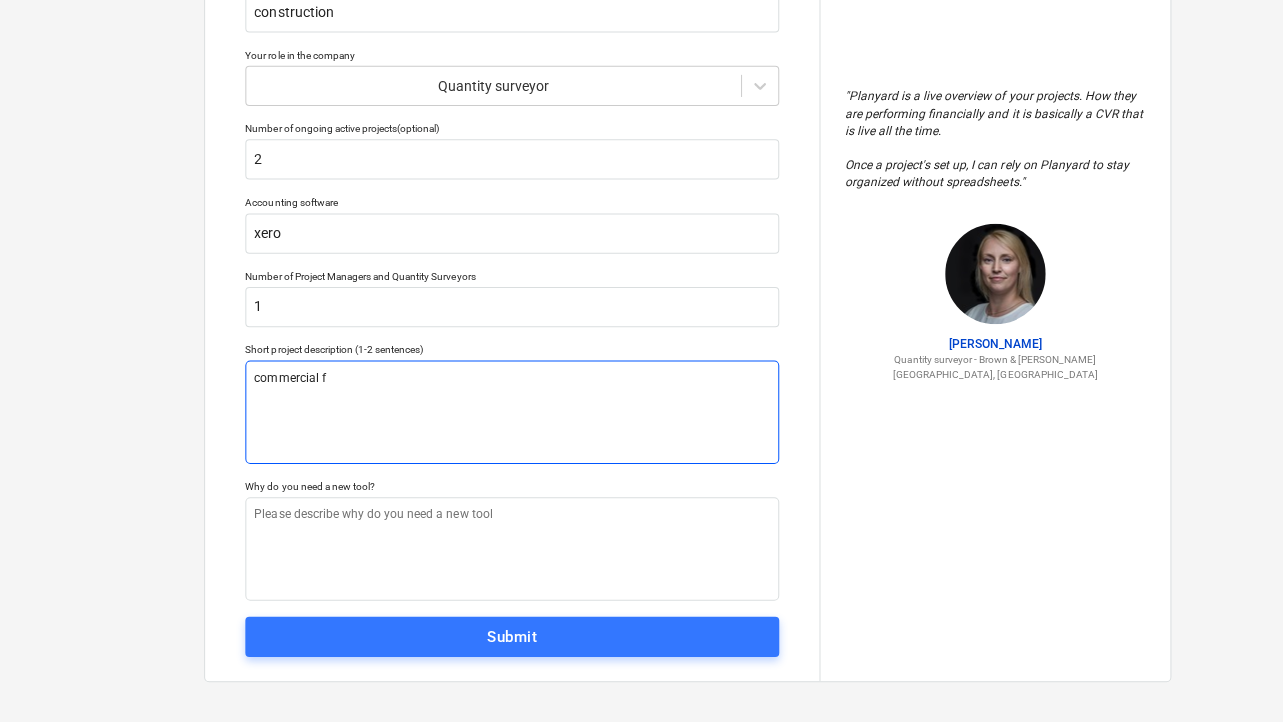 type on "x" 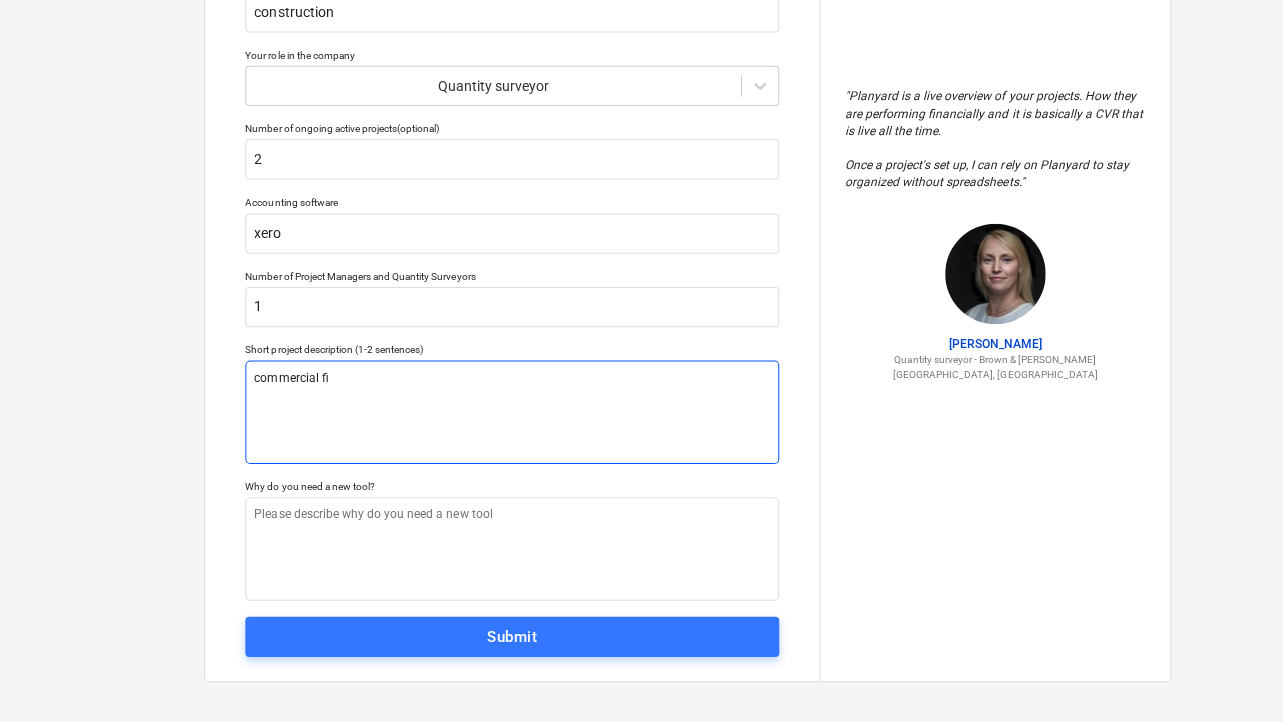 type on "x" 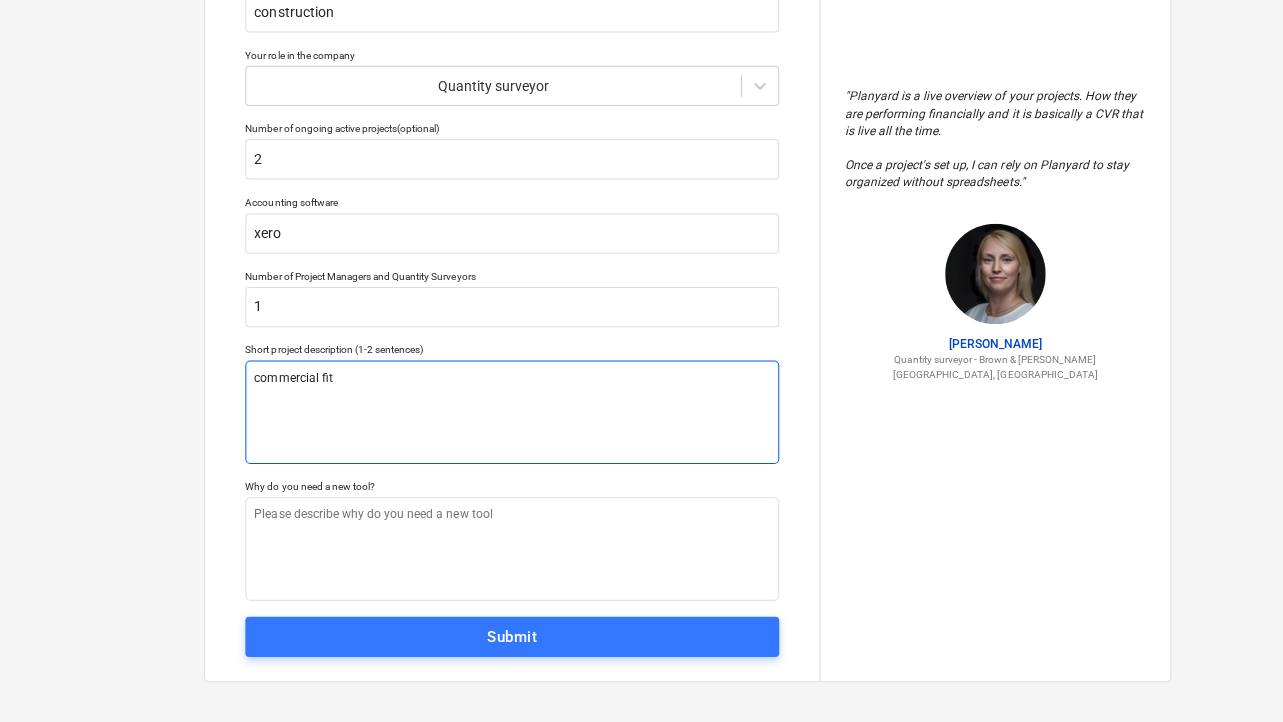type on "x" 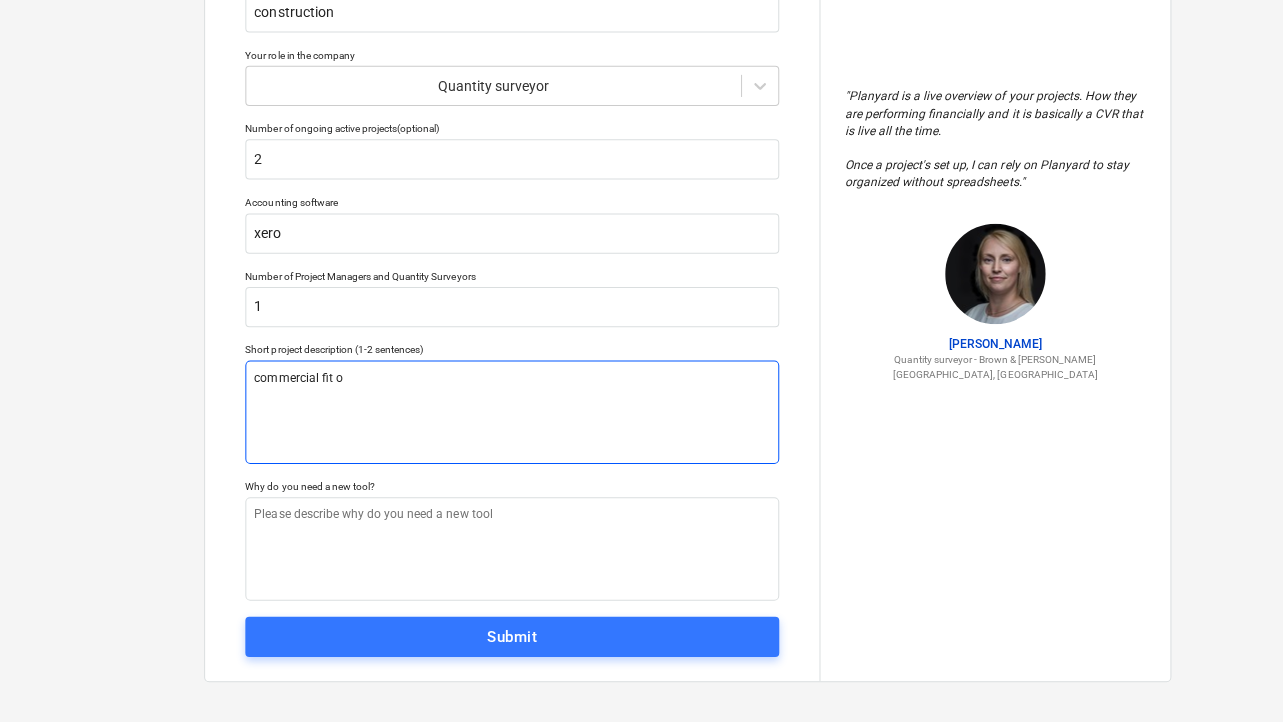 type on "x" 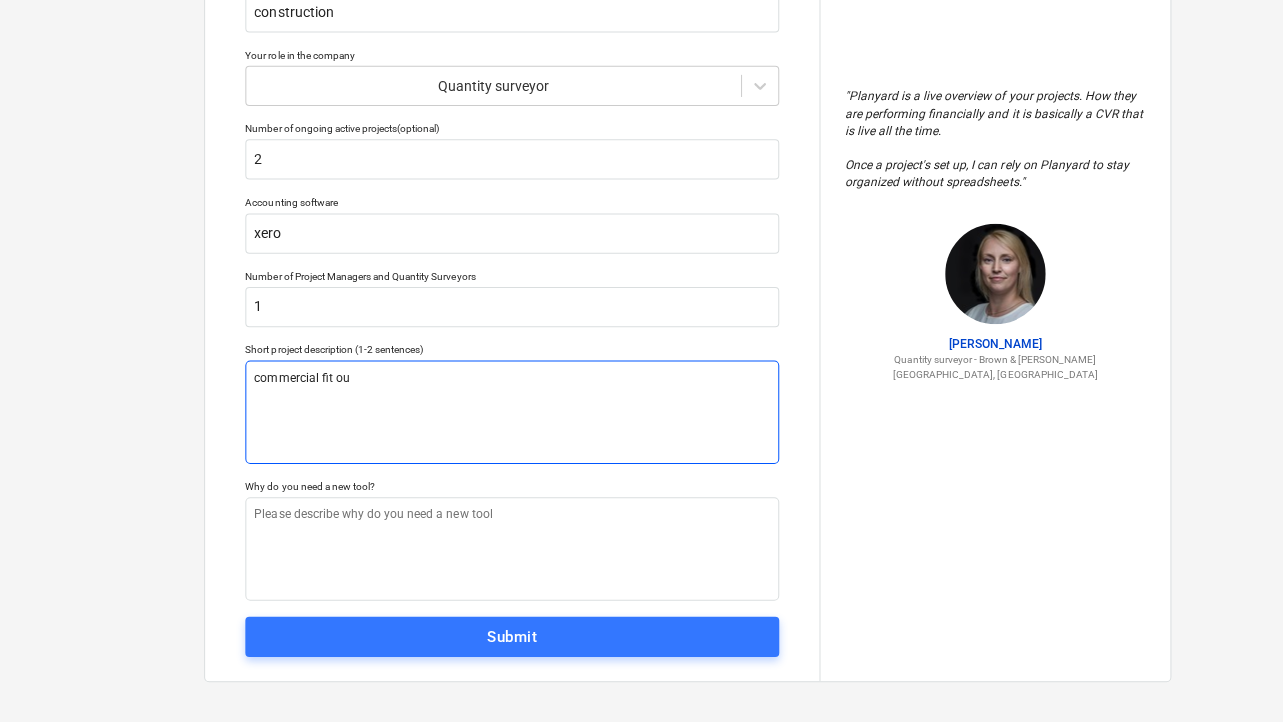 type on "x" 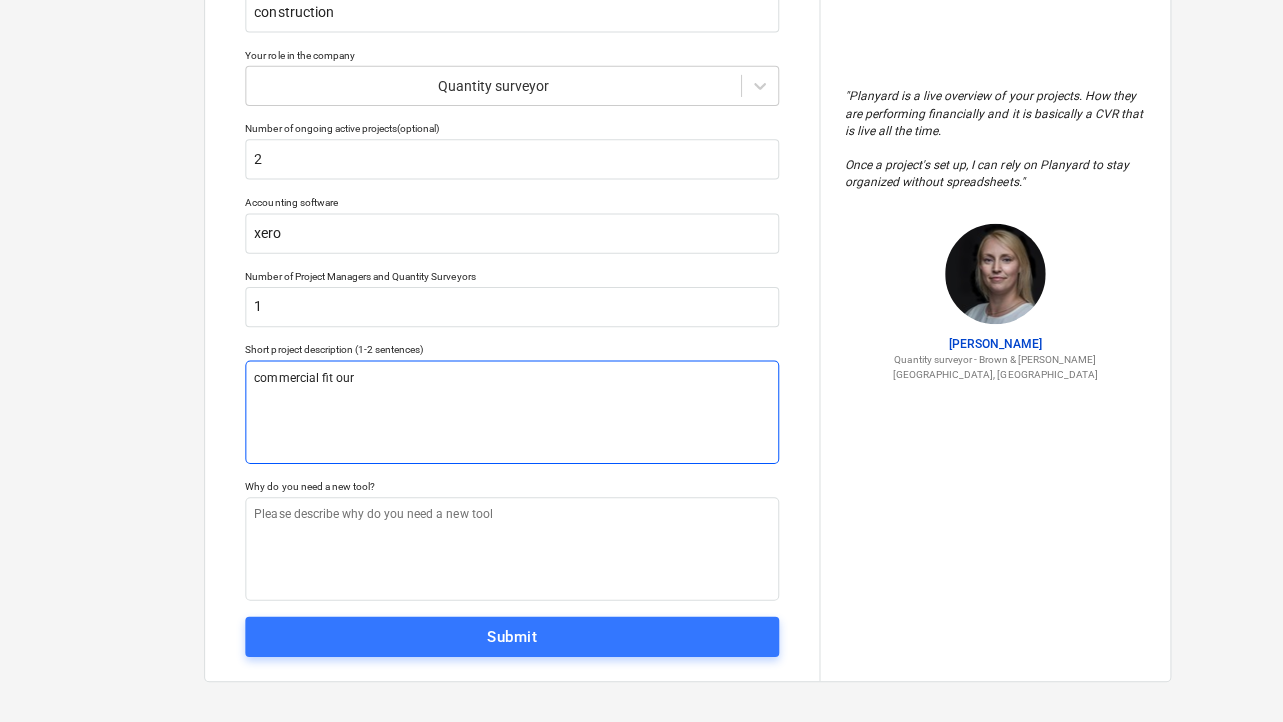 type on "x" 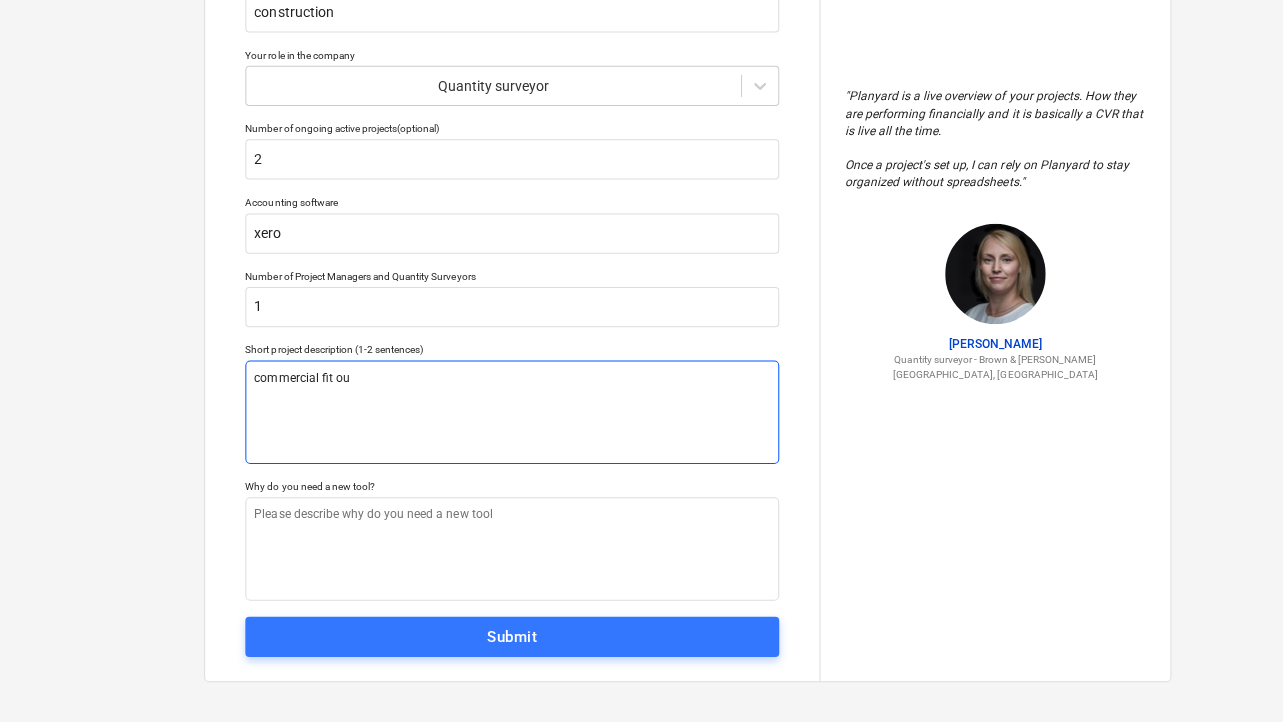 type on "x" 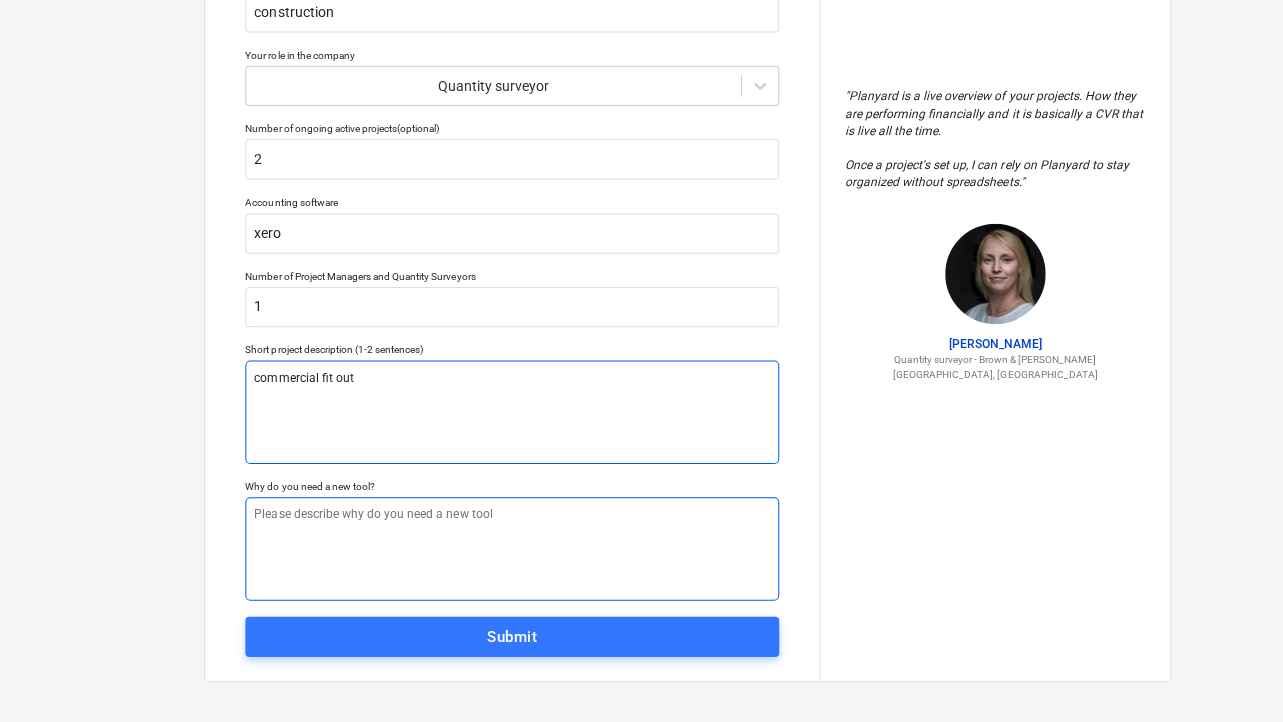 type on "commercial fit out" 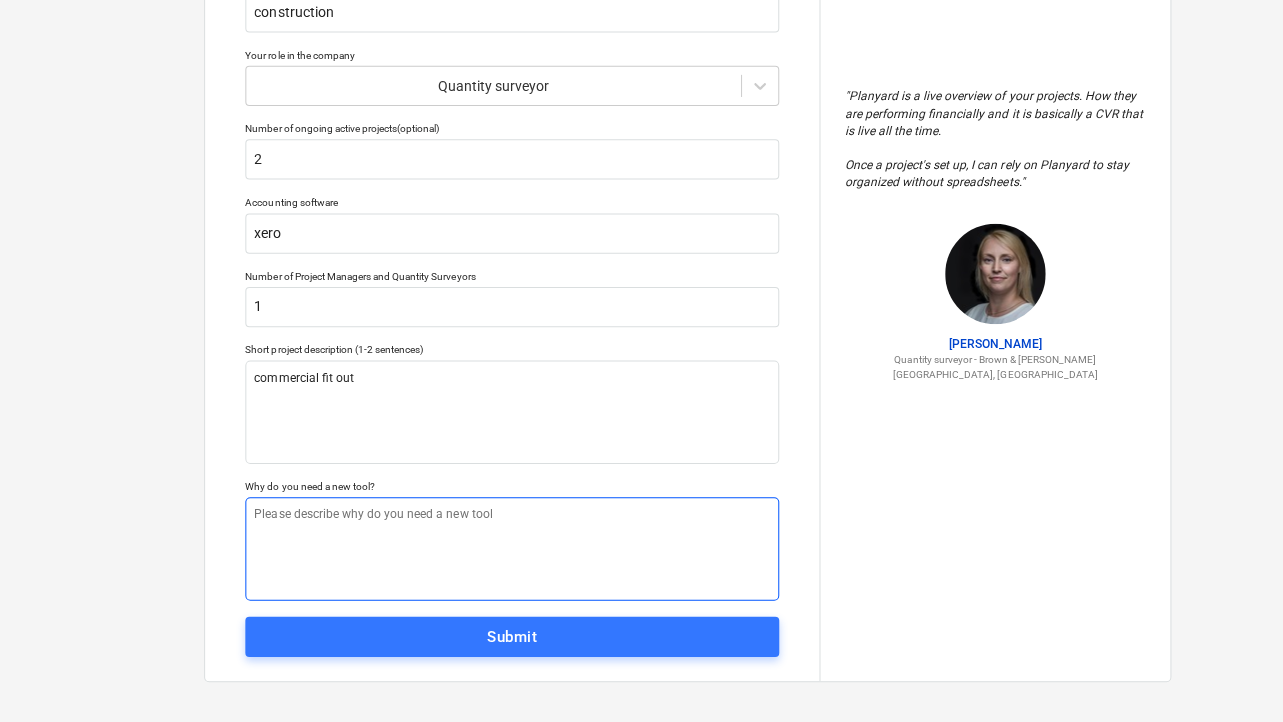 click at bounding box center (509, 545) 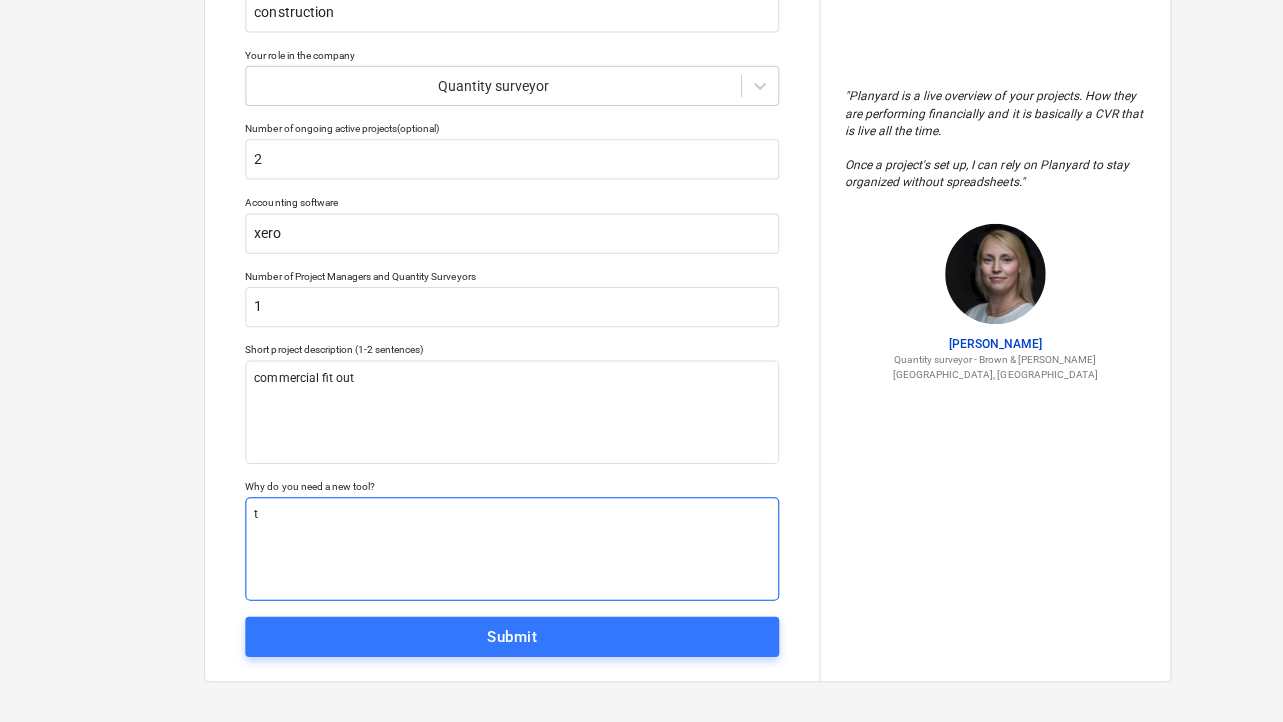 type on "x" 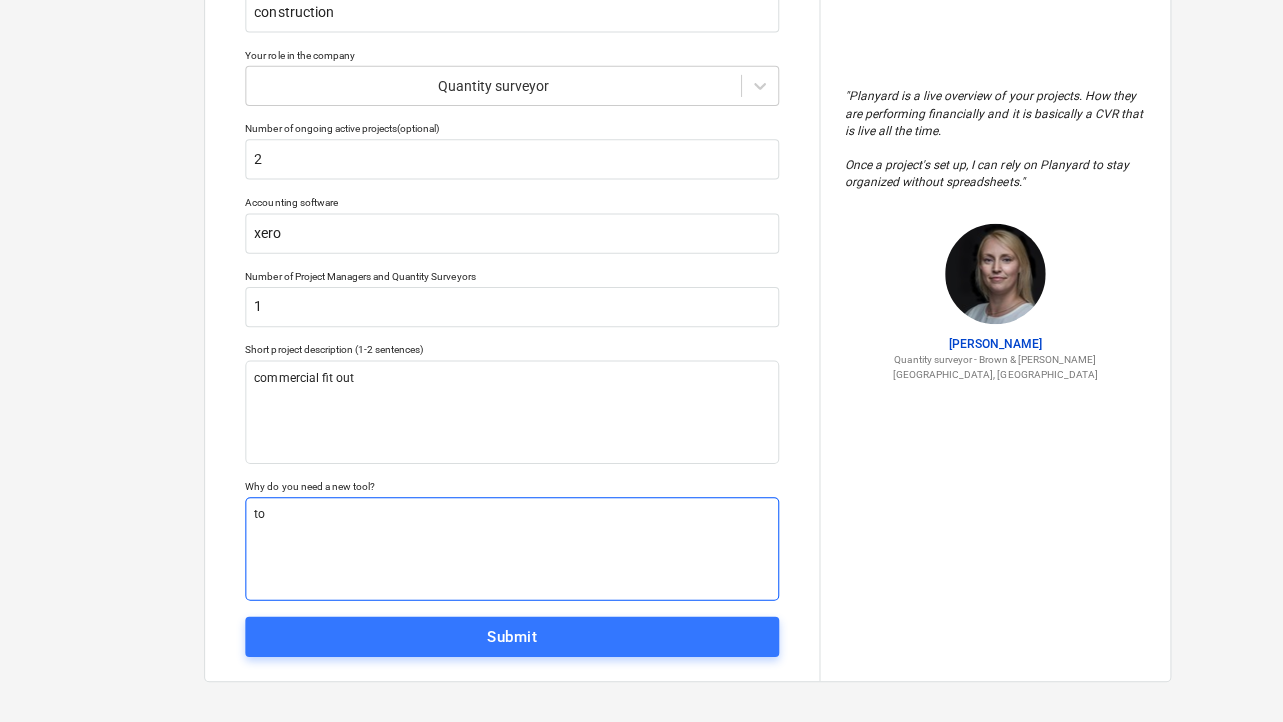 type on "x" 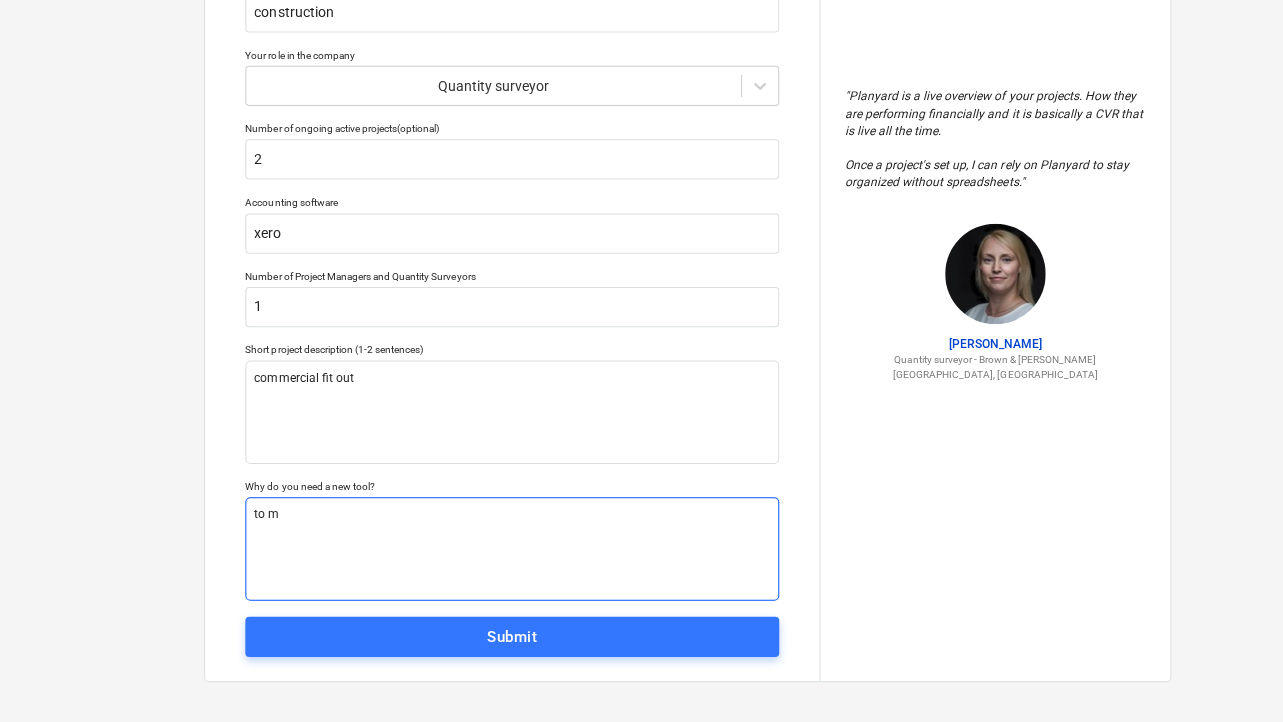 type on "x" 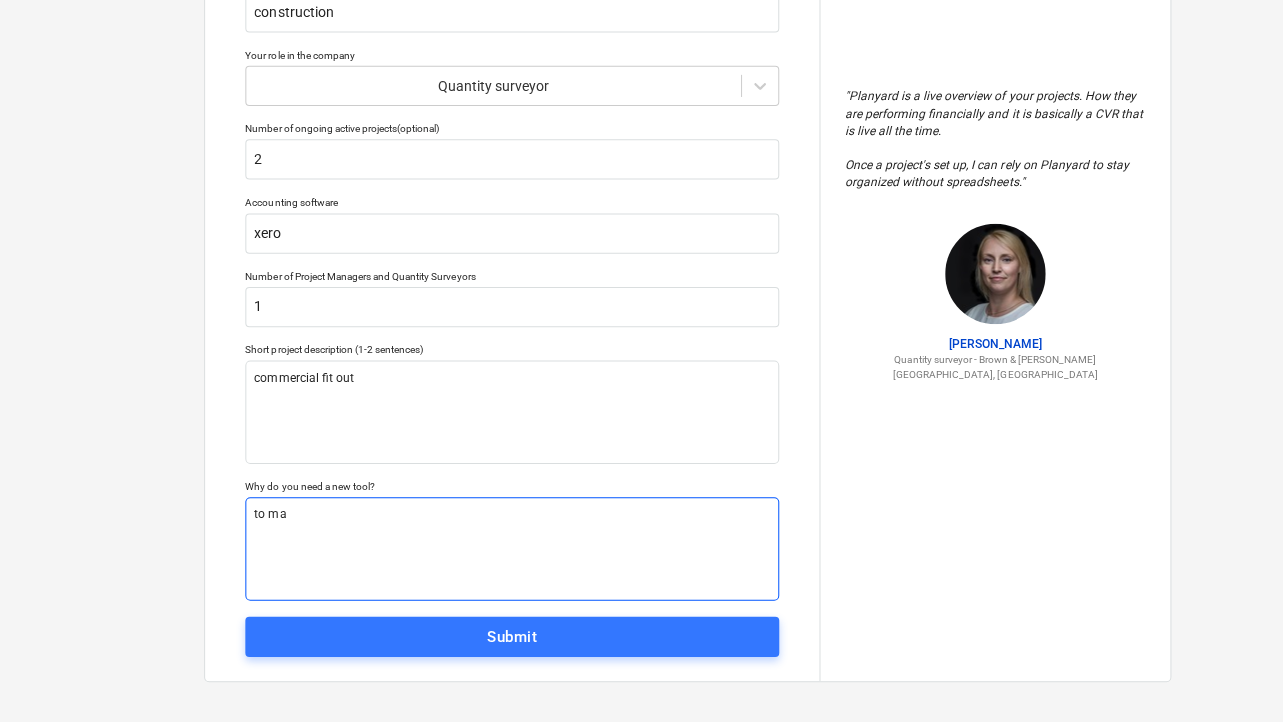 type on "x" 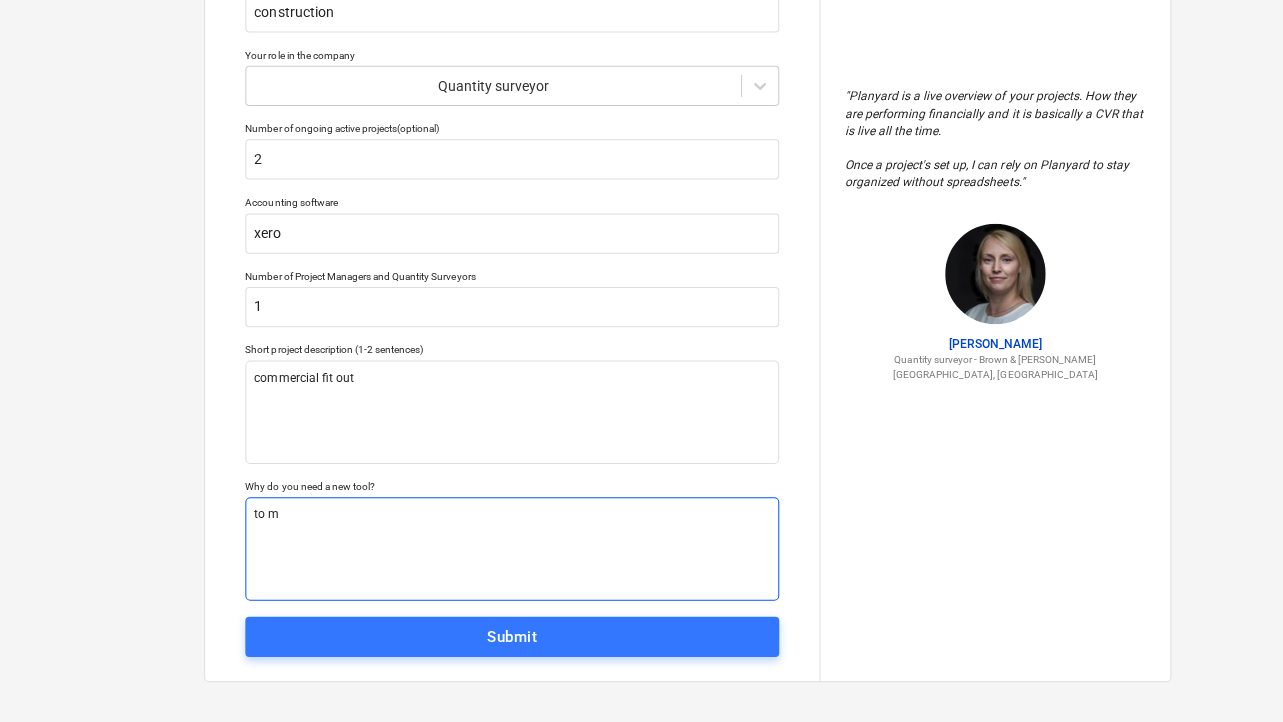 type on "x" 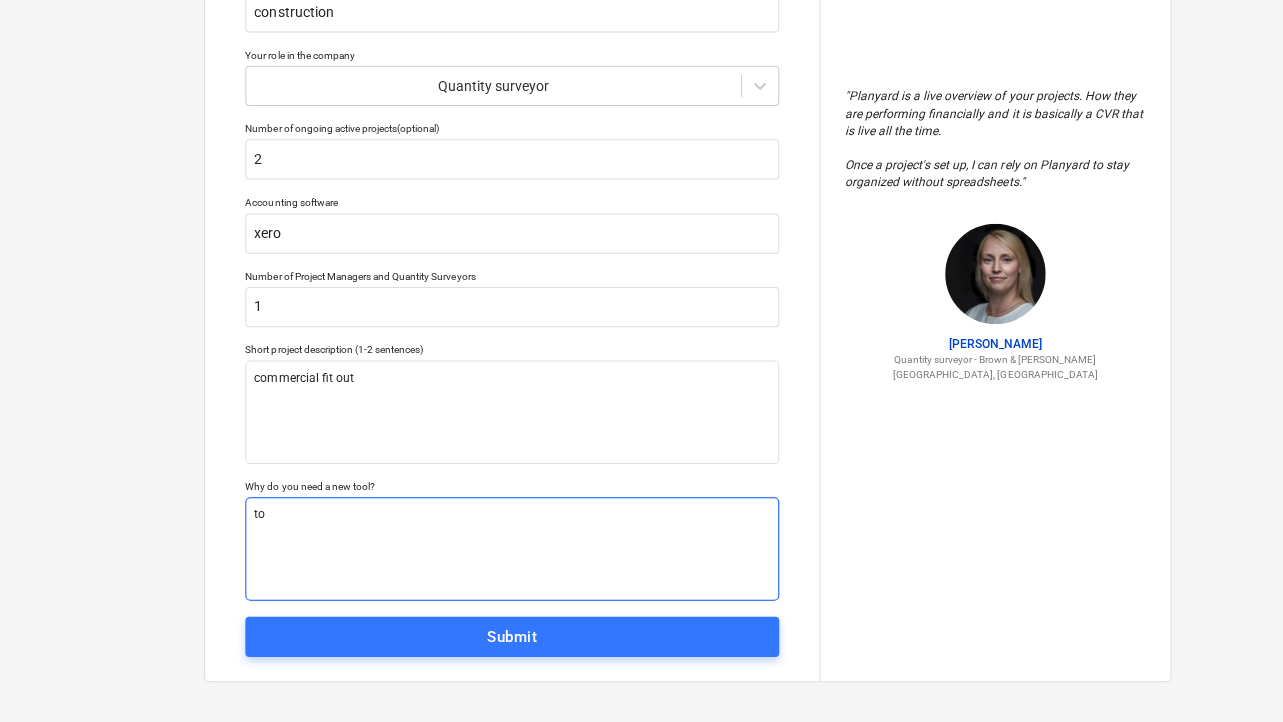 type on "x" 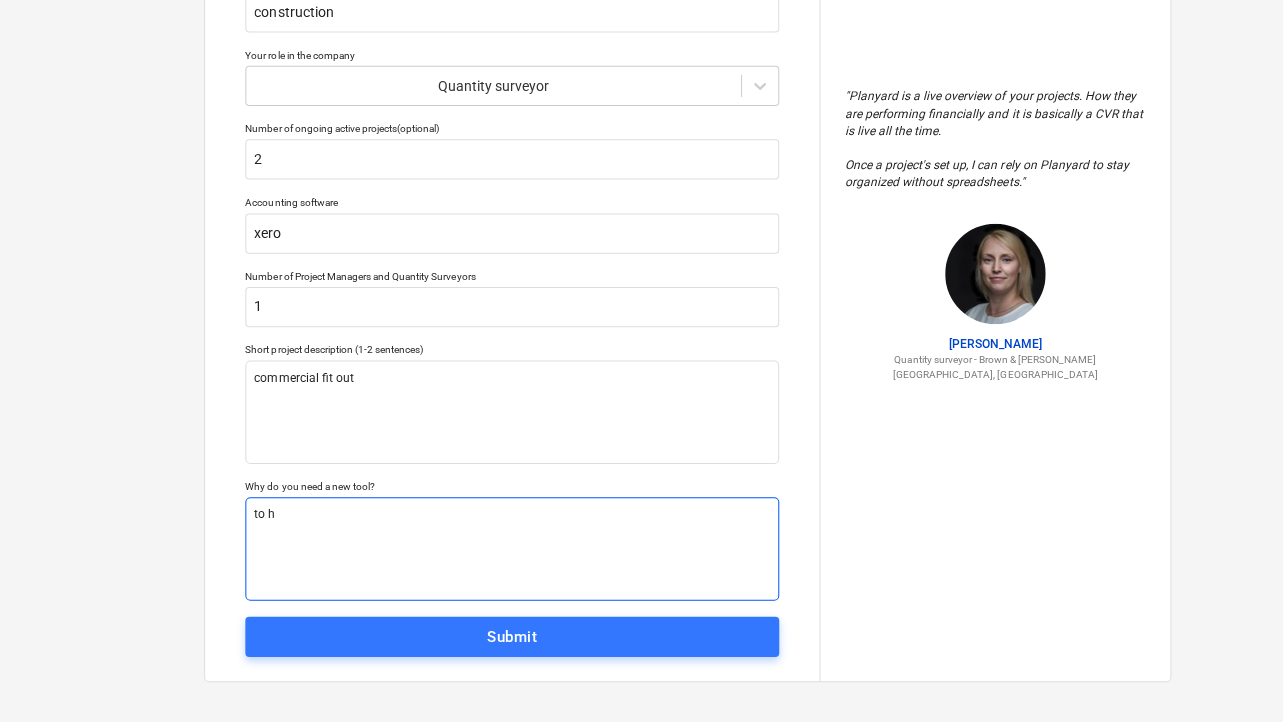 type on "x" 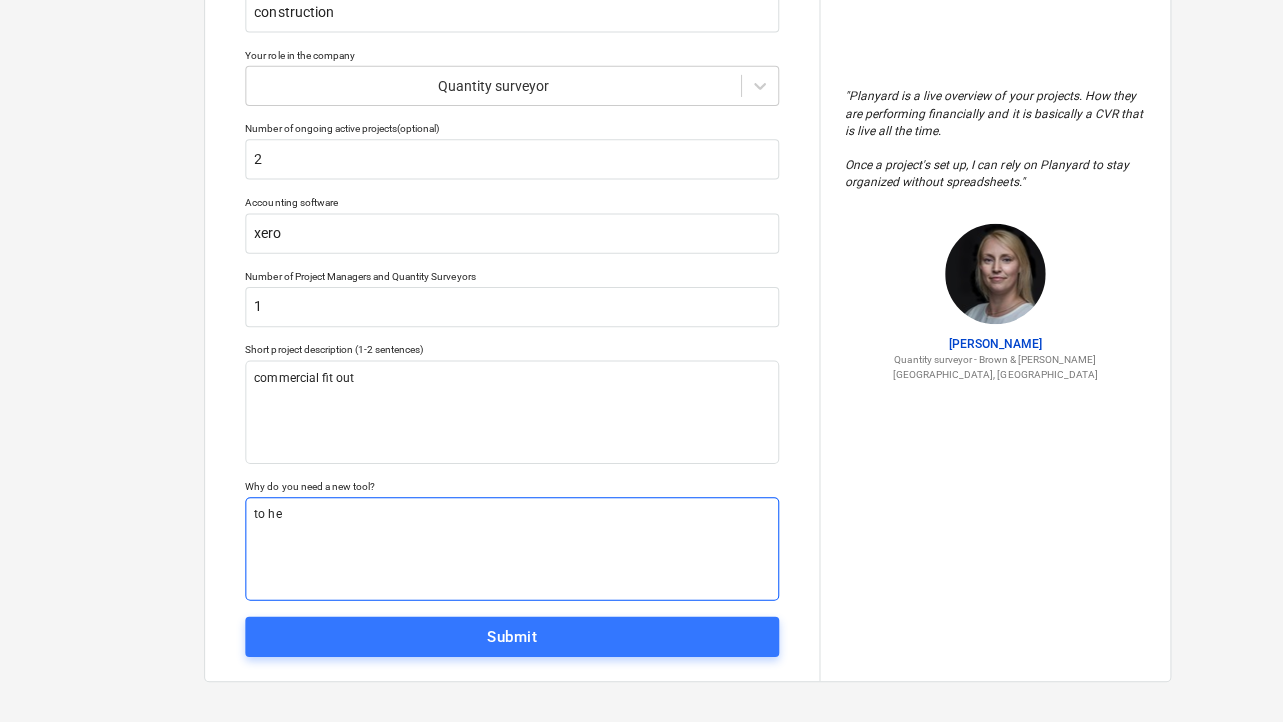type on "x" 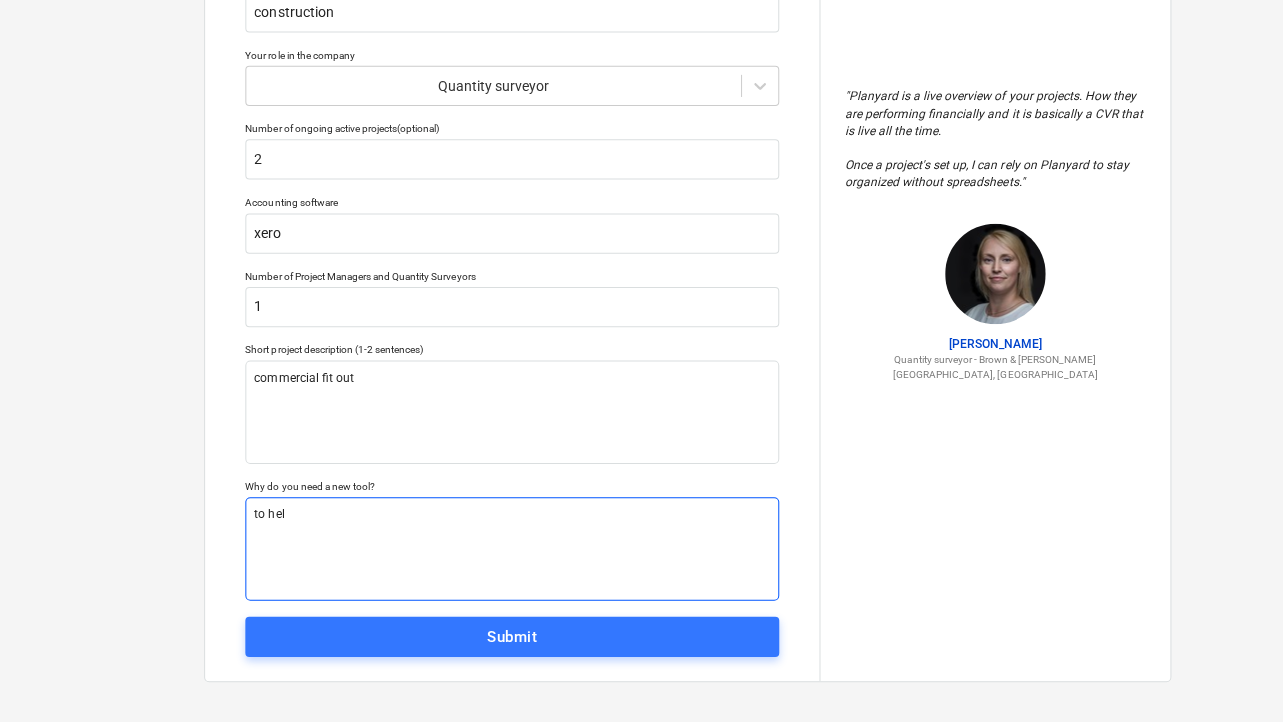 type on "x" 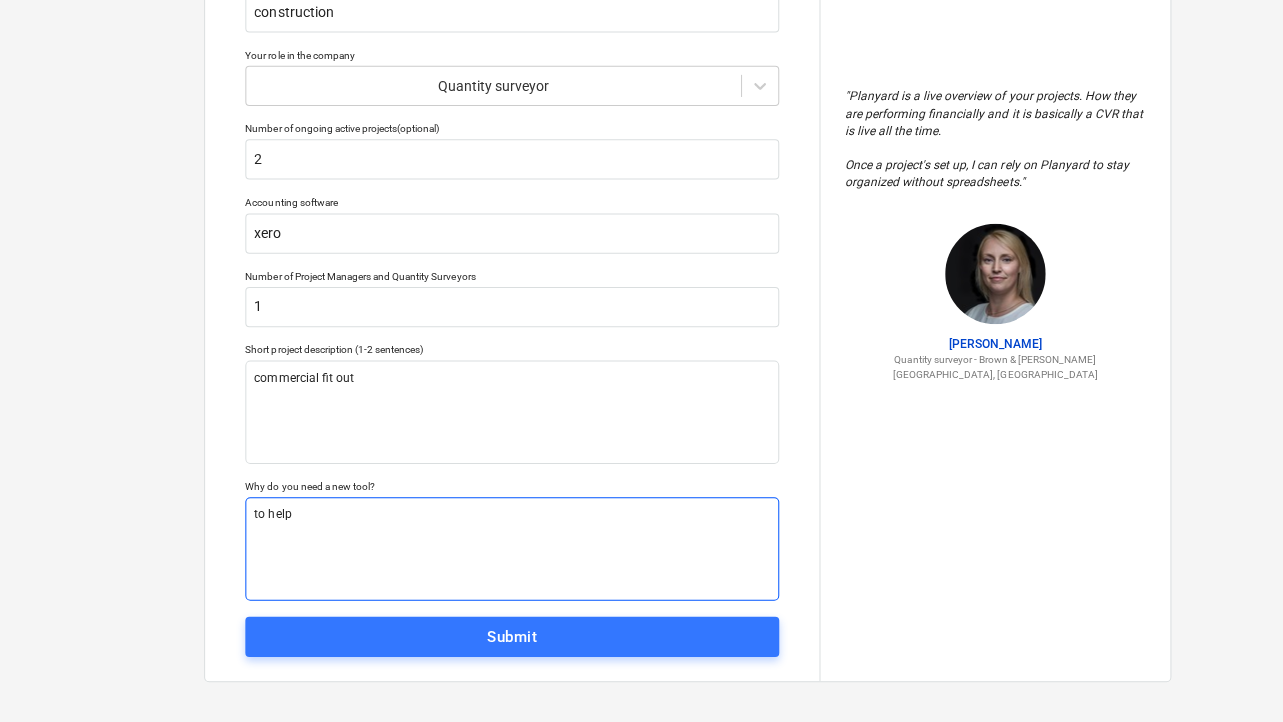 type on "x" 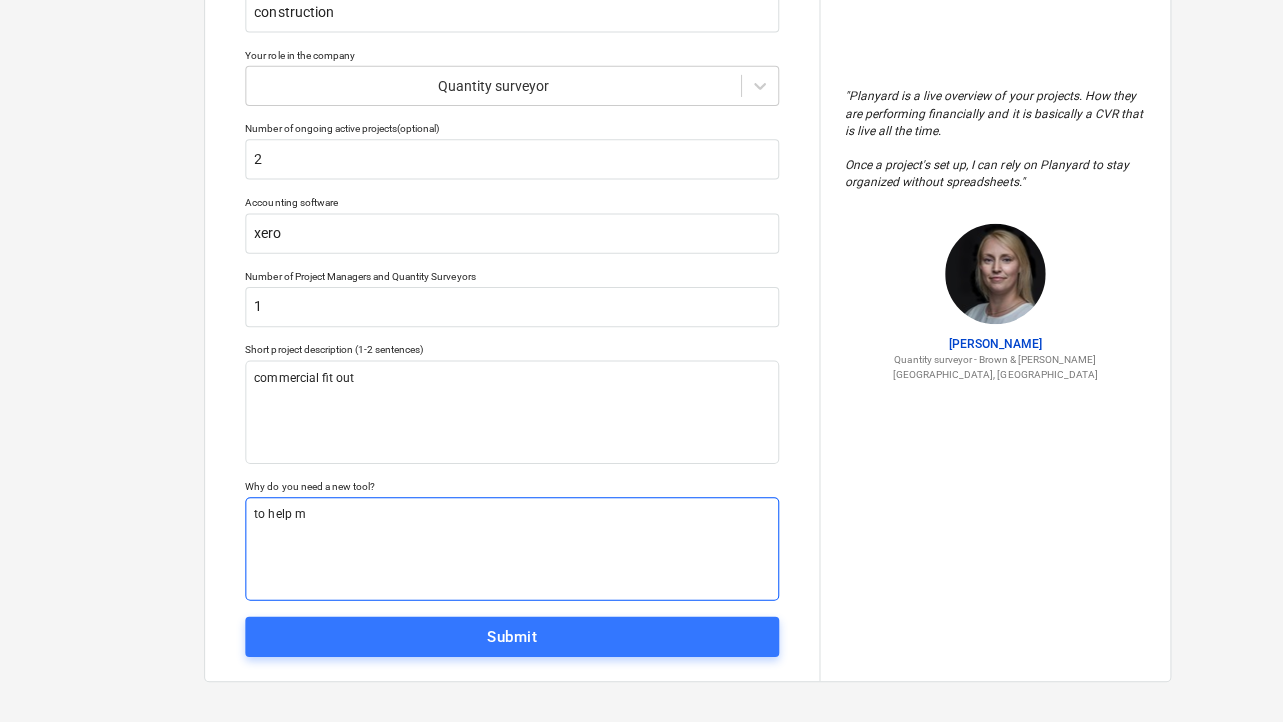 type on "x" 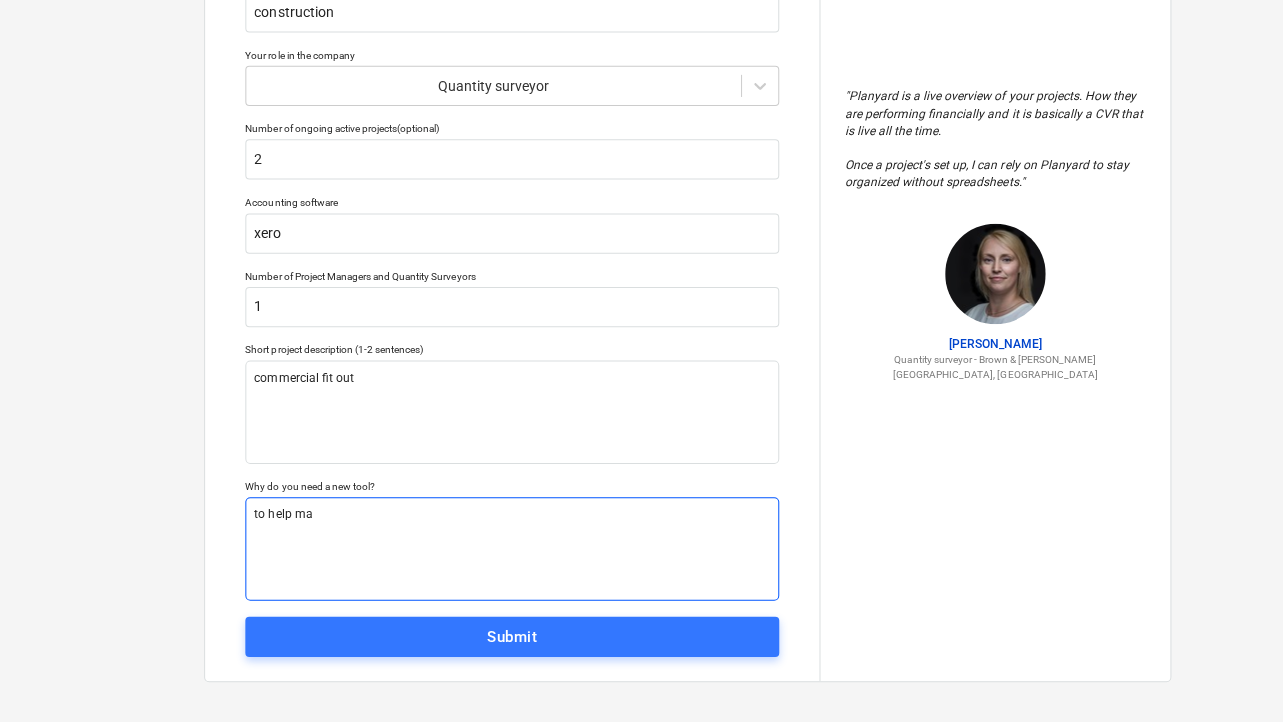 type on "x" 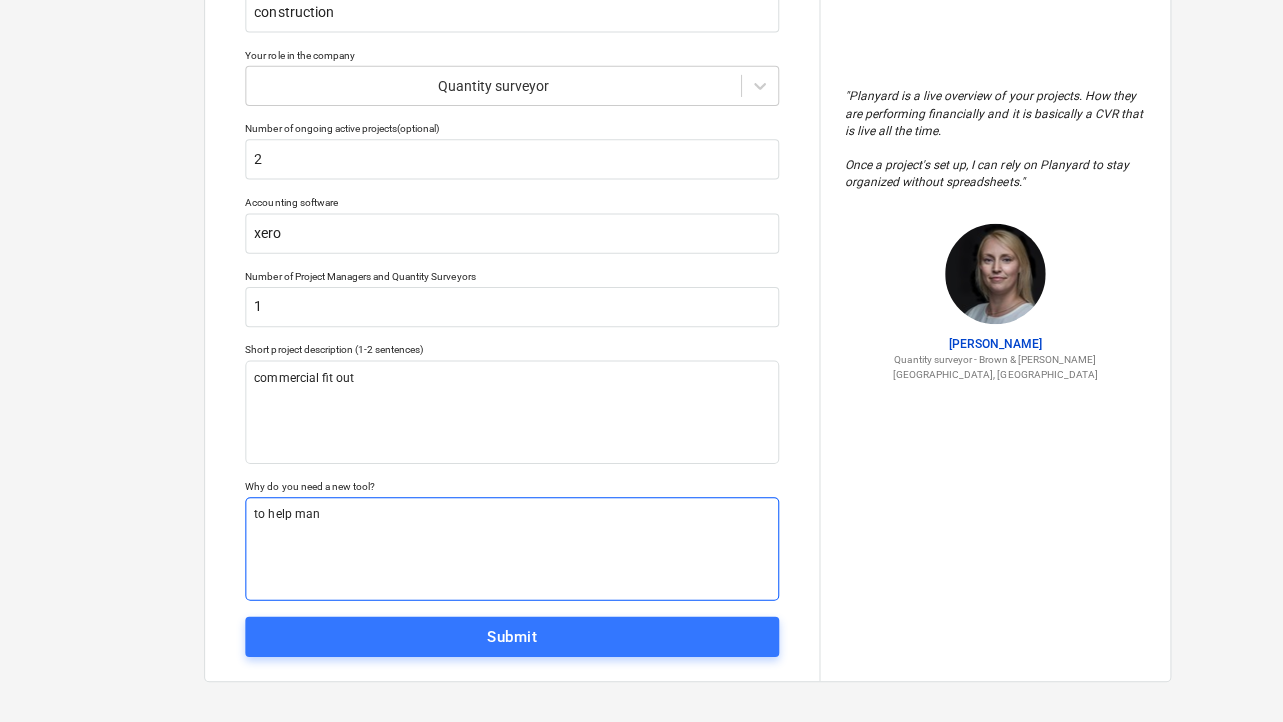 type on "x" 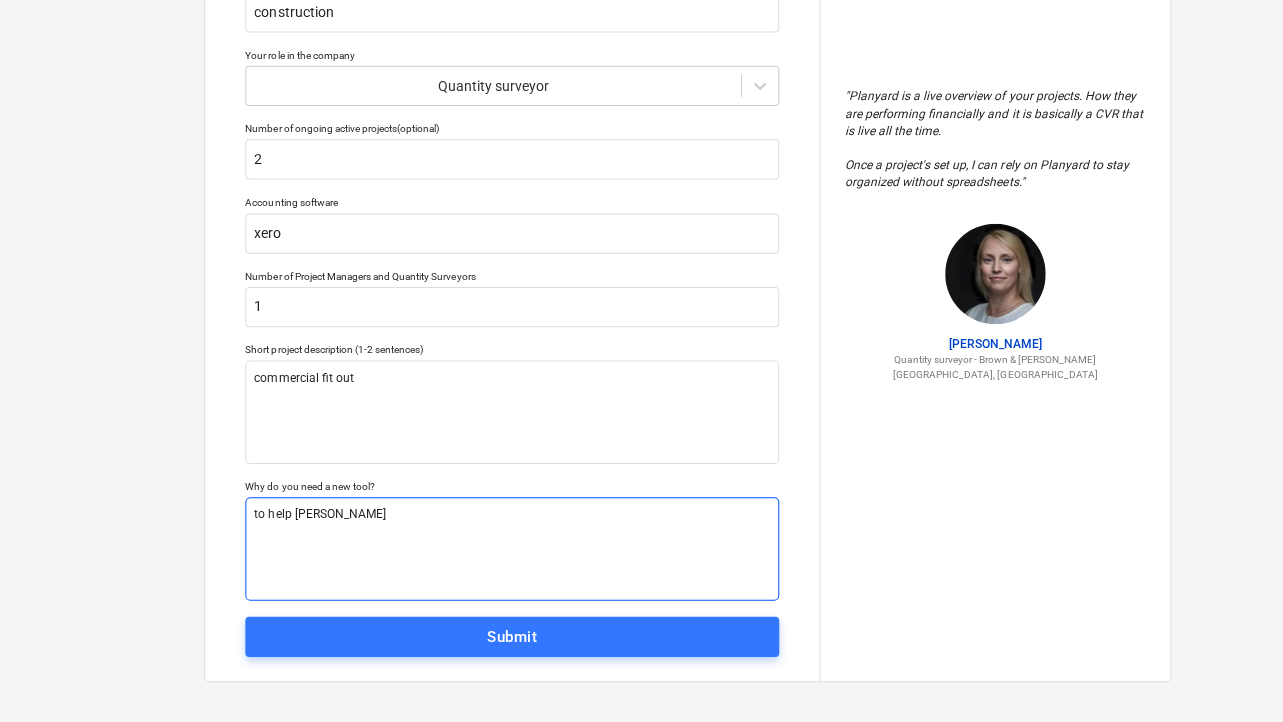type on "x" 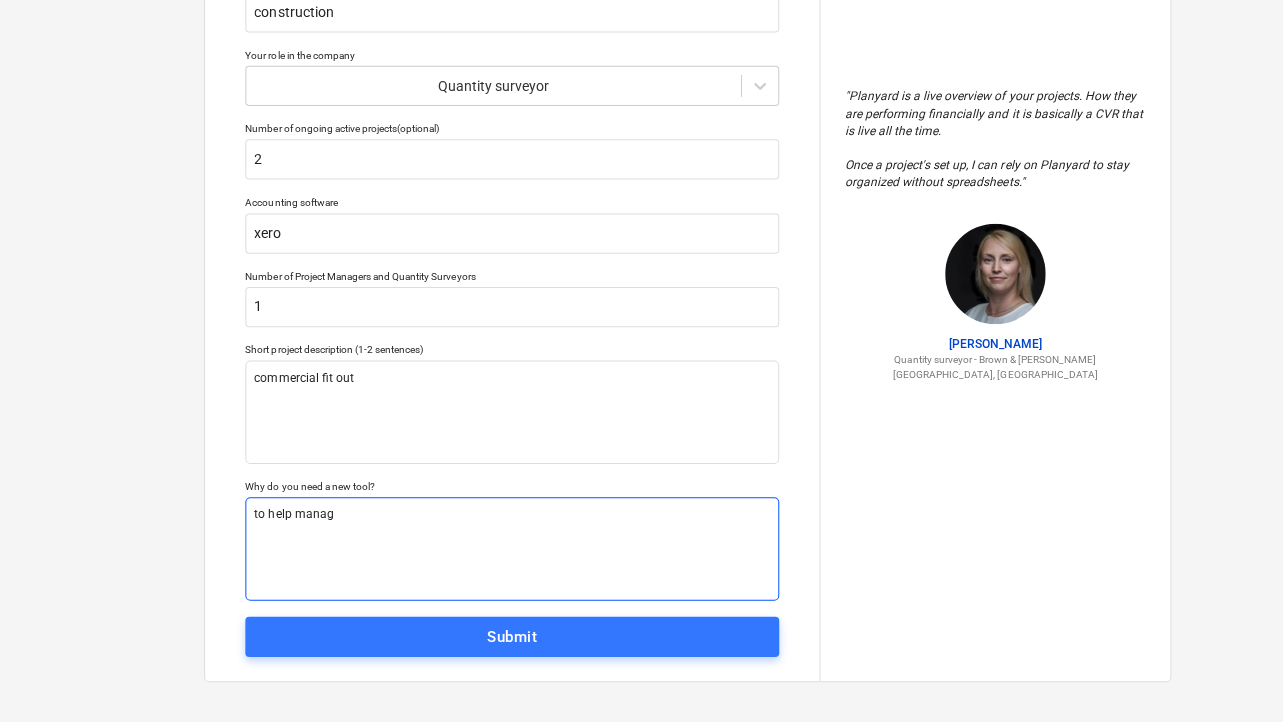 type on "x" 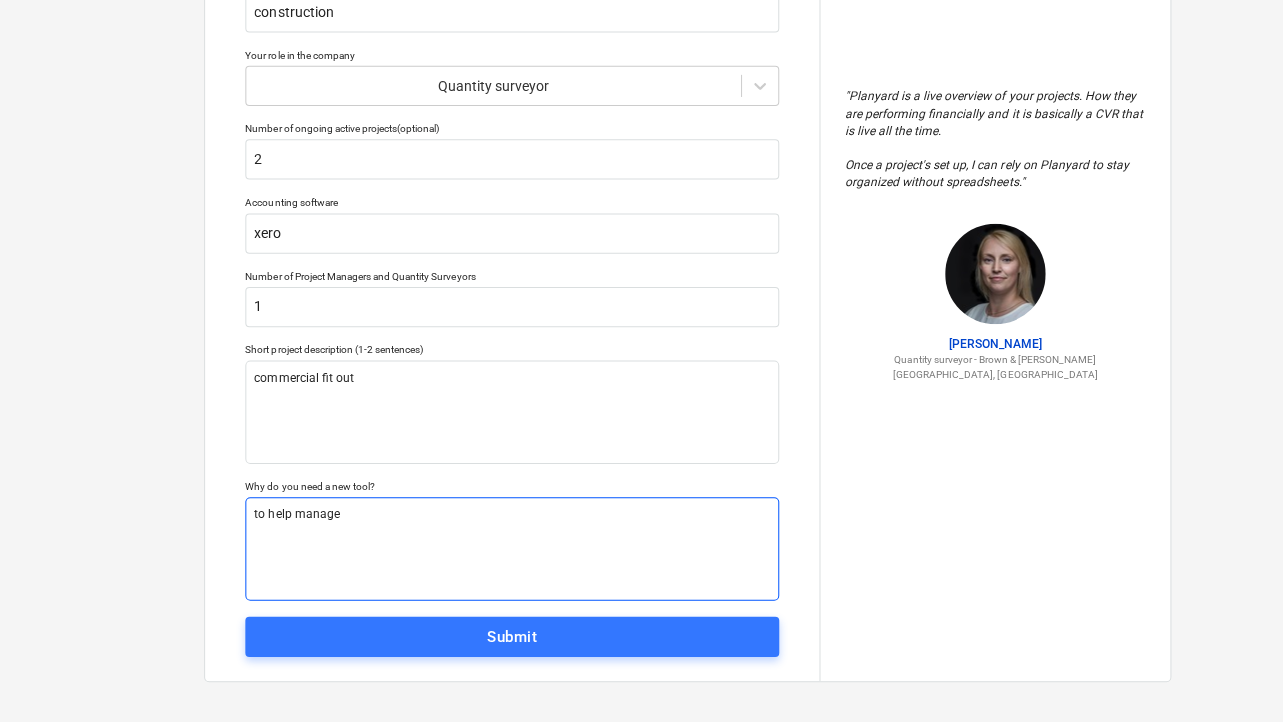 type on "x" 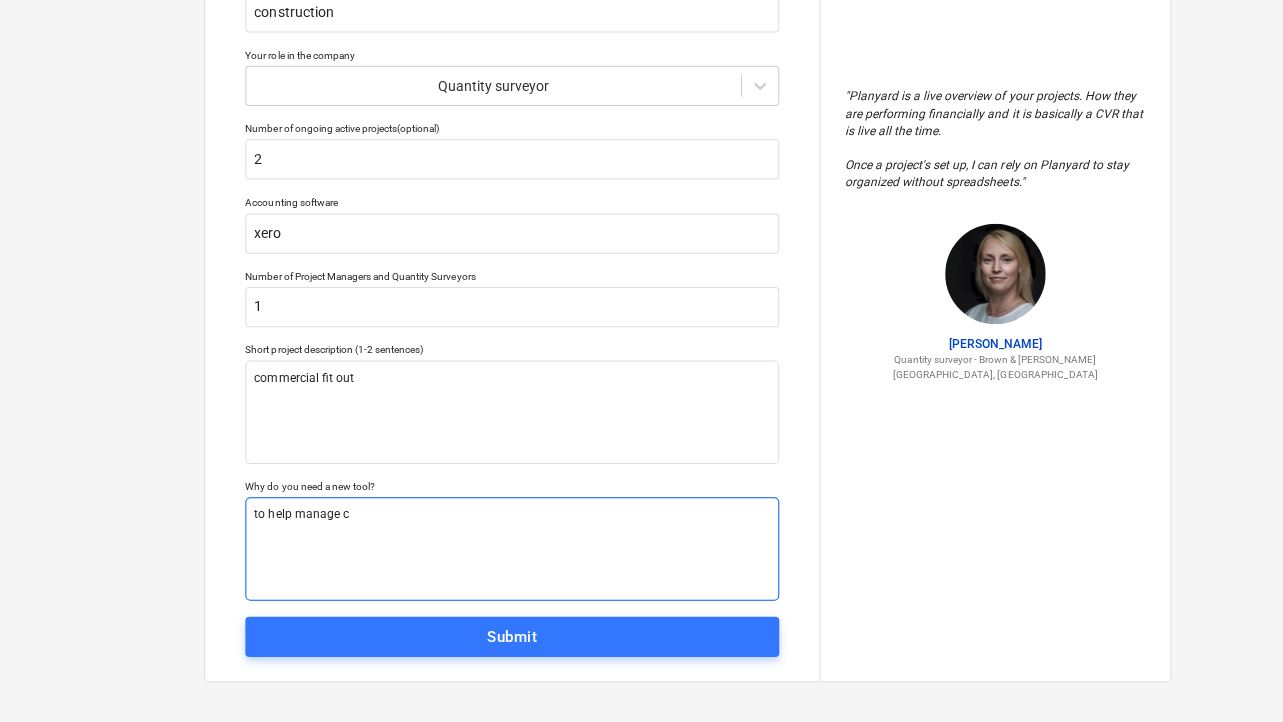 type on "x" 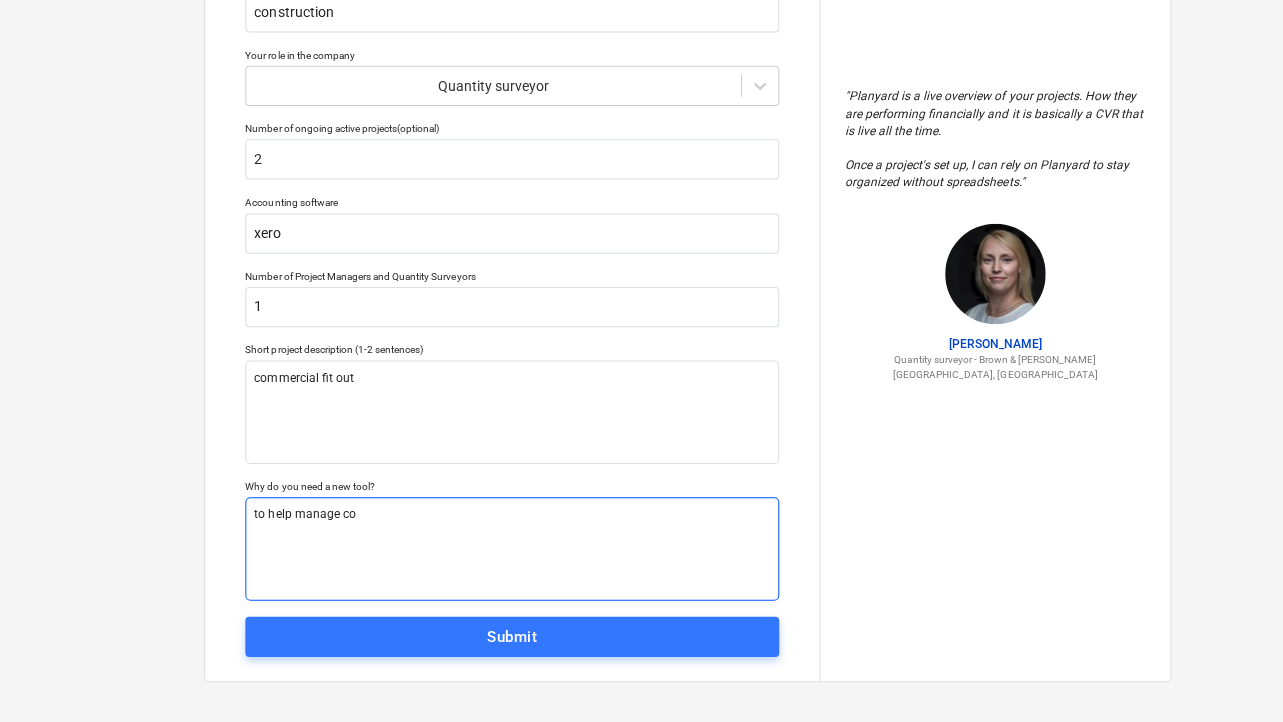 type on "x" 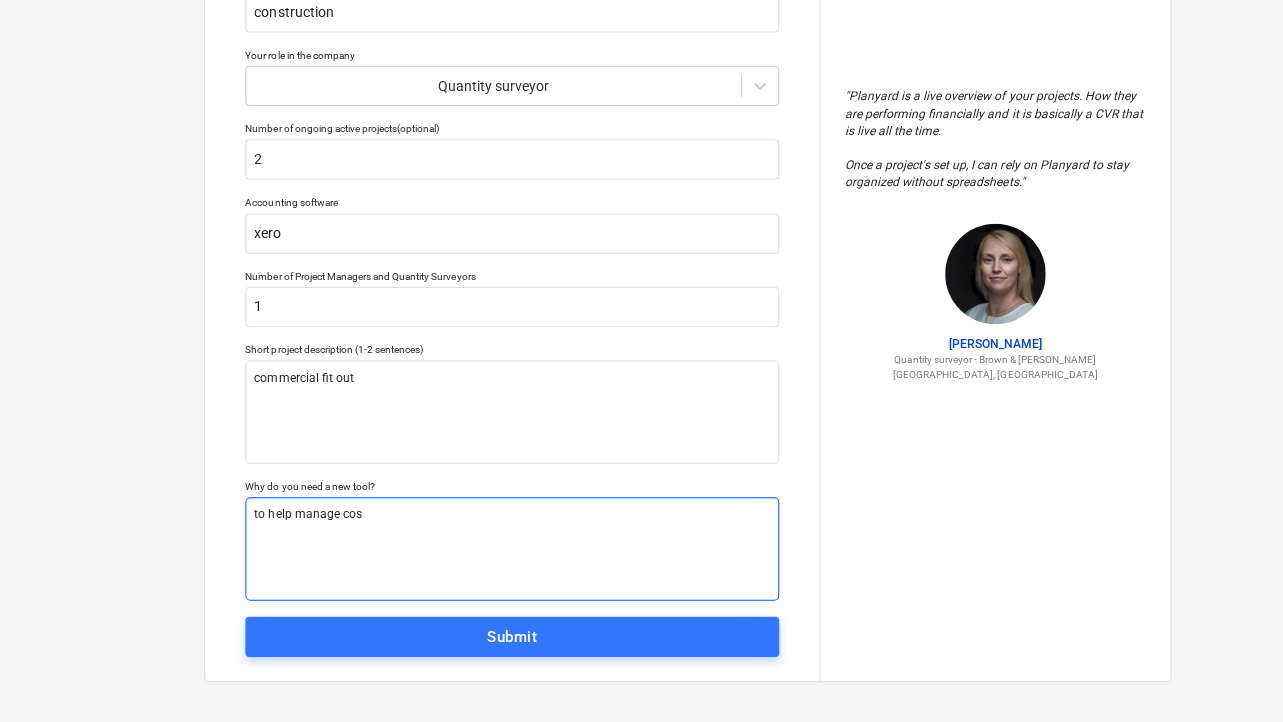 type on "x" 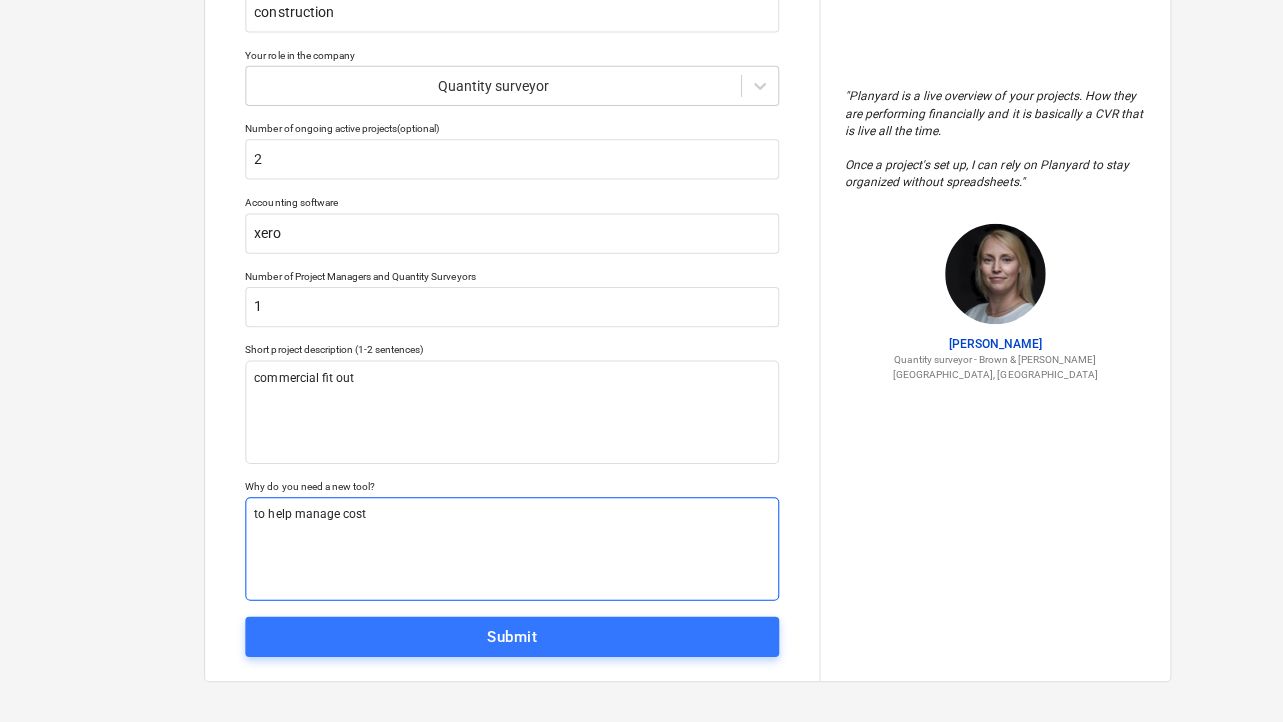 type on "x" 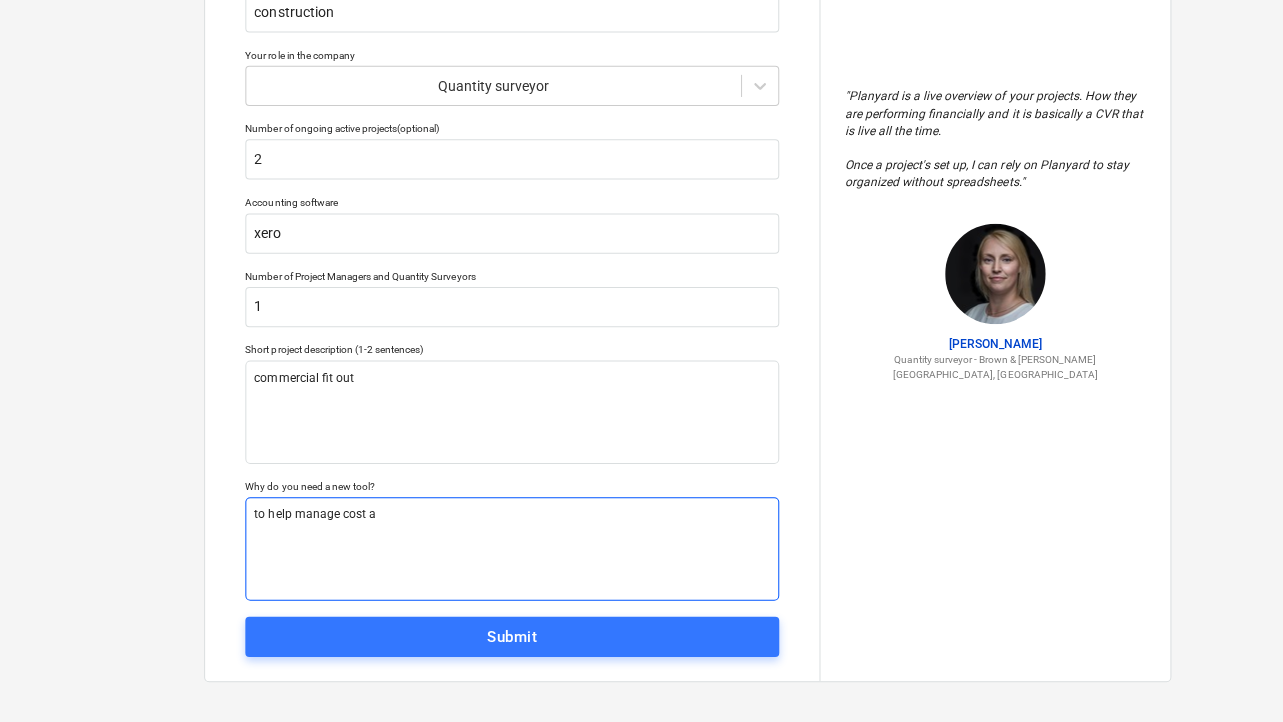 type on "x" 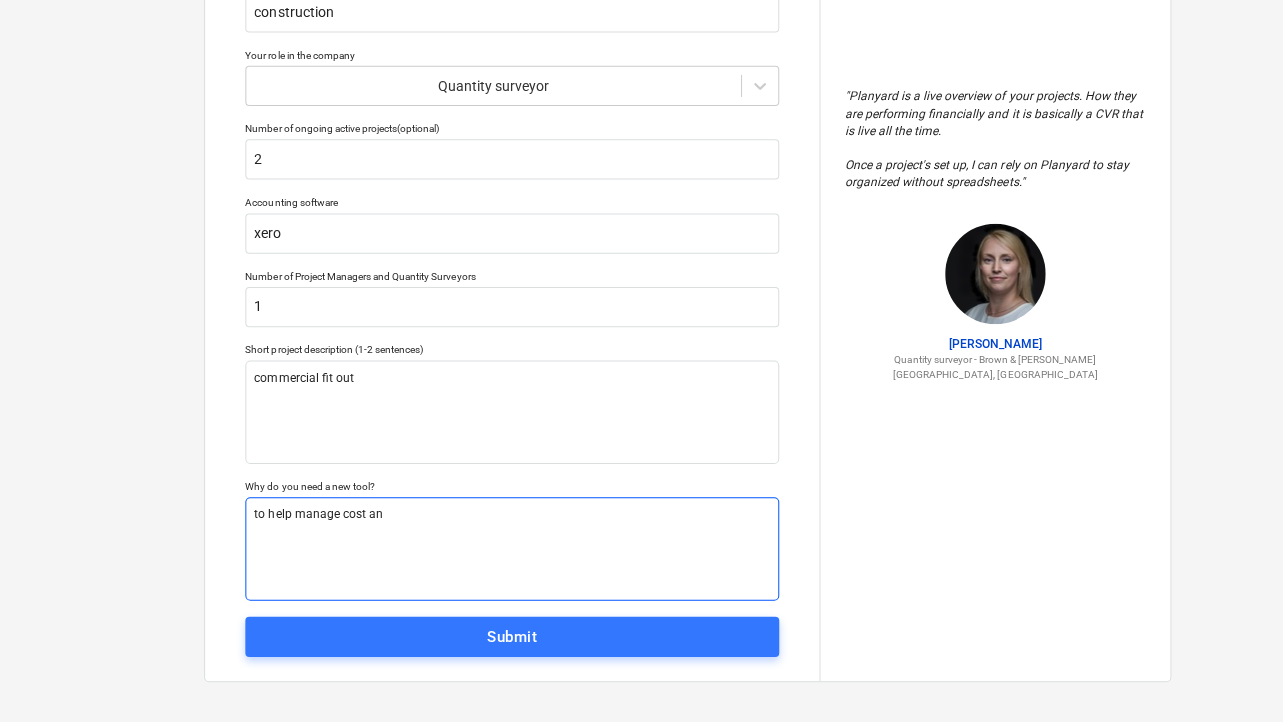 type on "x" 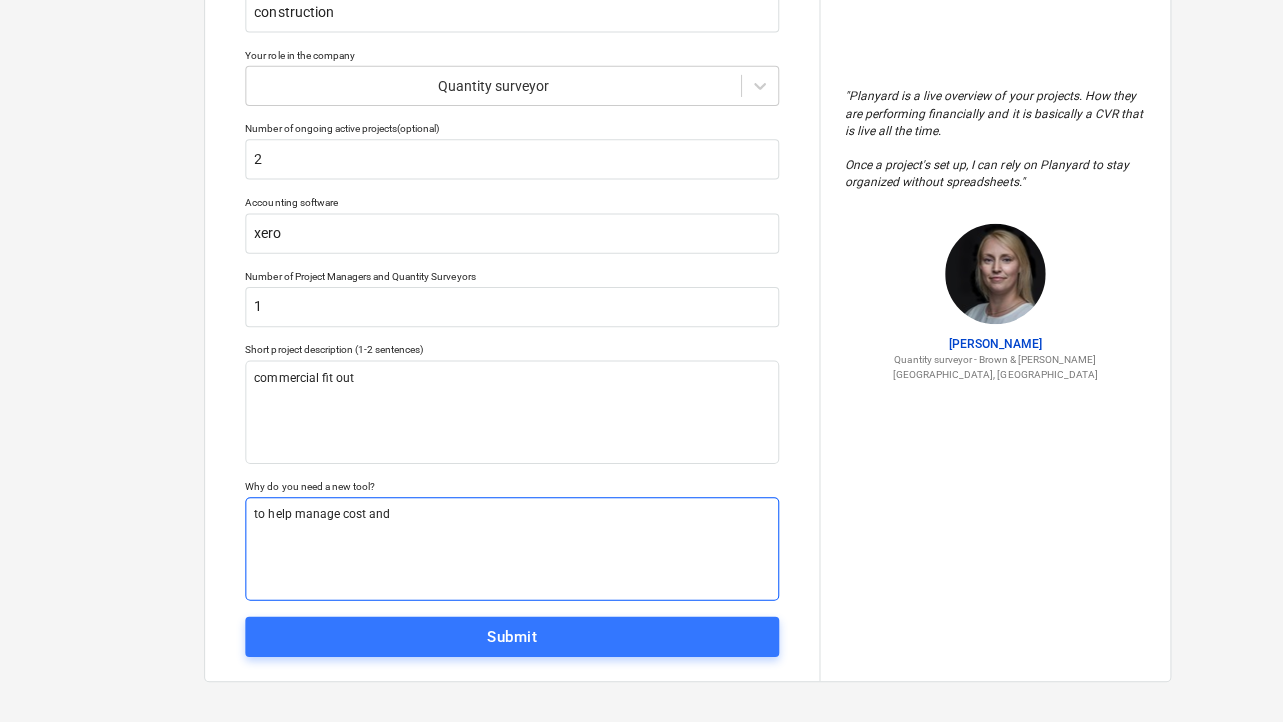 type on "x" 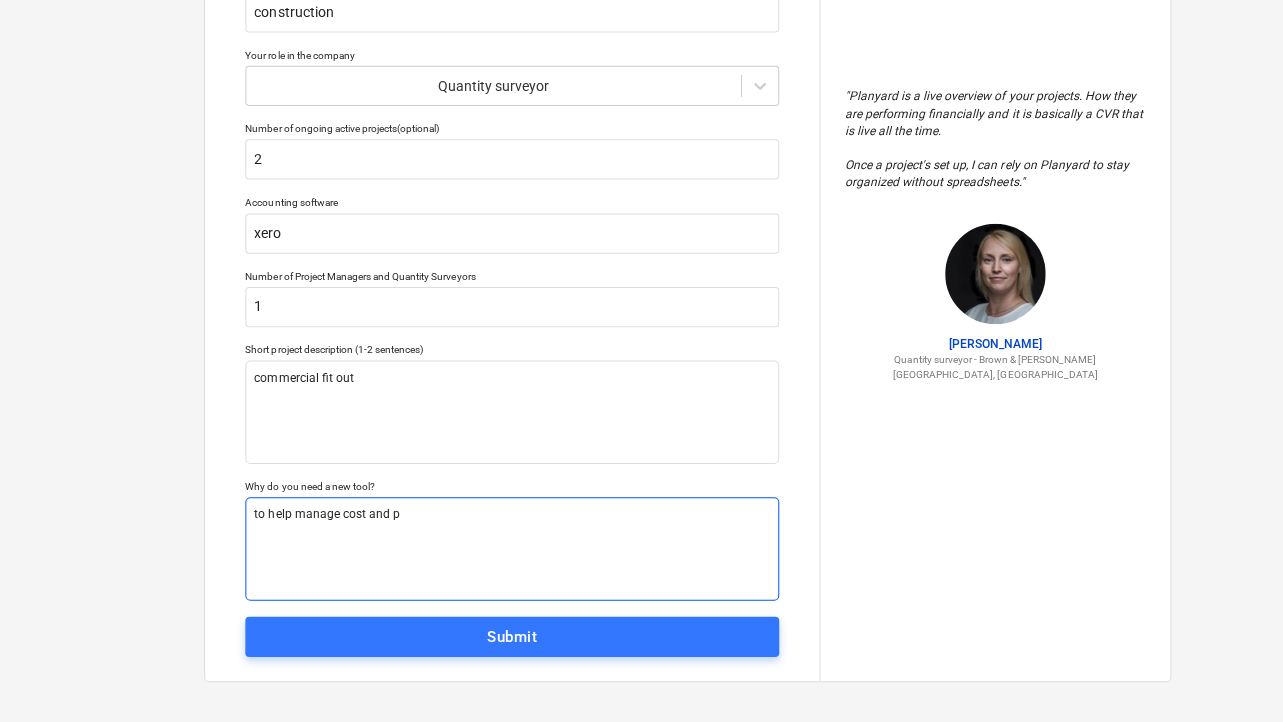 type on "x" 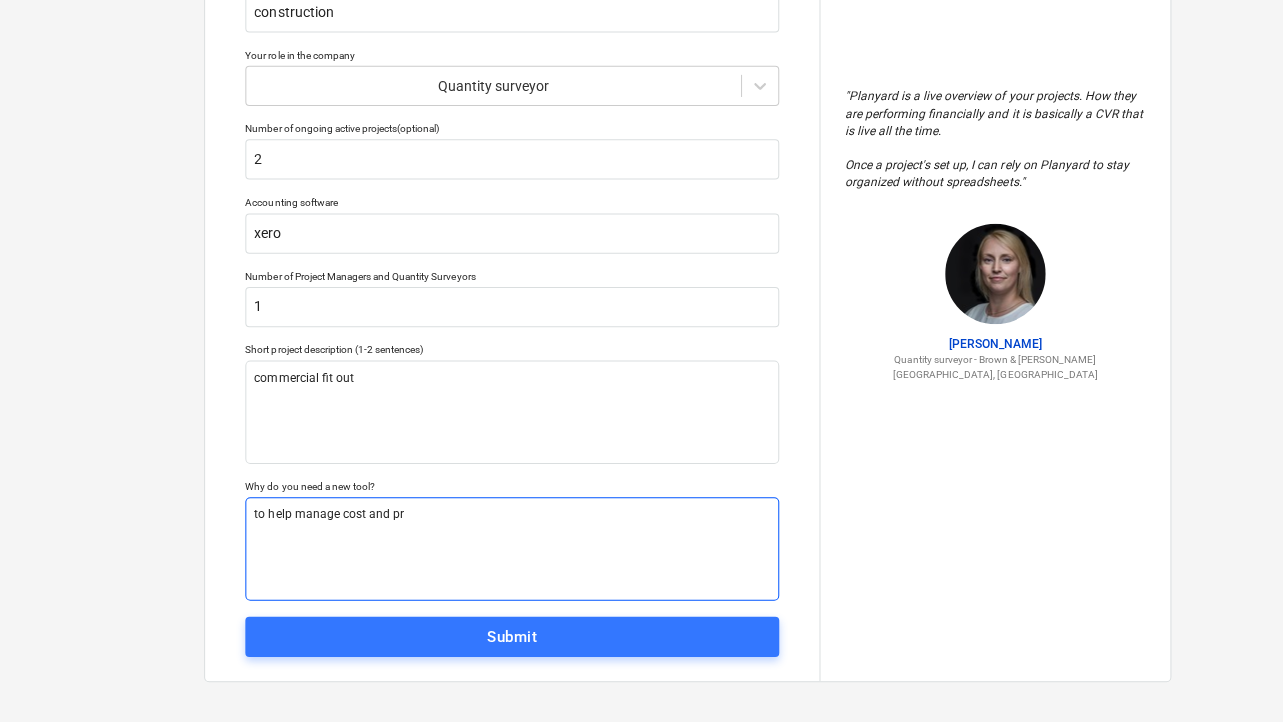 type on "x" 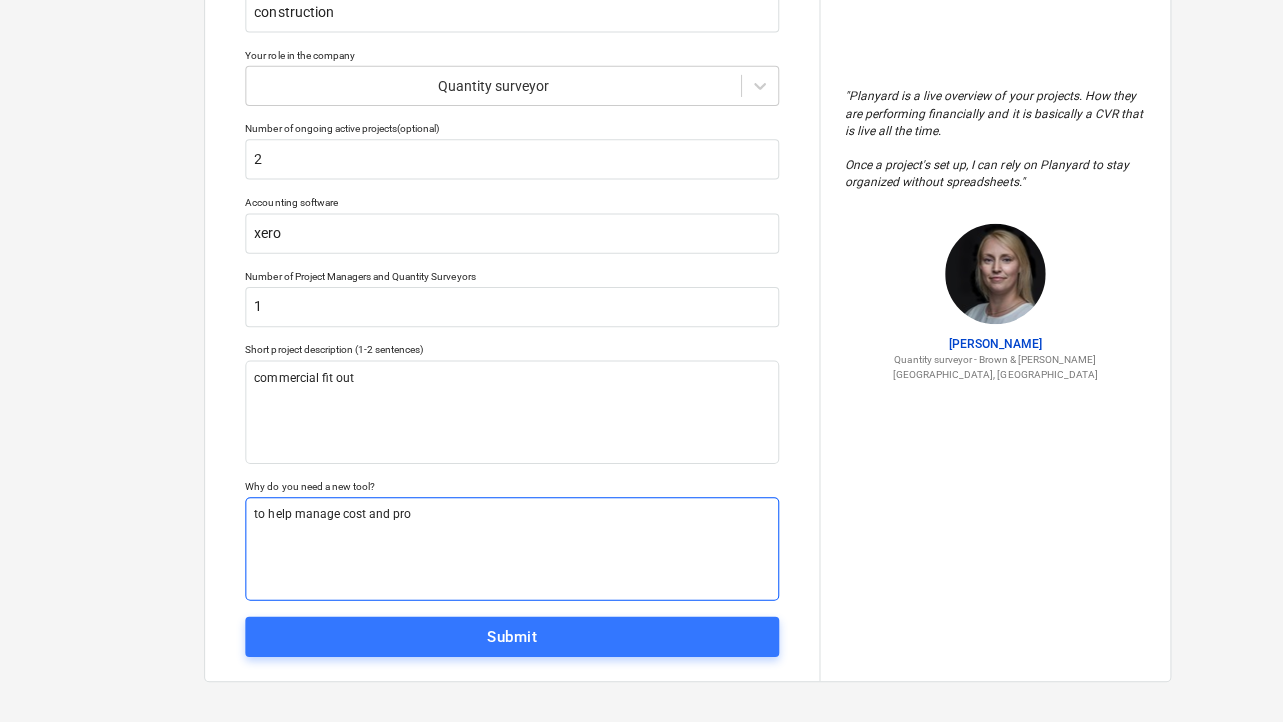 type on "x" 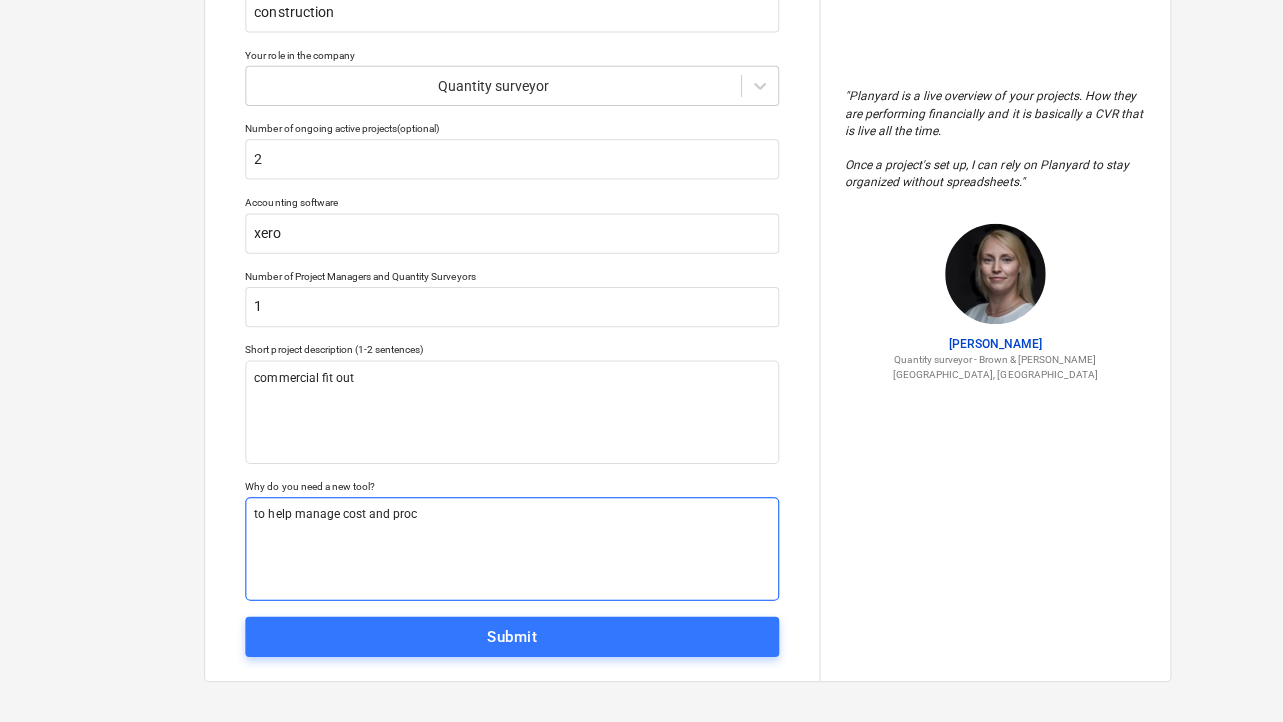 type on "x" 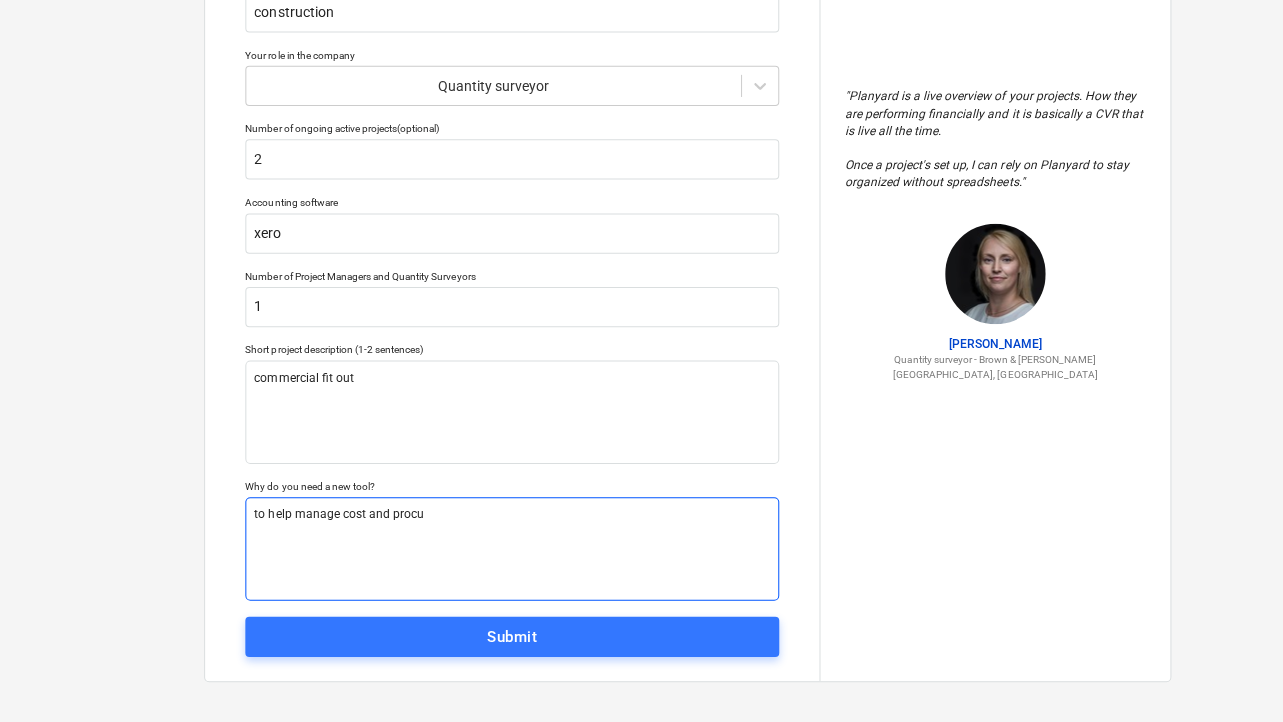 type on "x" 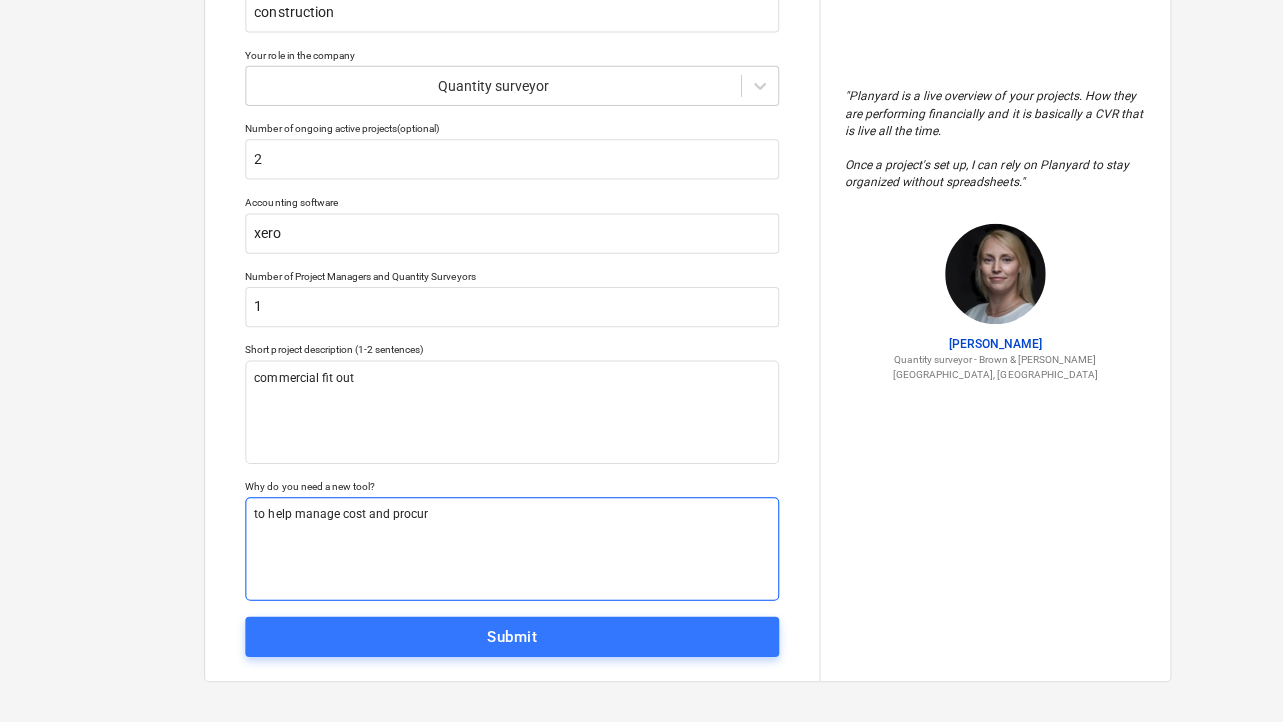 type on "x" 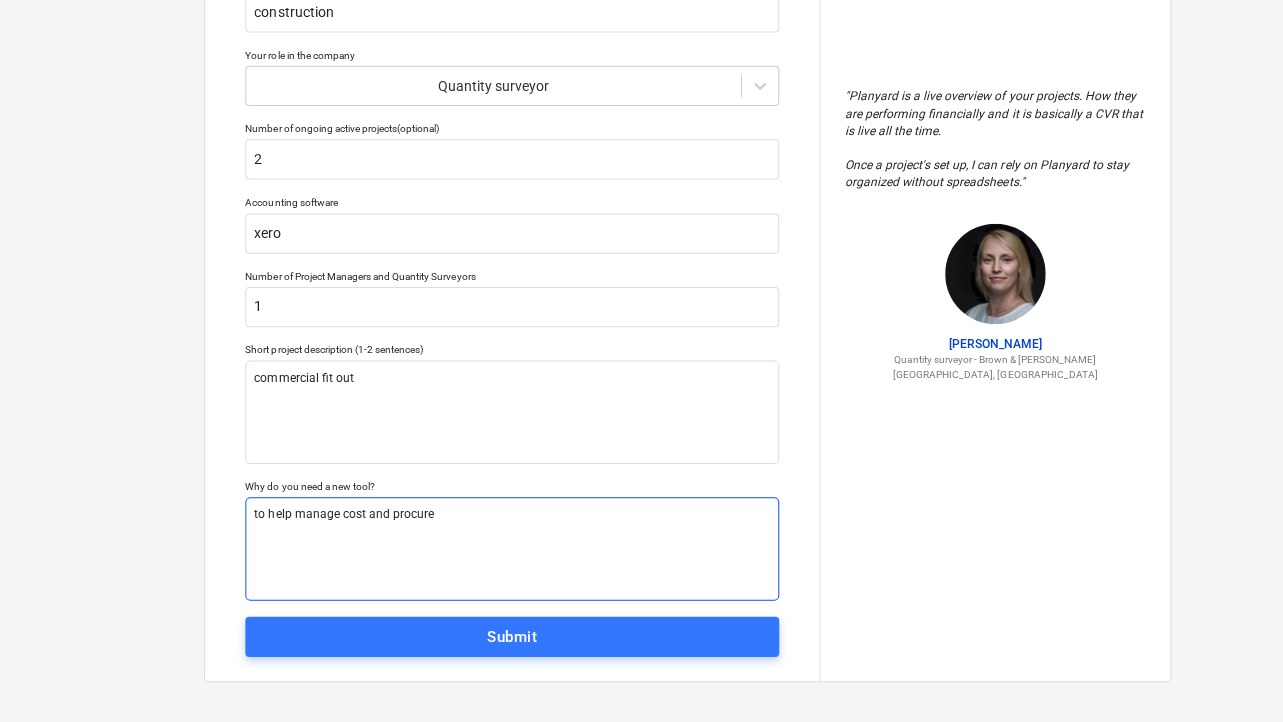 type on "x" 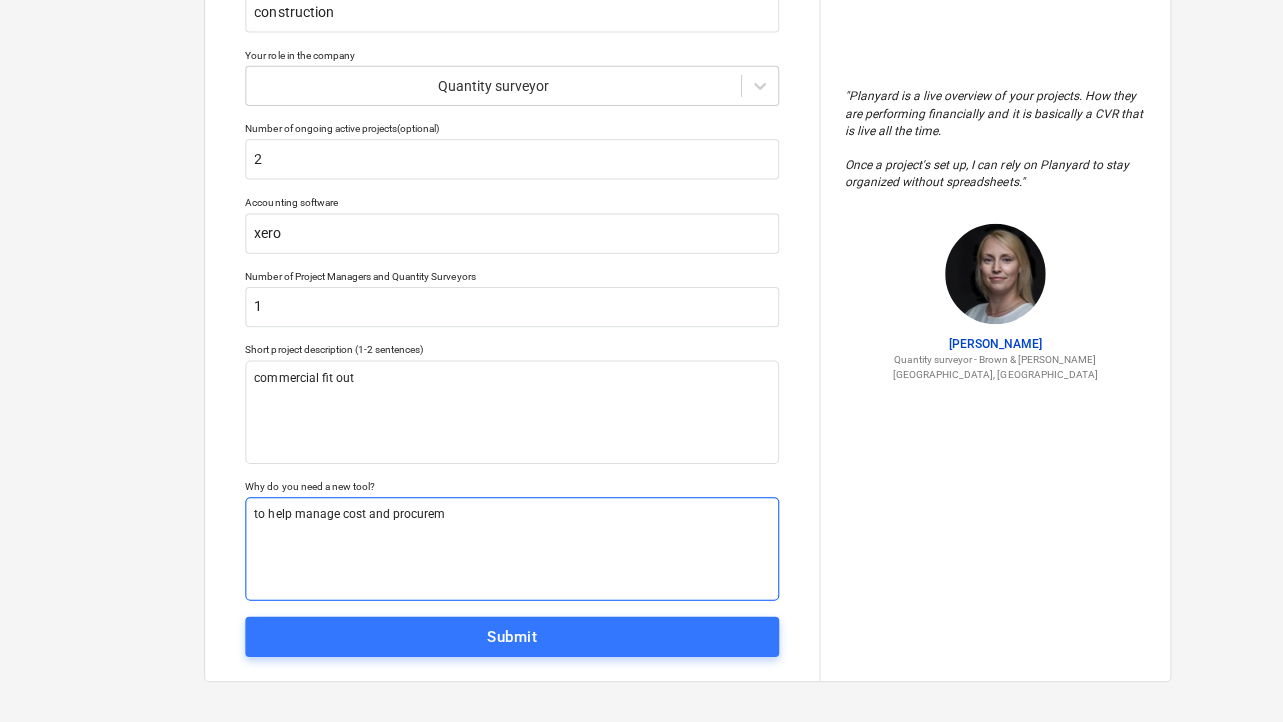 type on "x" 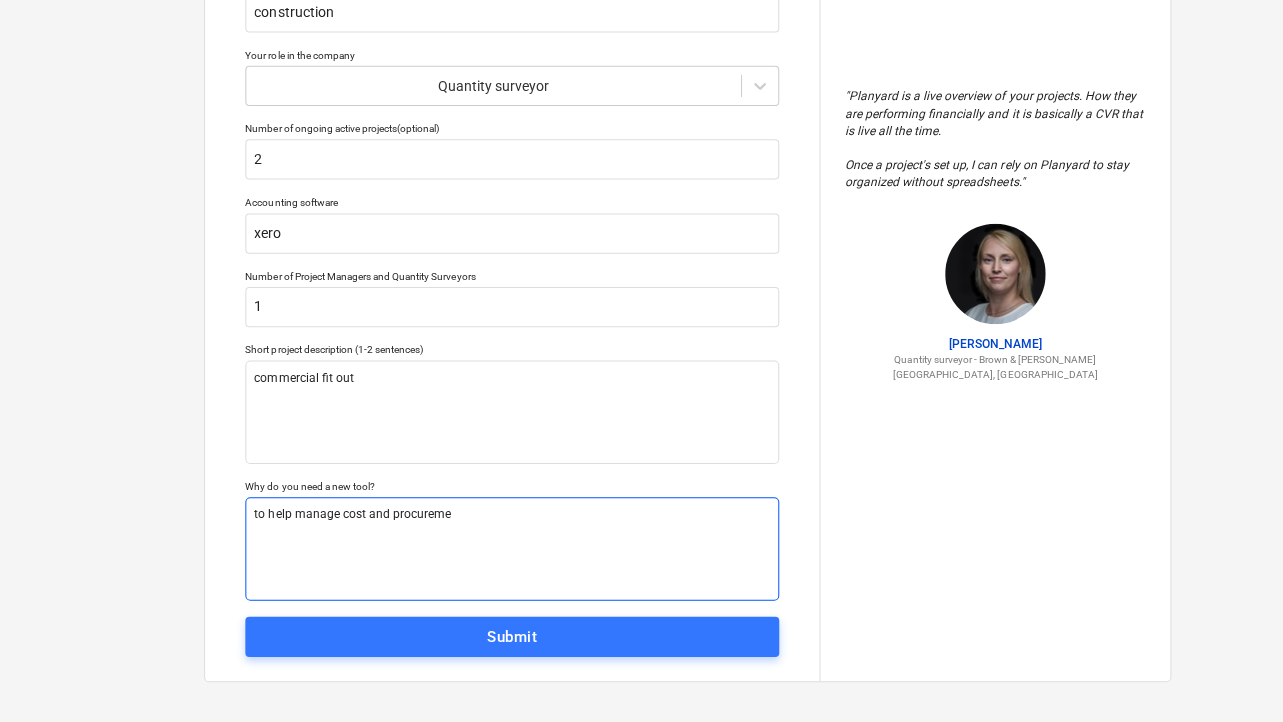 type on "x" 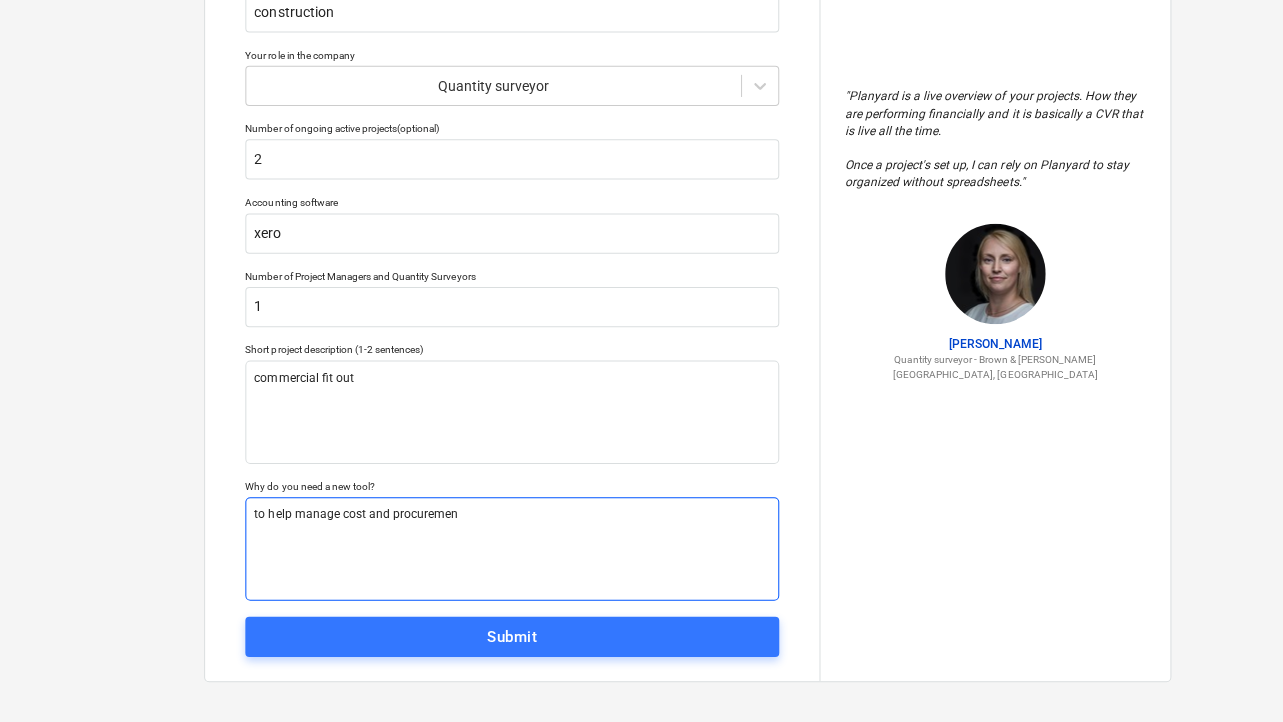 type on "x" 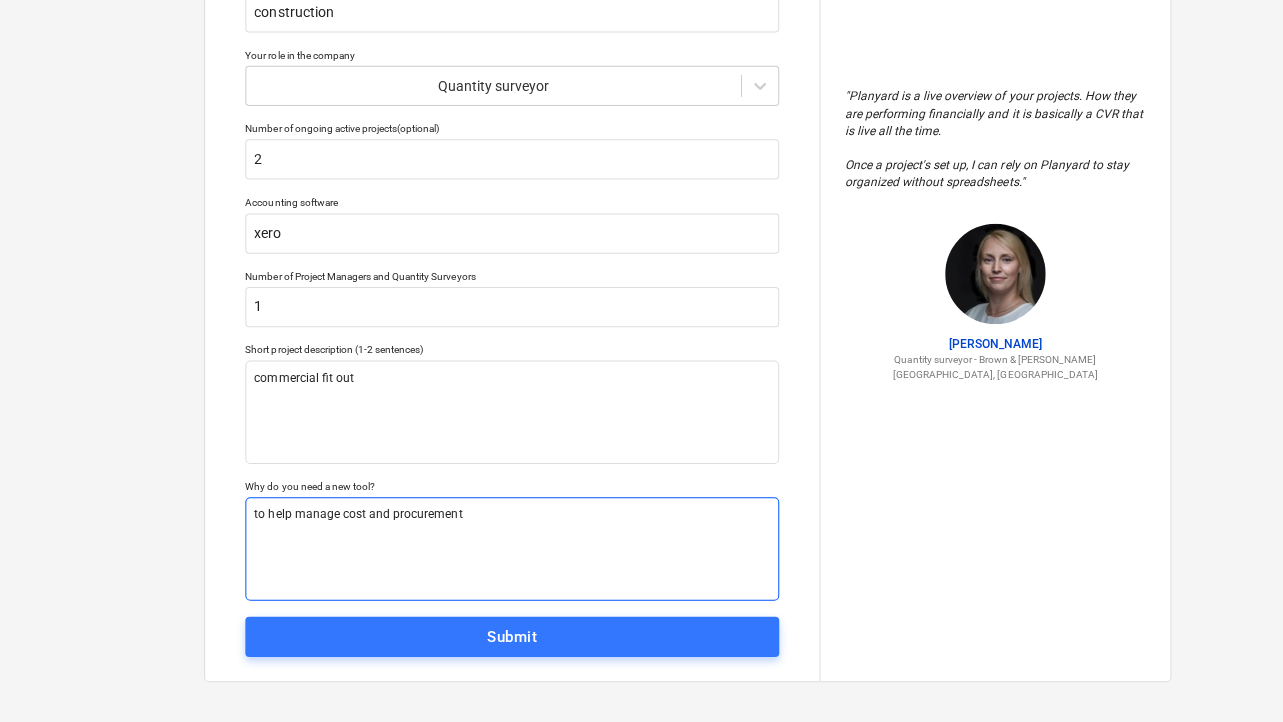type on "x" 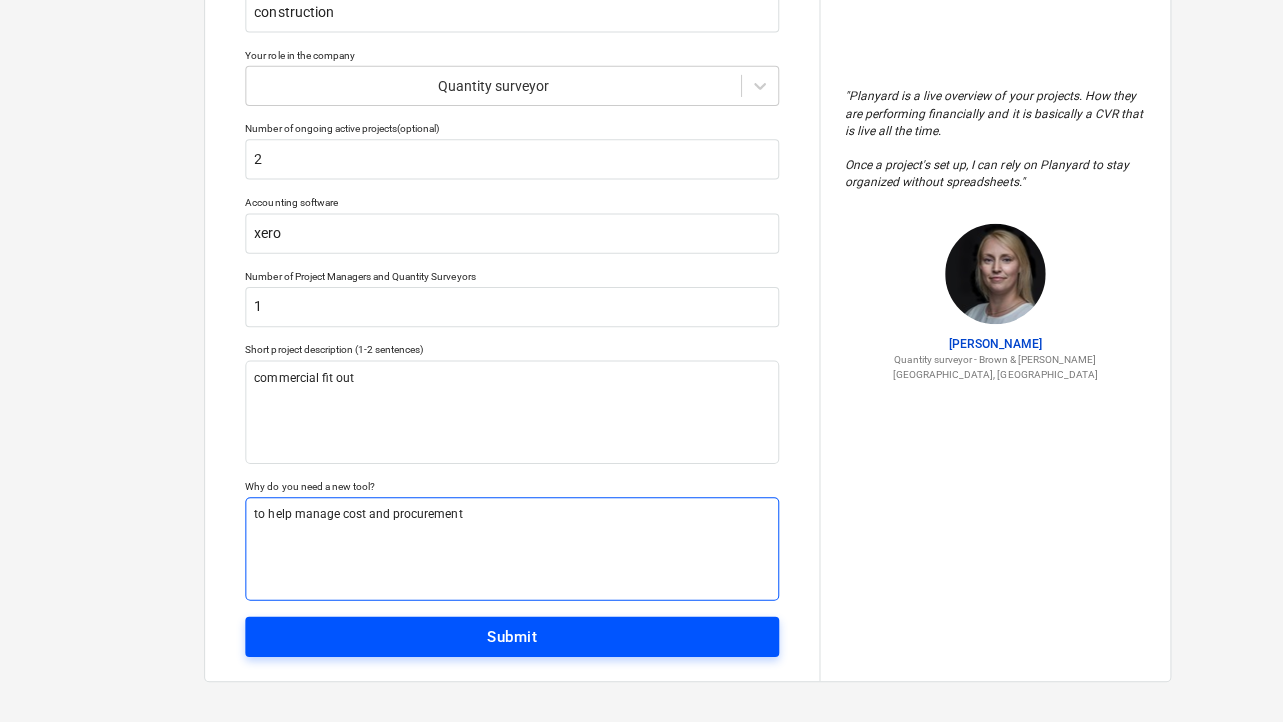 type on "to help manage cost and procurement" 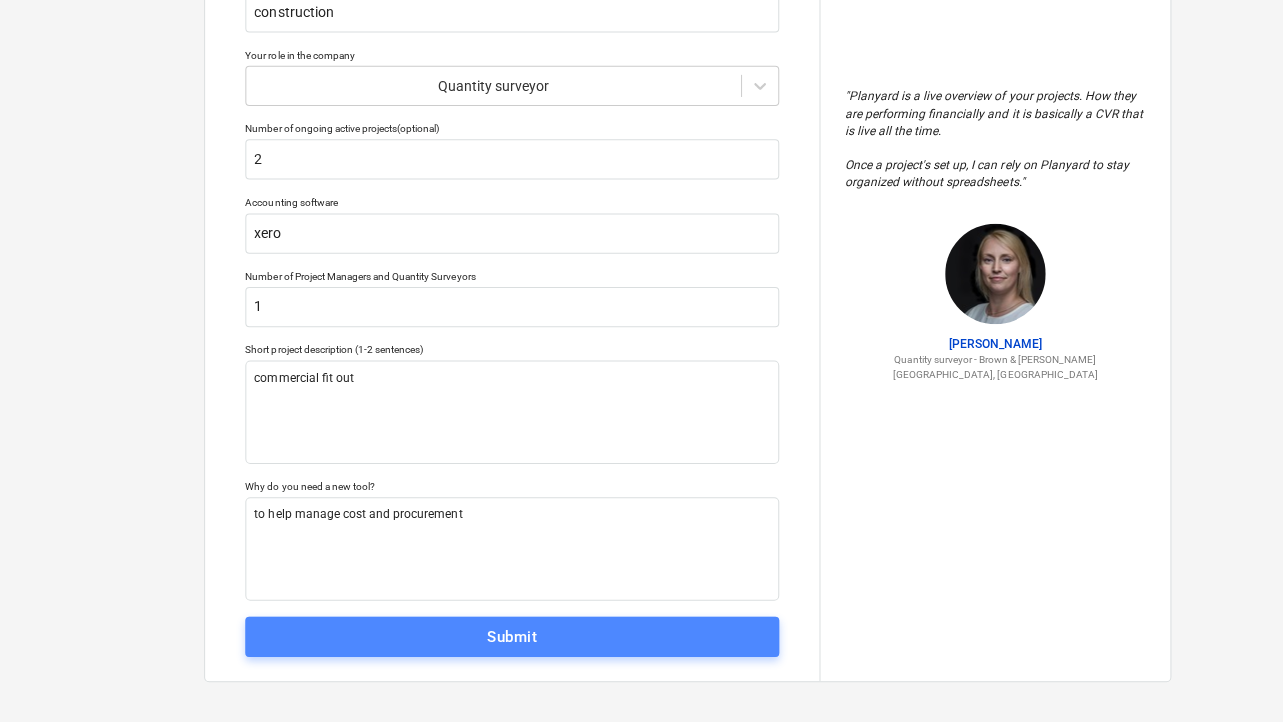 click on "Submit" at bounding box center (509, 633) 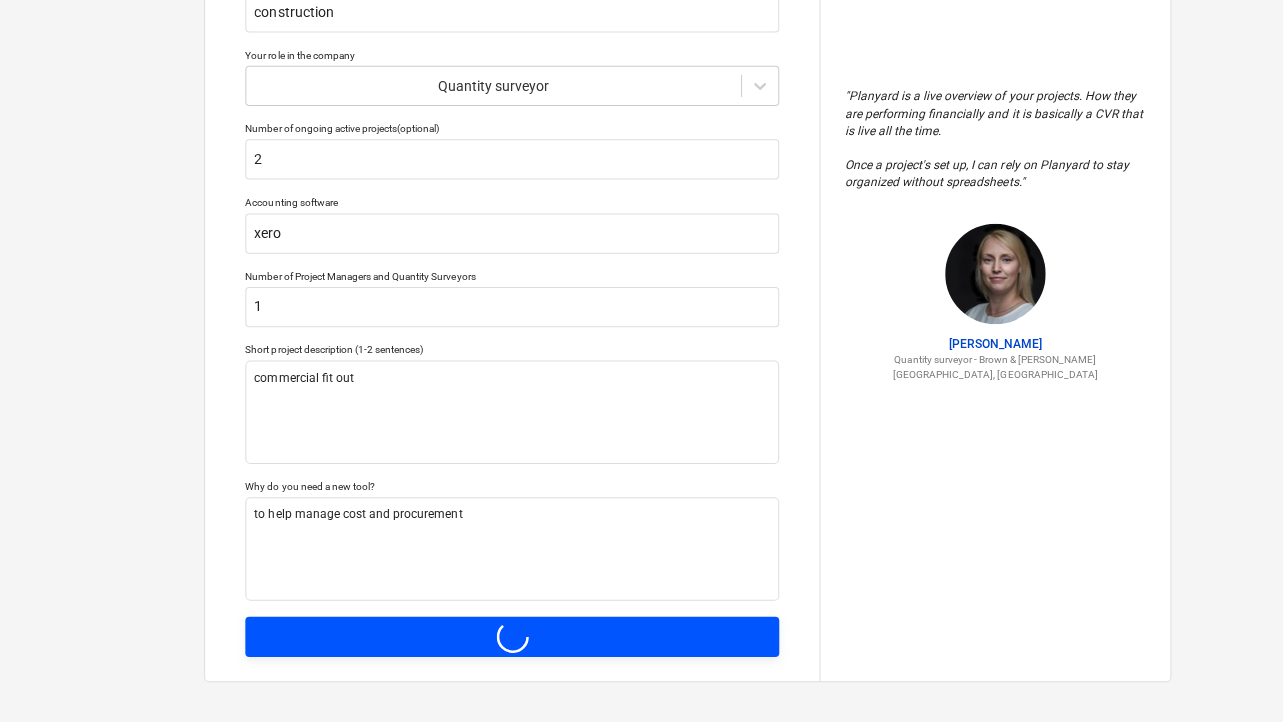 type on "x" 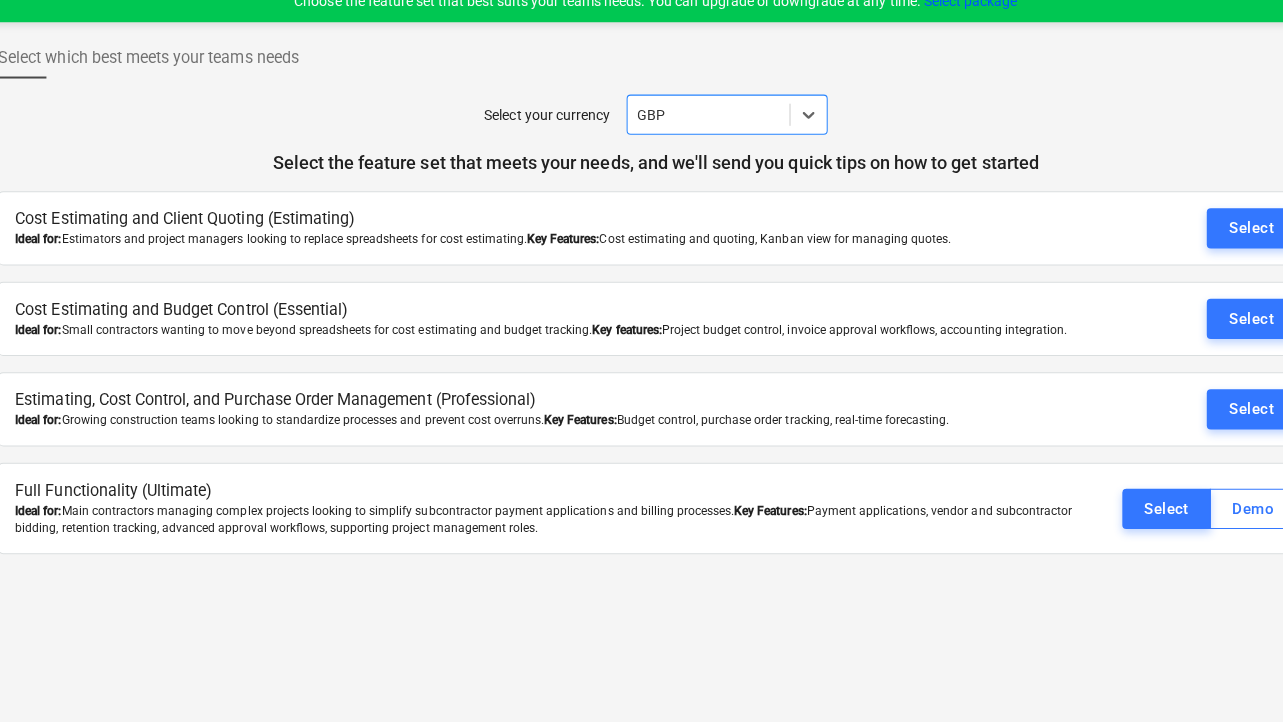 scroll, scrollTop: 19, scrollLeft: 25, axis: both 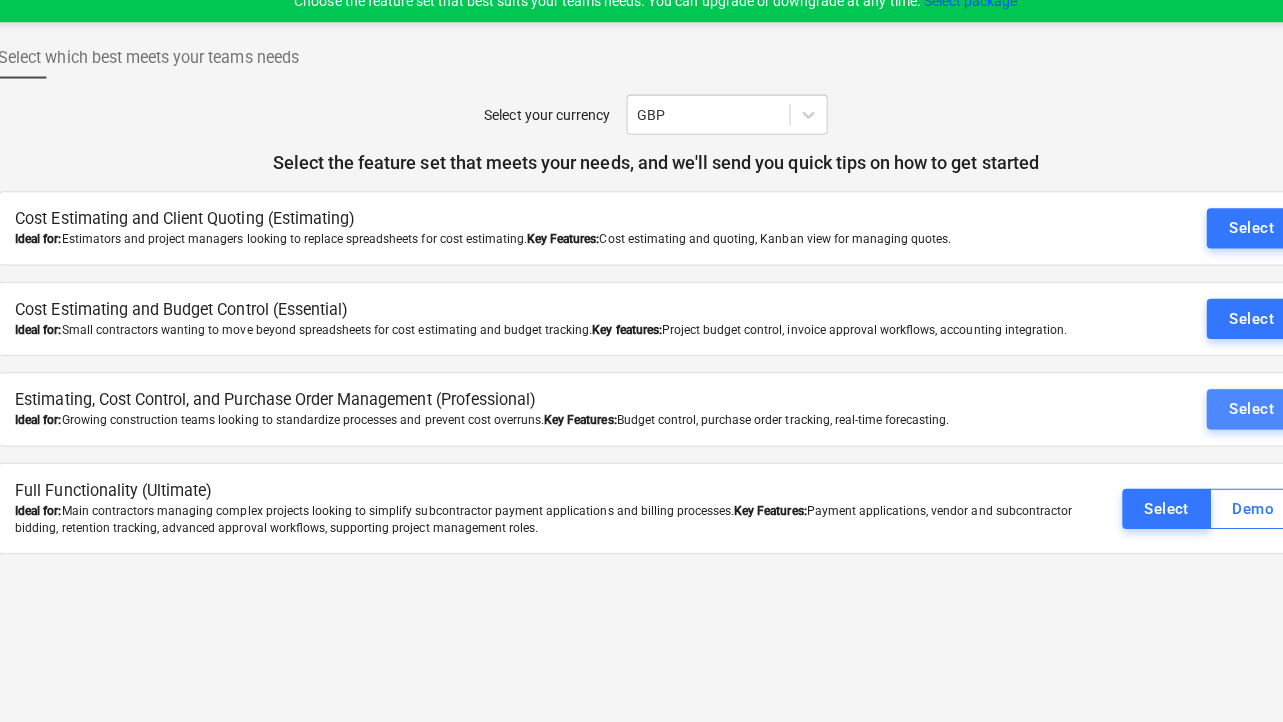click on "Select" at bounding box center (1251, 407) 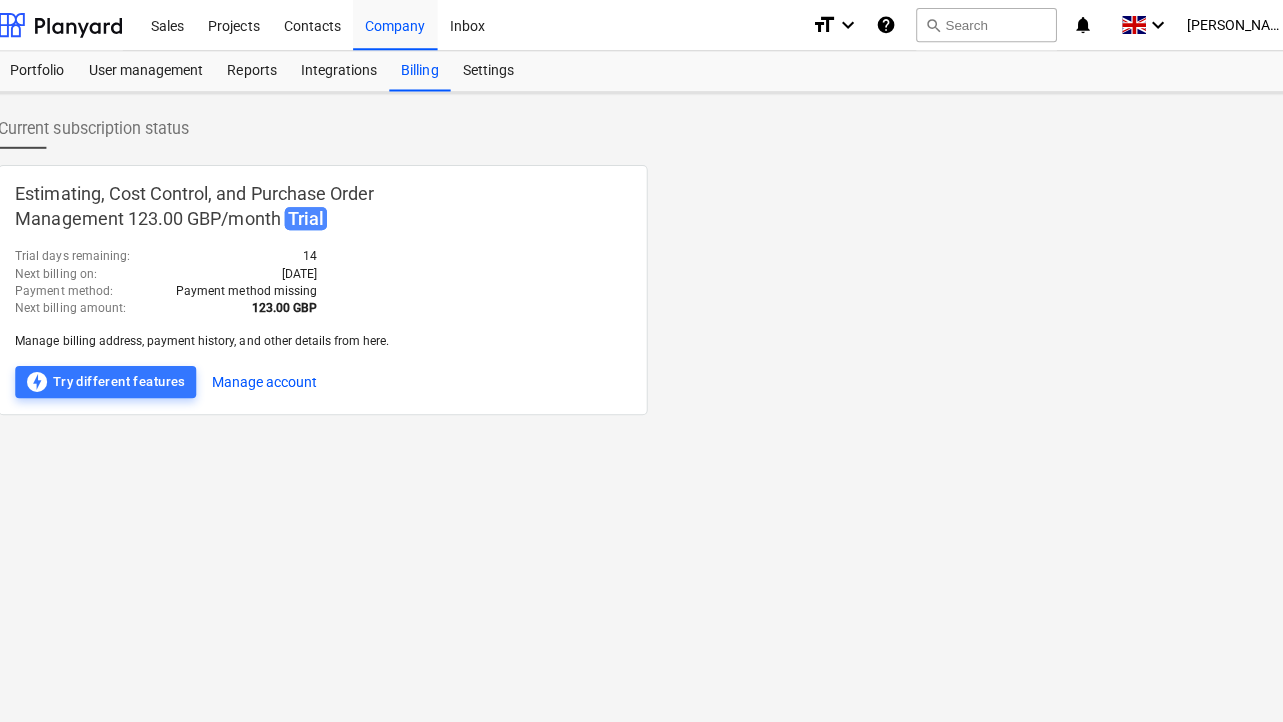 scroll, scrollTop: 0, scrollLeft: 25, axis: horizontal 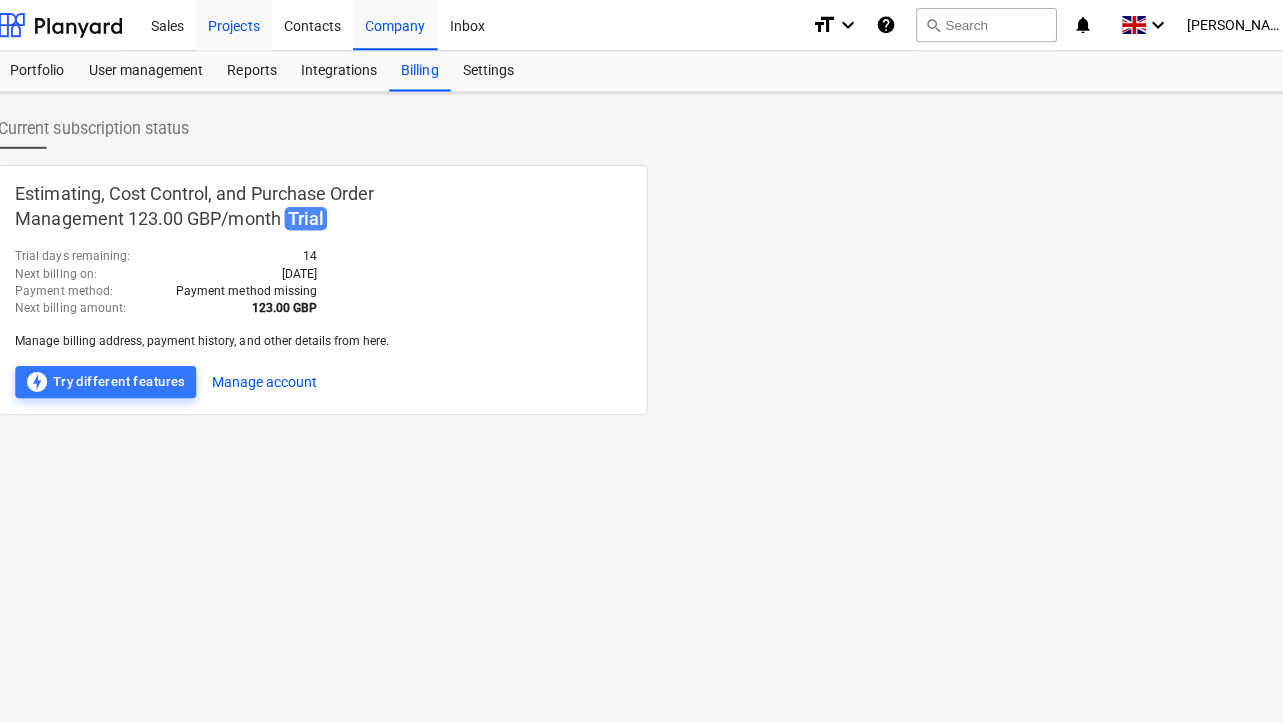 click on "Projects" at bounding box center (239, 24) 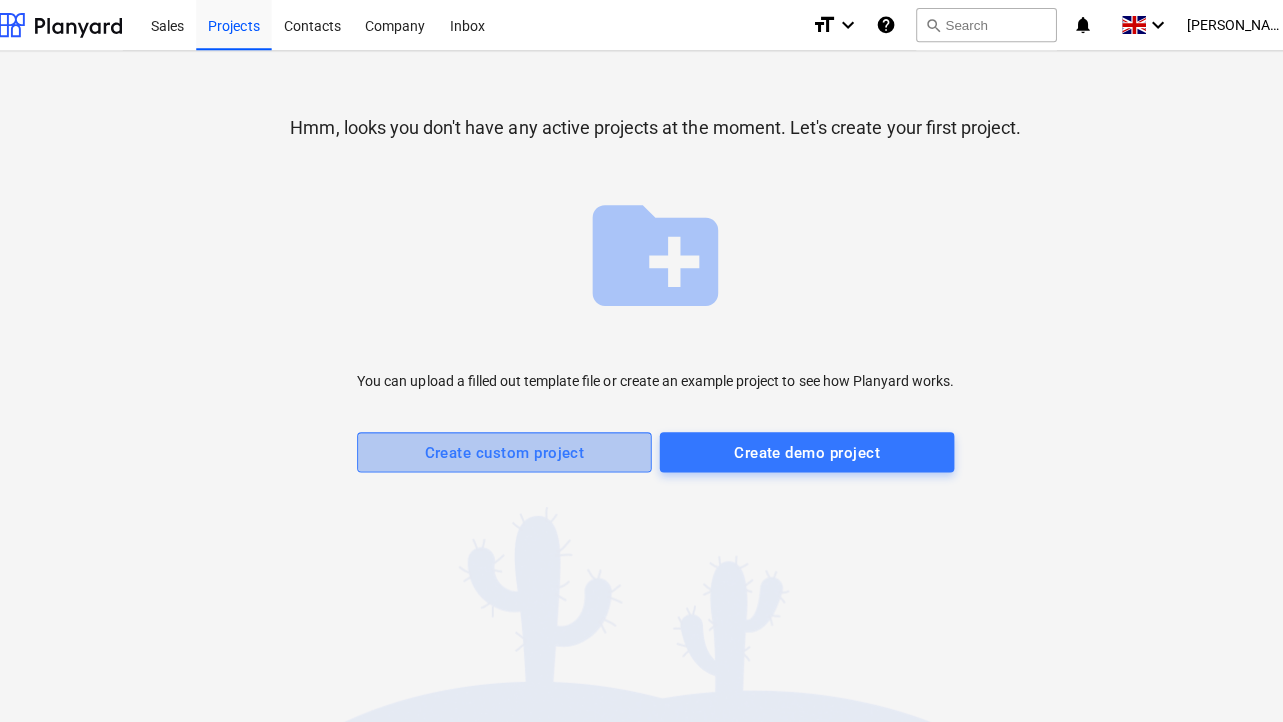 click on "Create custom project" at bounding box center (508, 450) 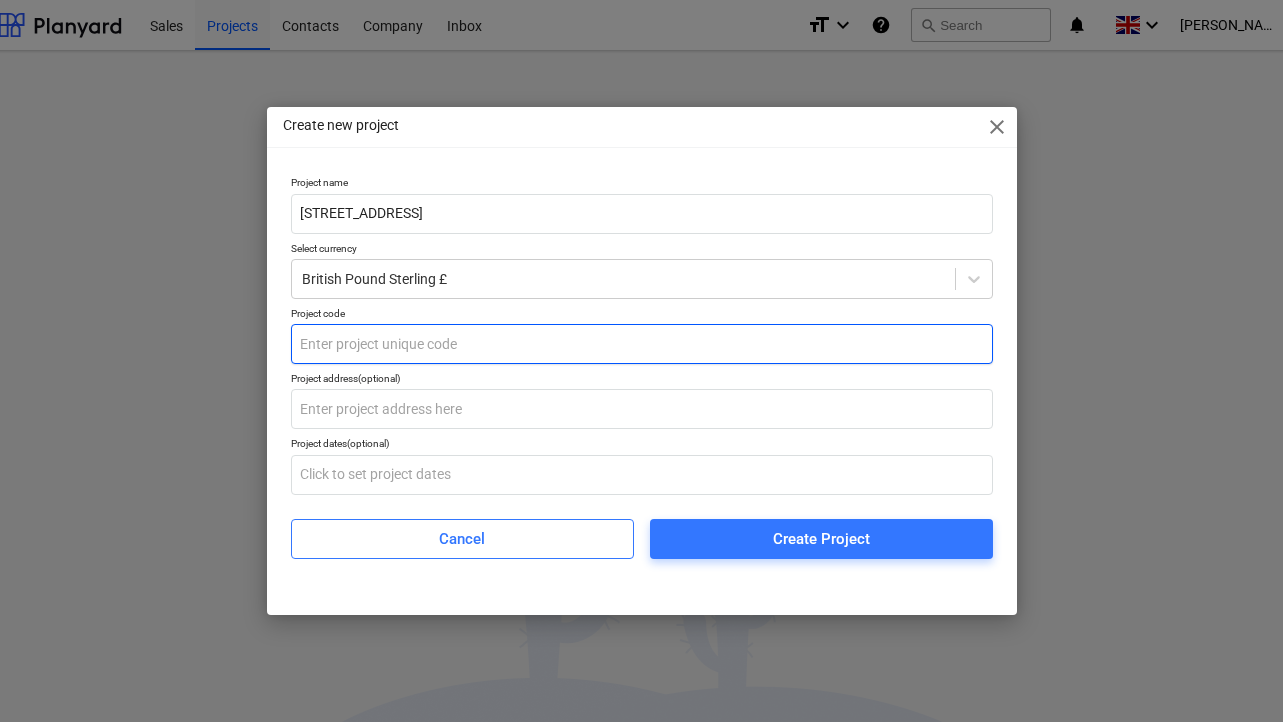 type on "[STREET_ADDRESS]" 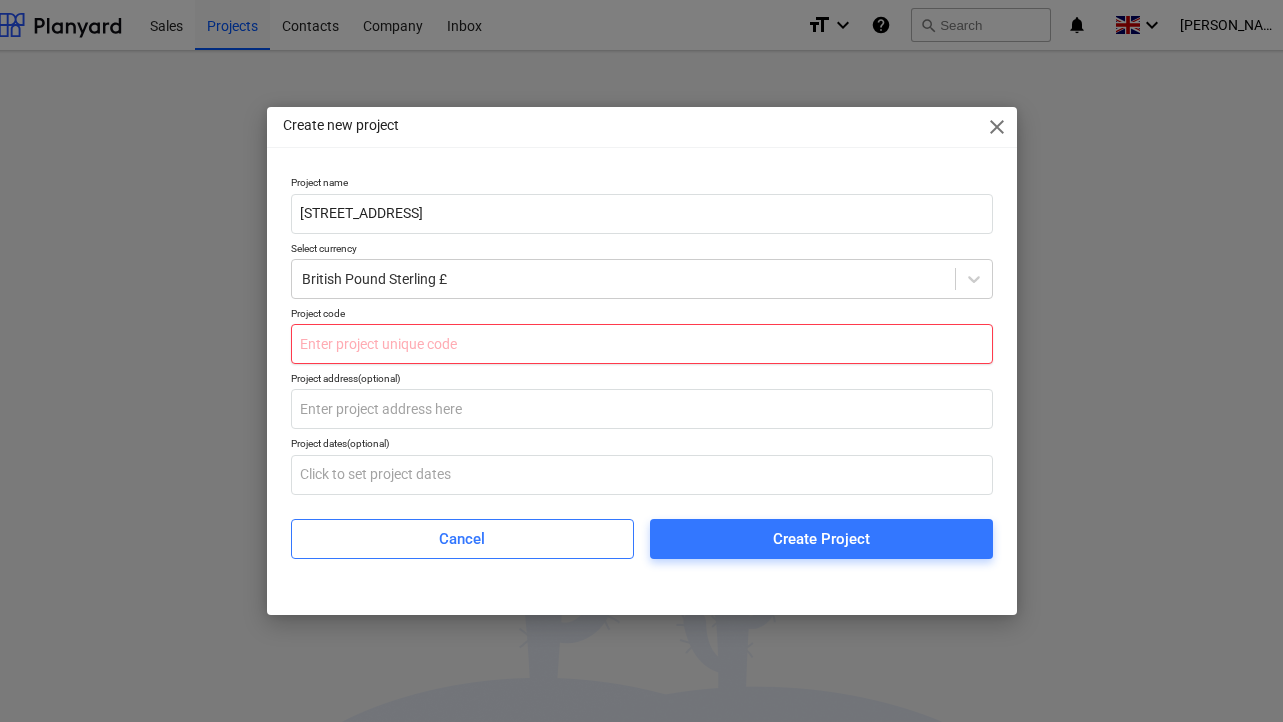 click at bounding box center [642, 344] 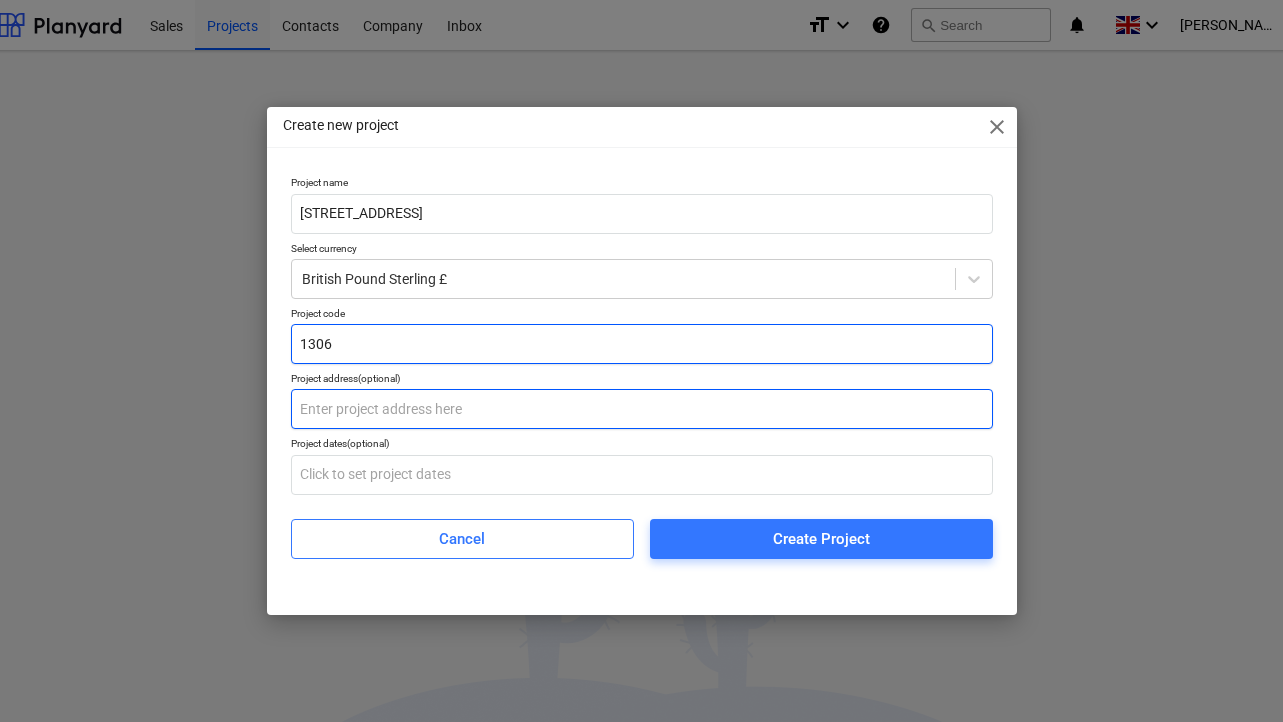 type on "1306" 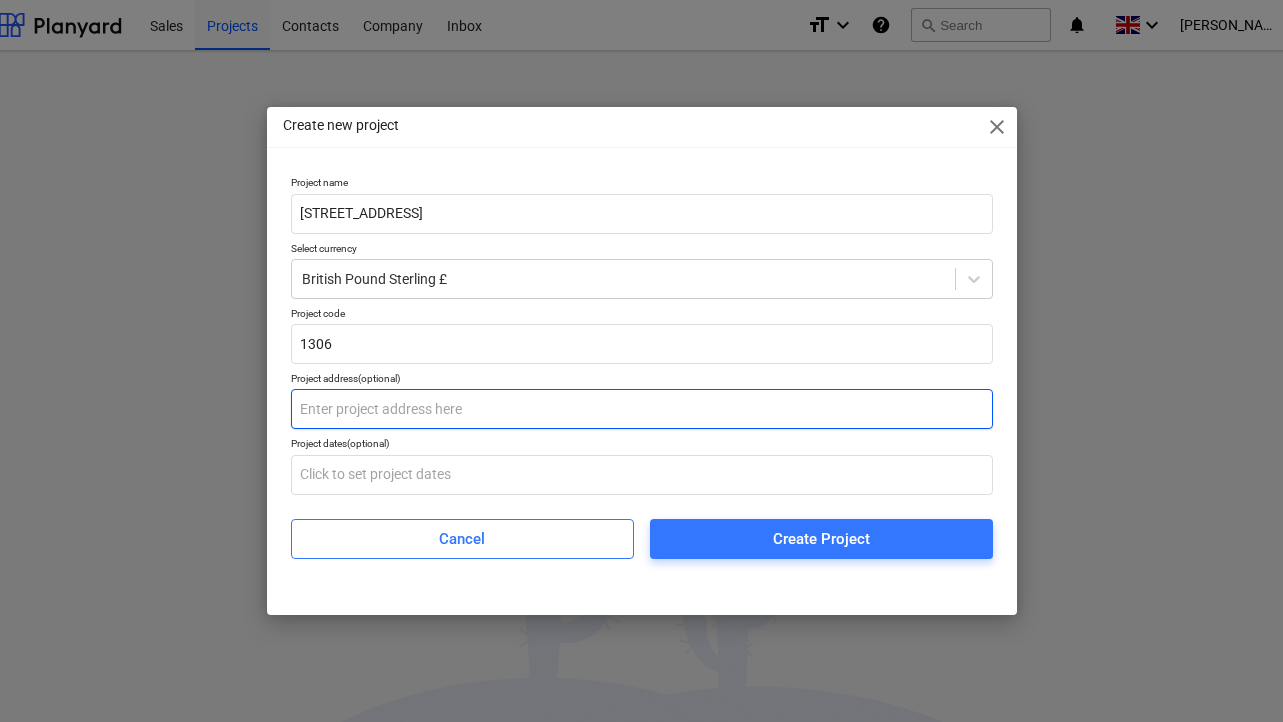 click at bounding box center [642, 409] 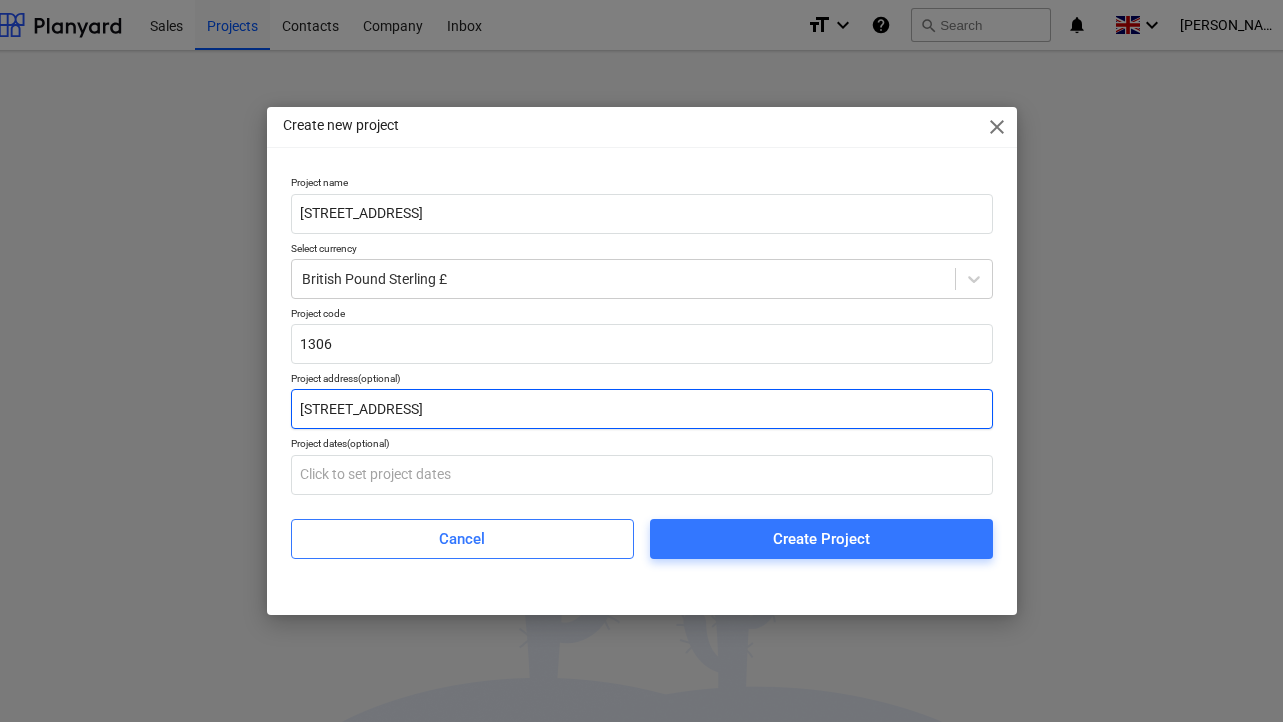 drag, startPoint x: 387, startPoint y: 411, endPoint x: 405, endPoint y: 418, distance: 19.313208 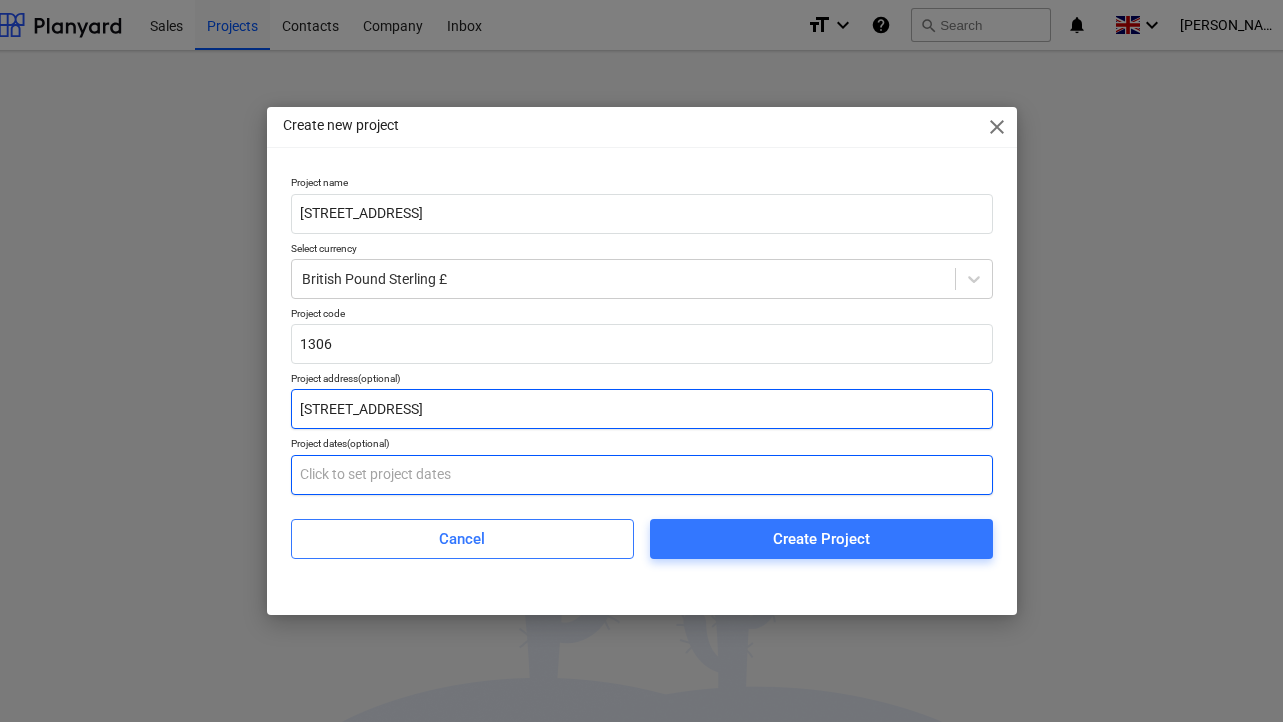 type on "[STREET_ADDRESS]" 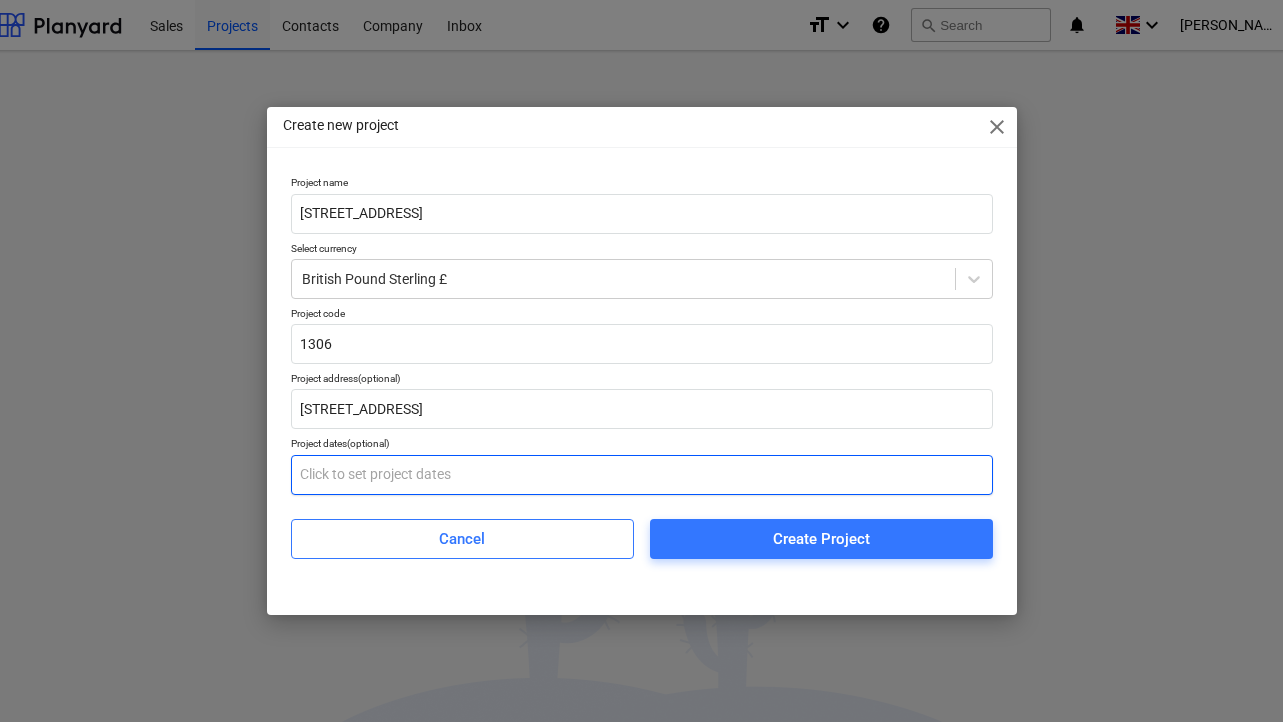 click at bounding box center [642, 475] 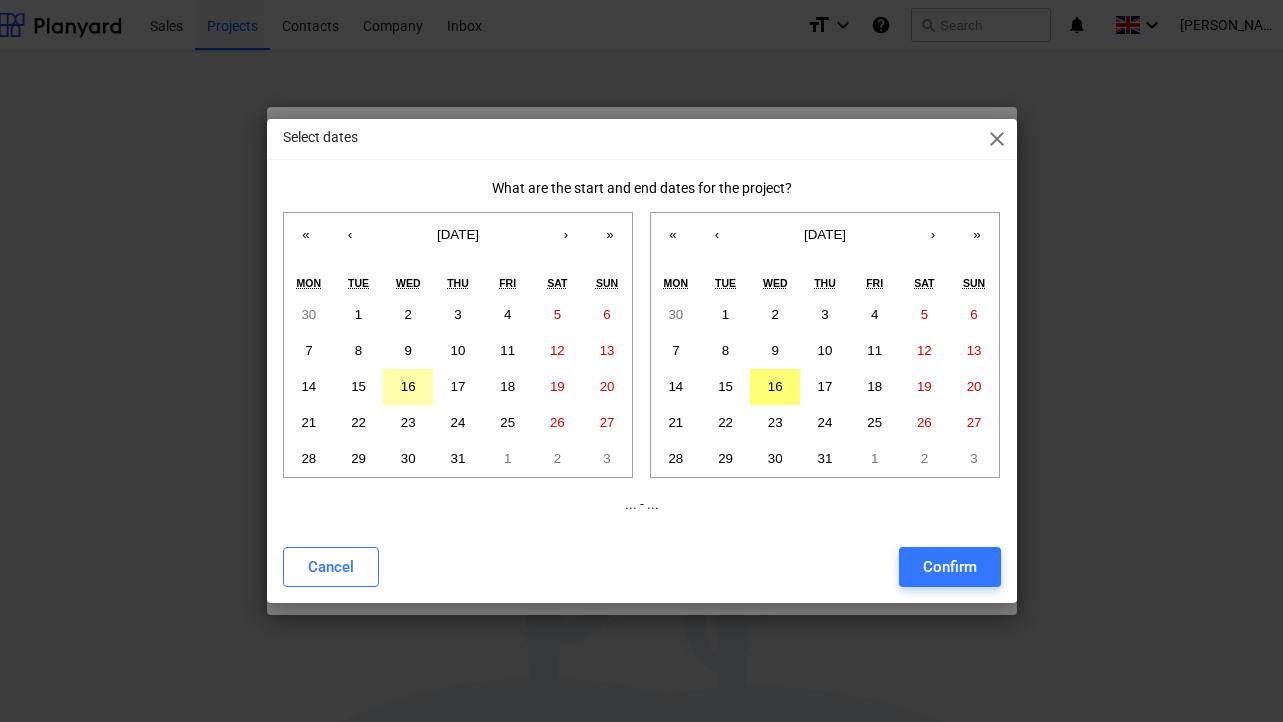 click on "16" at bounding box center [408, 386] 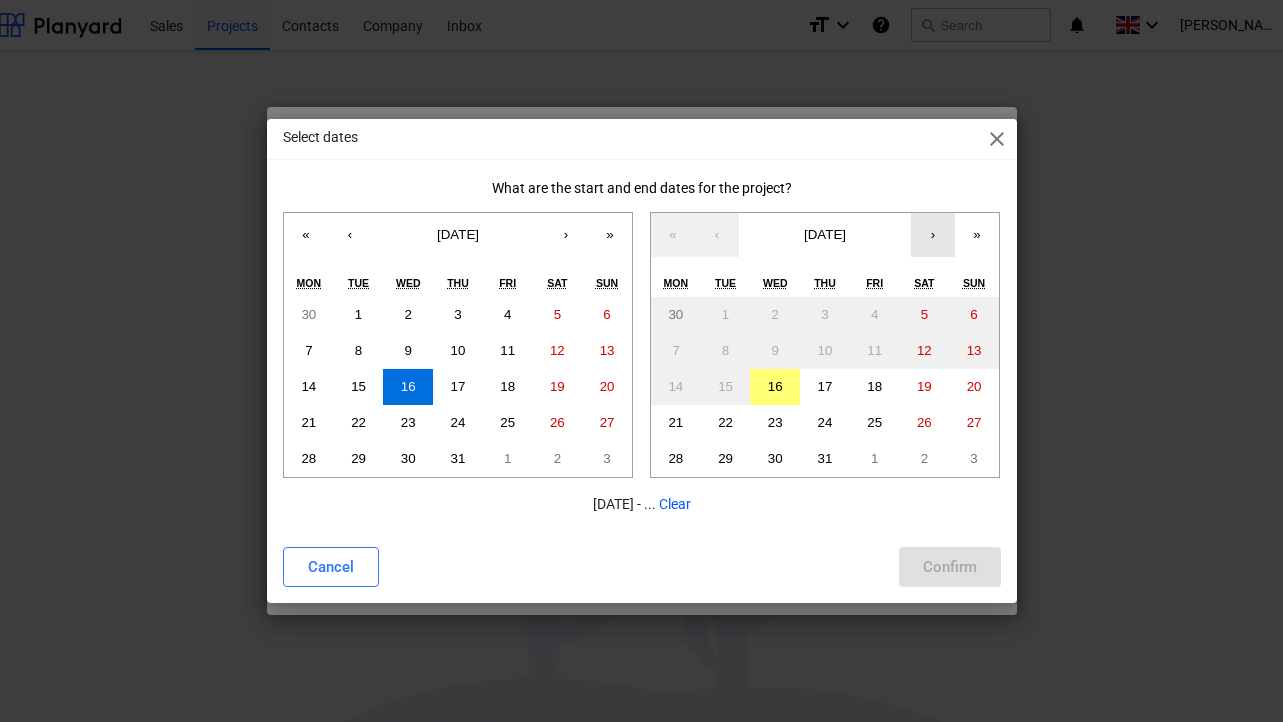 click on "›" at bounding box center (933, 235) 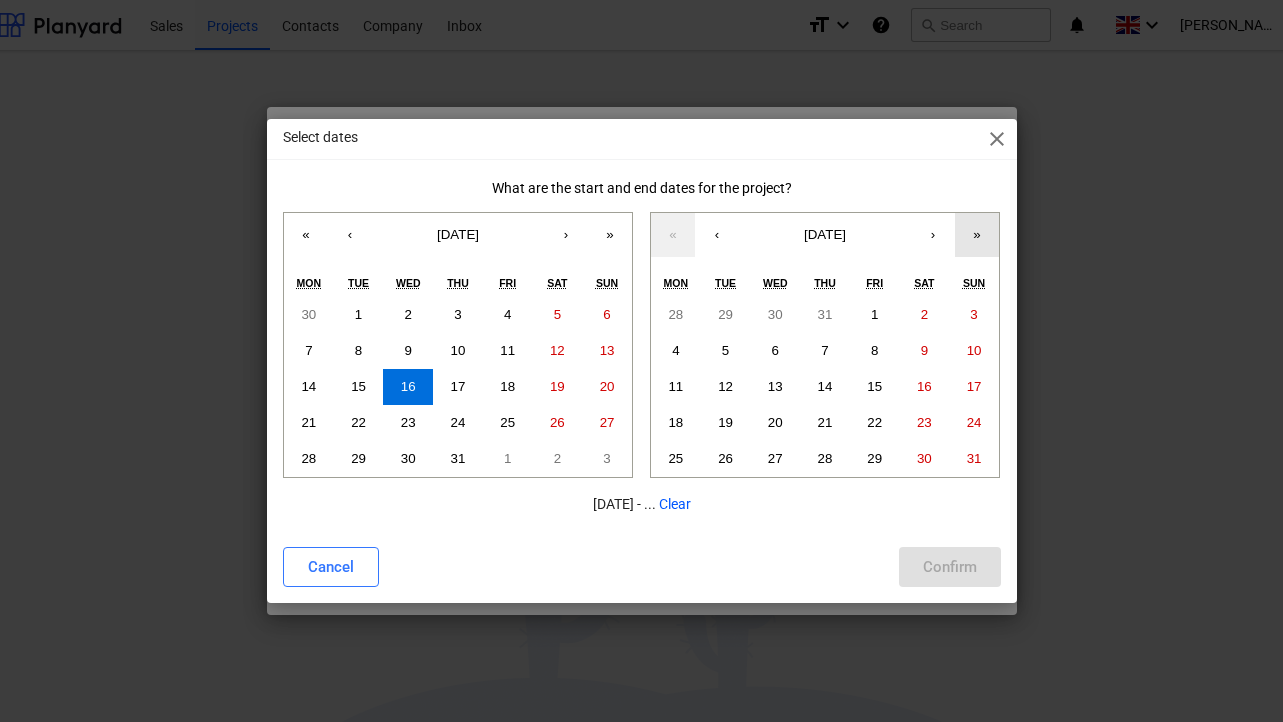 click on "»" at bounding box center (977, 235) 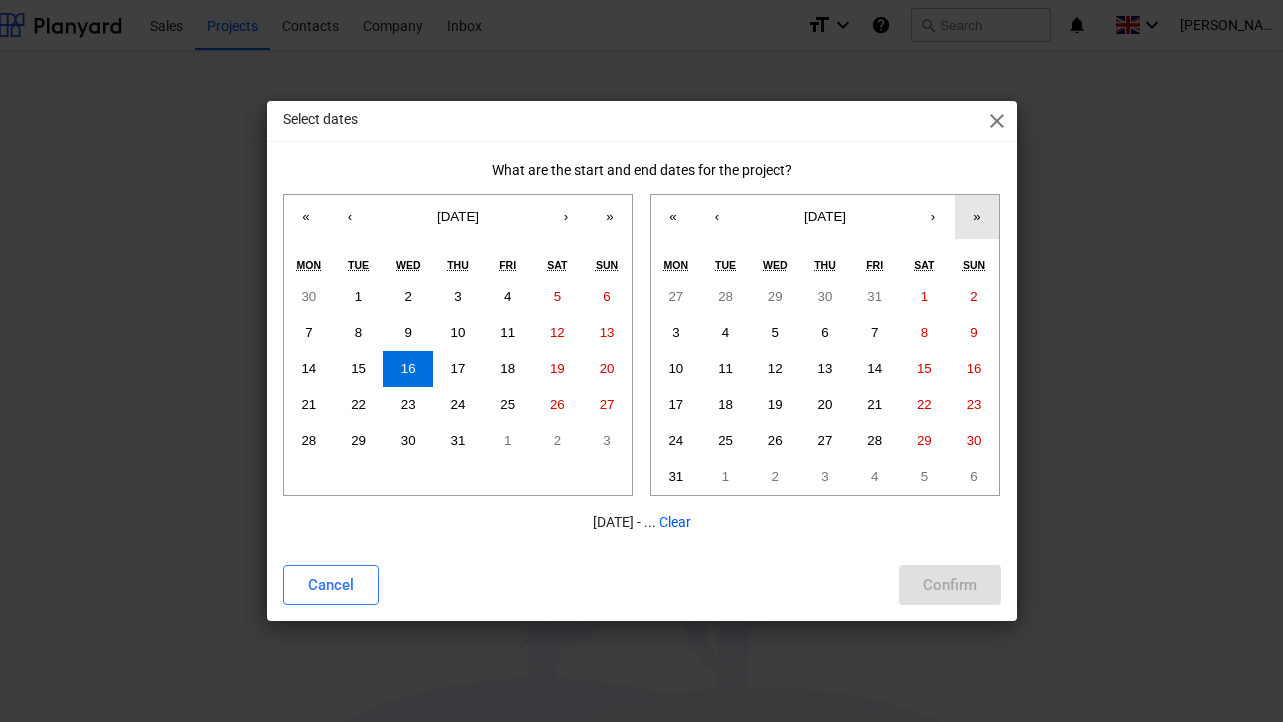 click on "»" at bounding box center [977, 217] 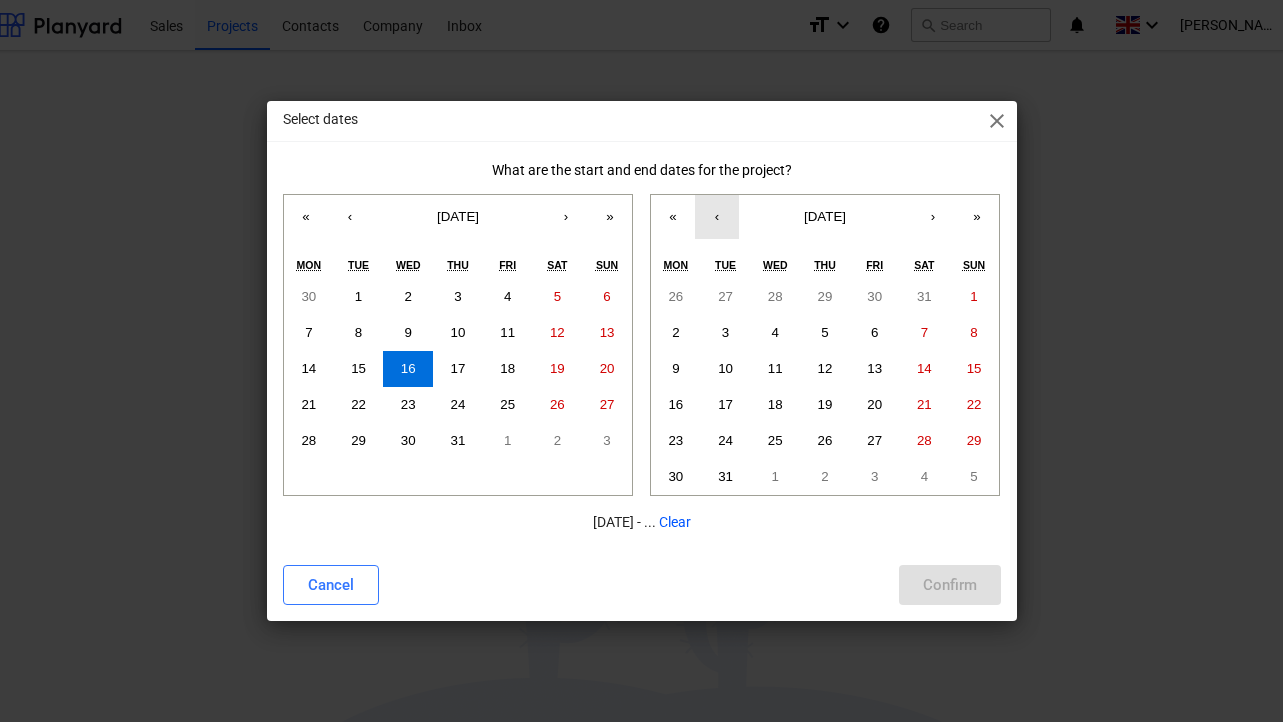 click on "‹" at bounding box center (717, 217) 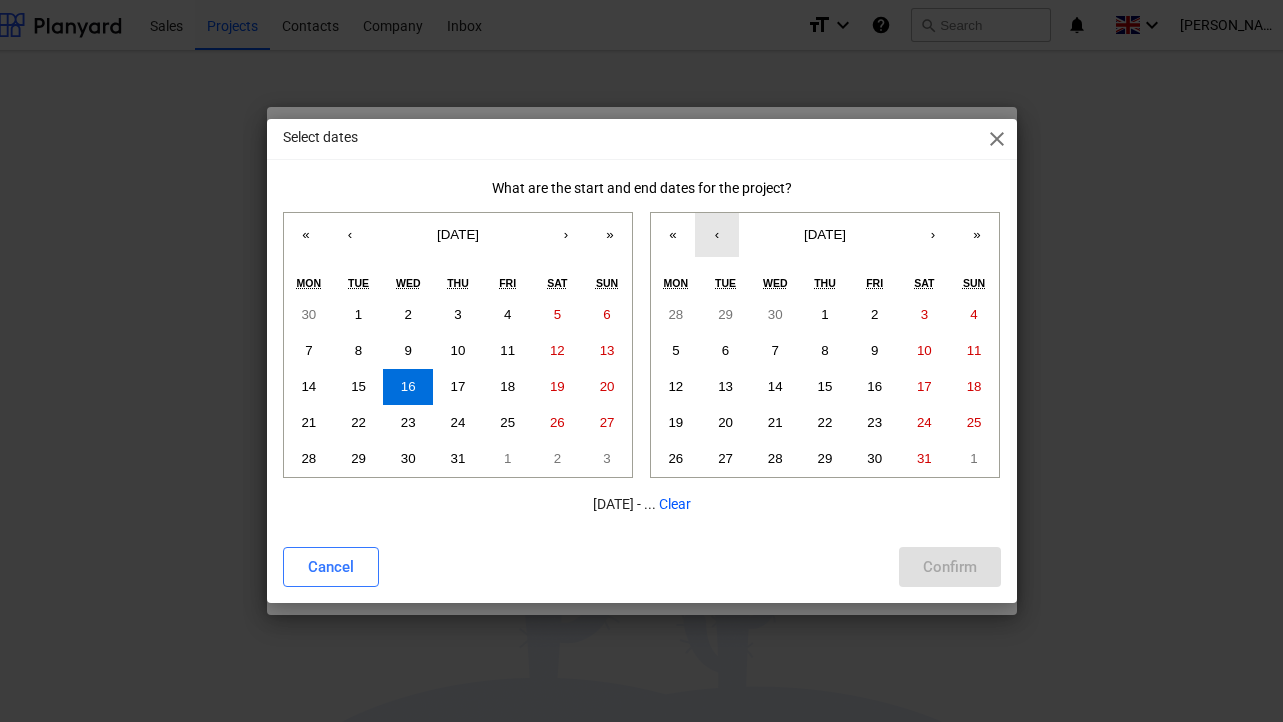 click on "‹" at bounding box center (717, 235) 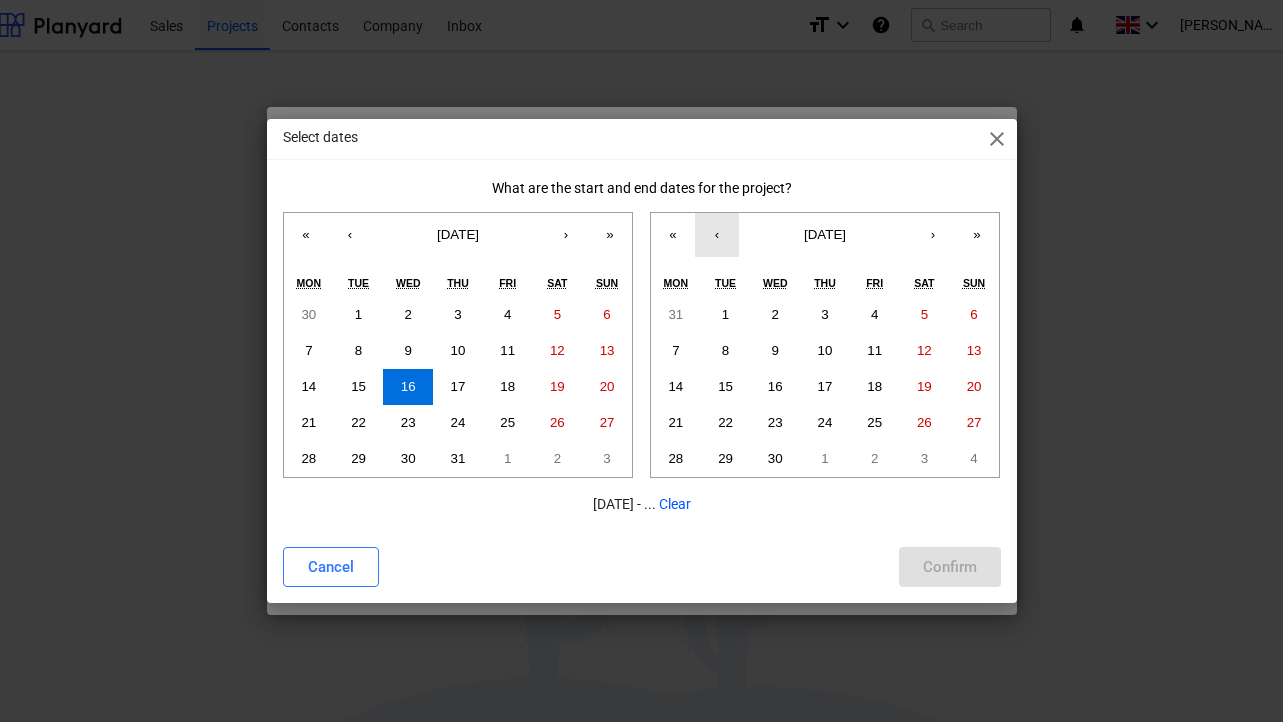 click on "‹" at bounding box center (717, 235) 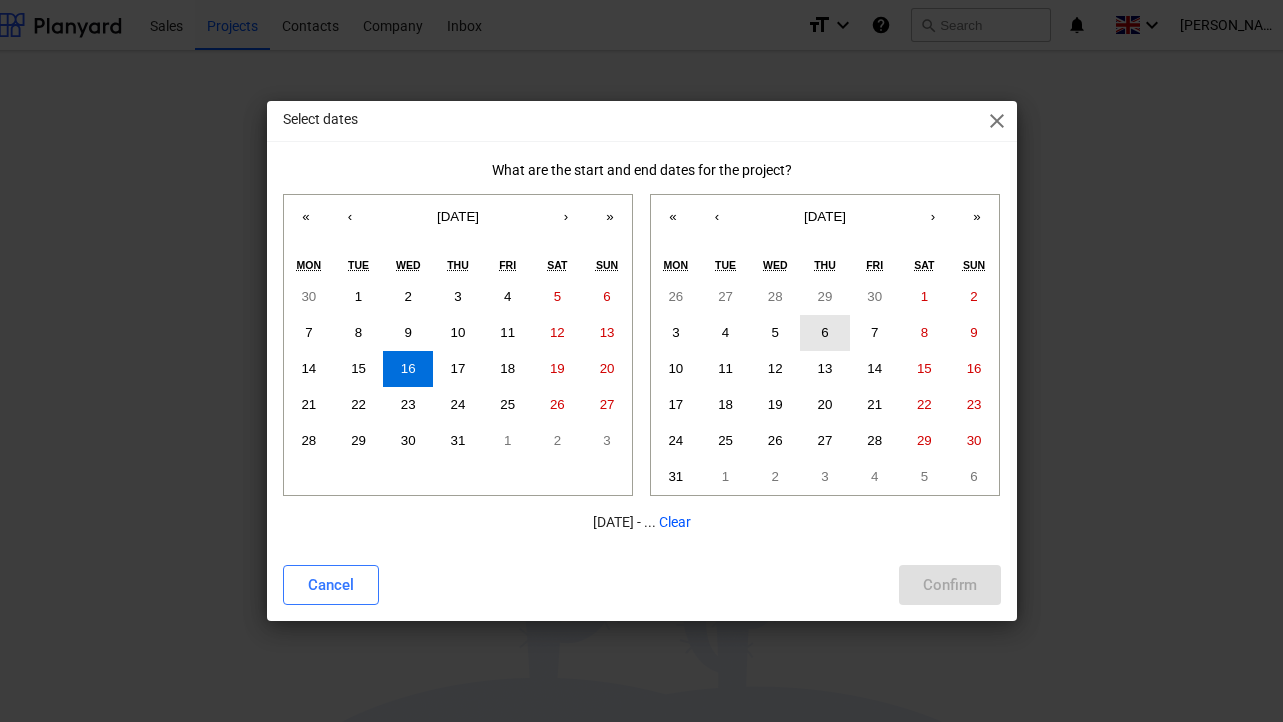 click on "6" at bounding box center (825, 333) 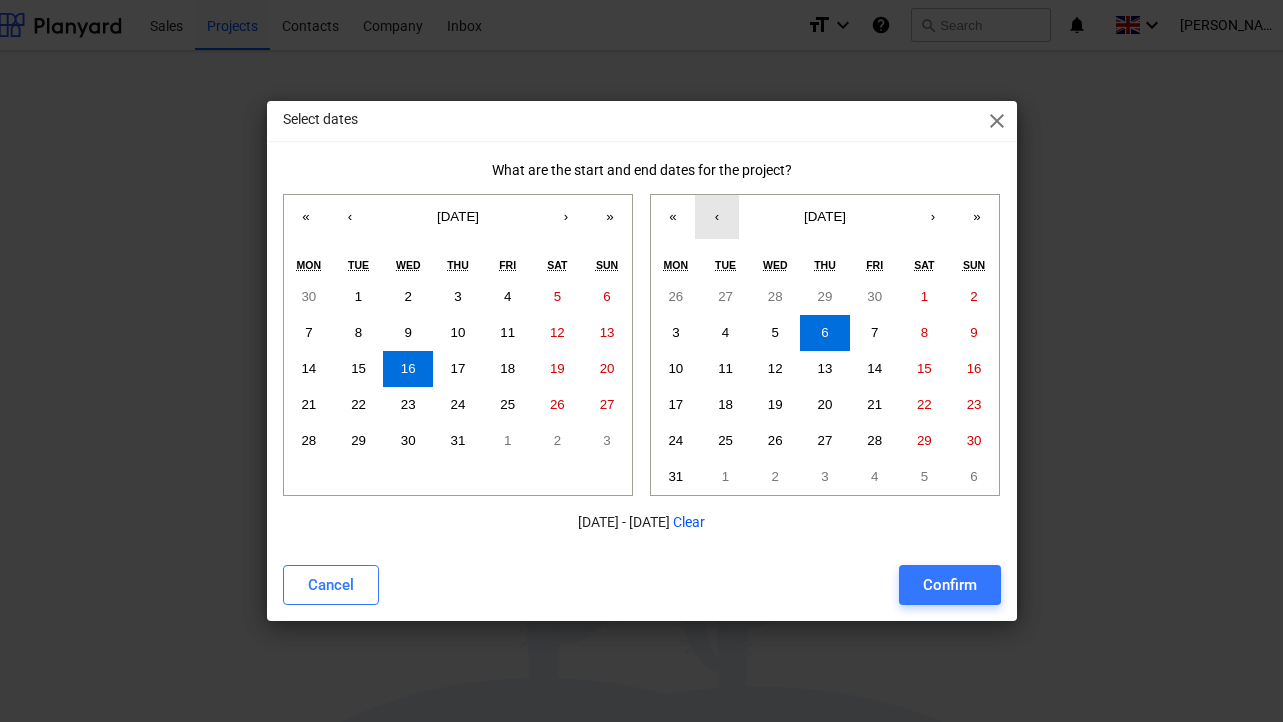 click on "‹" at bounding box center (717, 217) 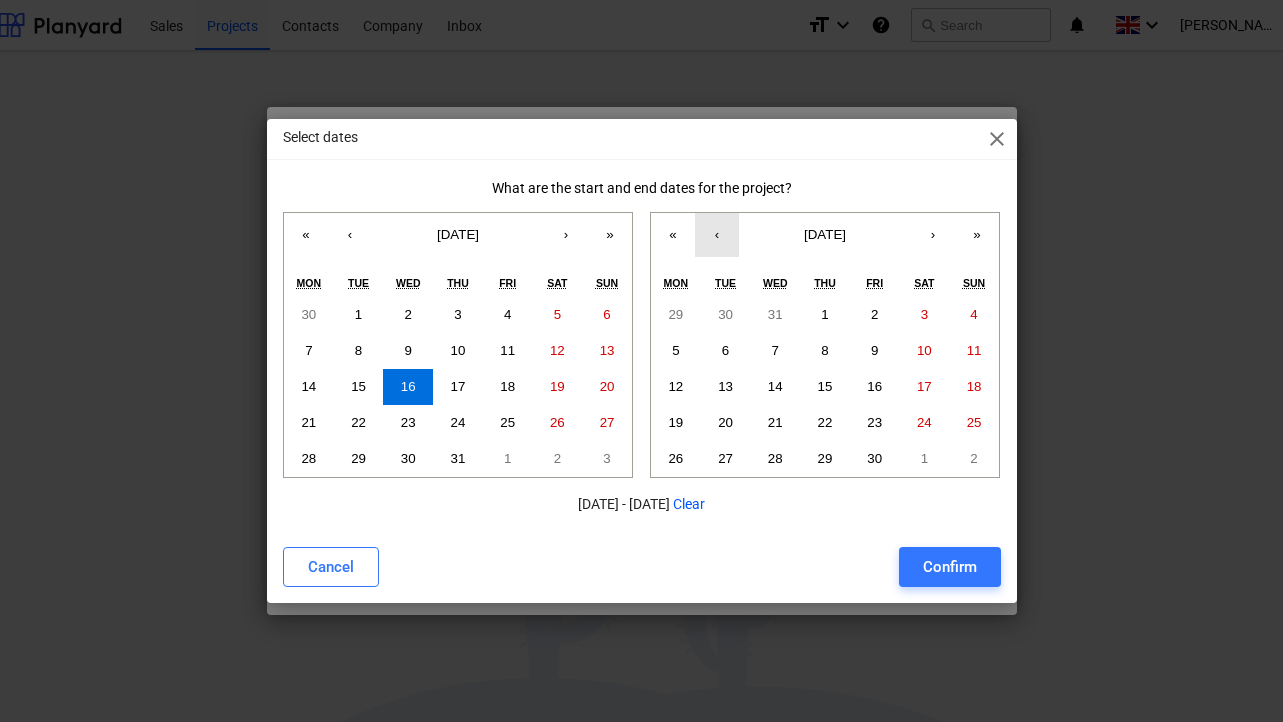click on "‹" at bounding box center (717, 235) 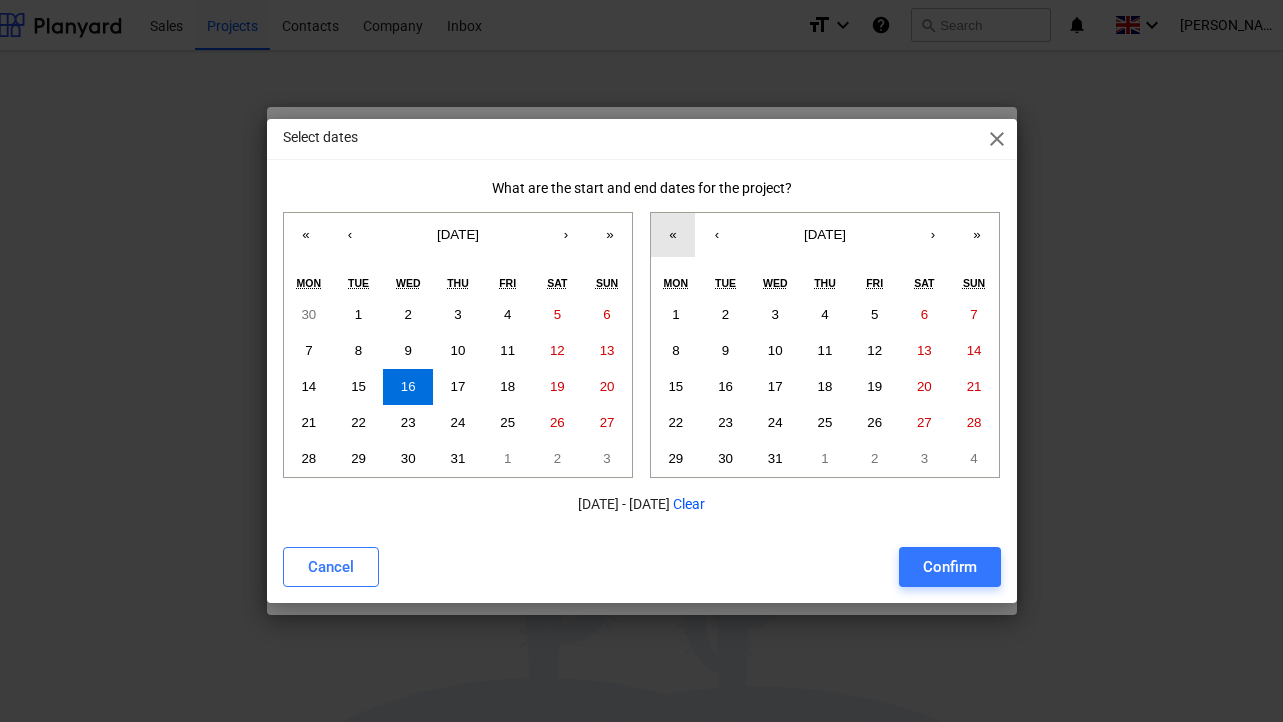 click on "«" at bounding box center (673, 235) 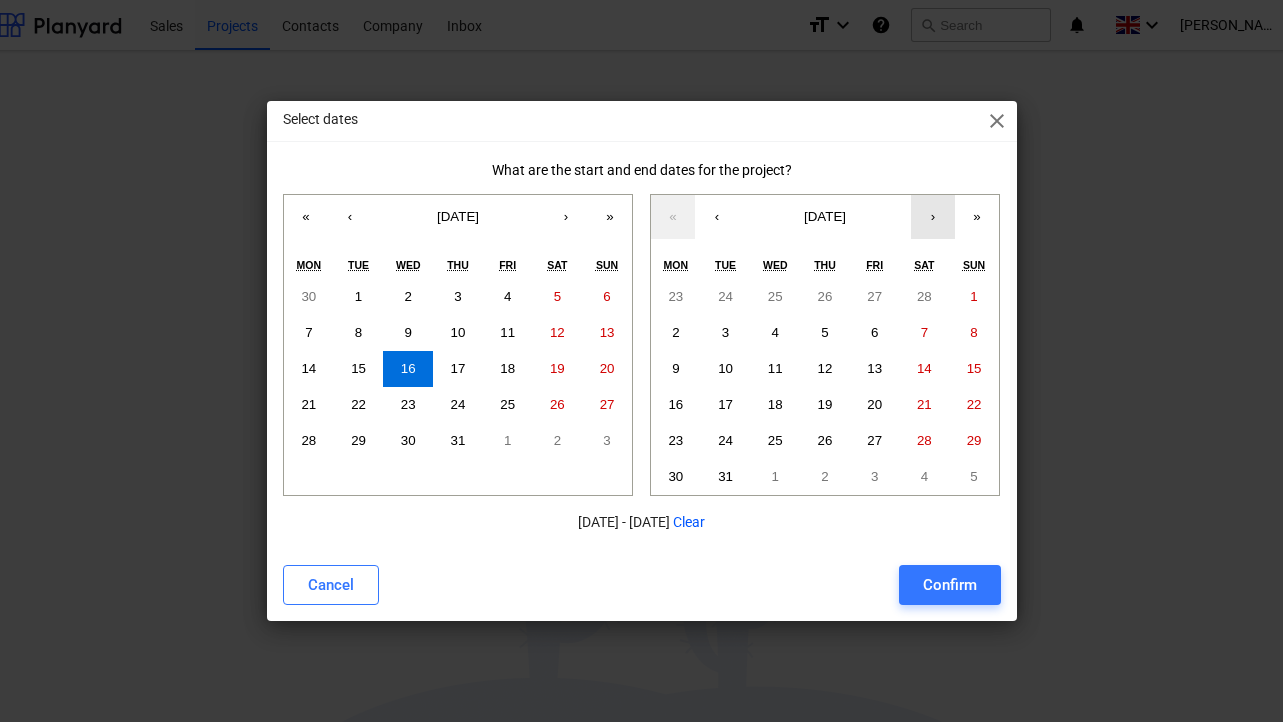 click on "›" at bounding box center [933, 217] 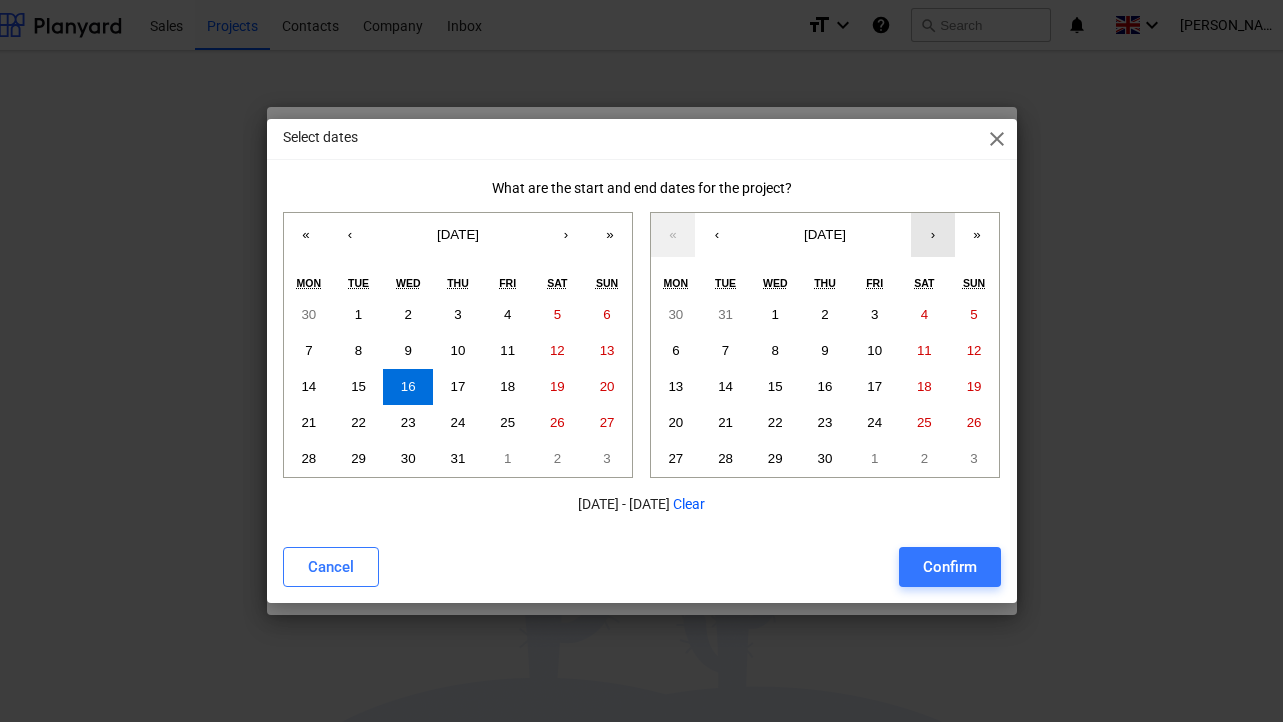 click on "›" at bounding box center (933, 235) 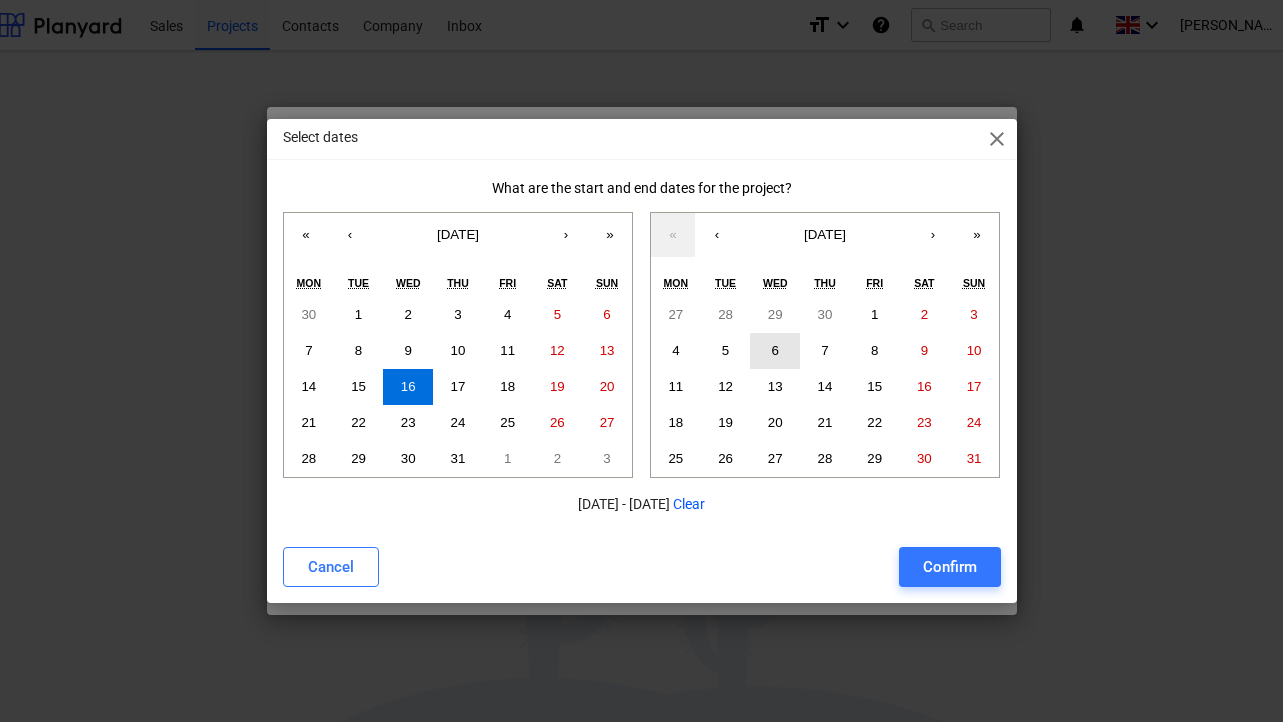 click on "6" at bounding box center [775, 351] 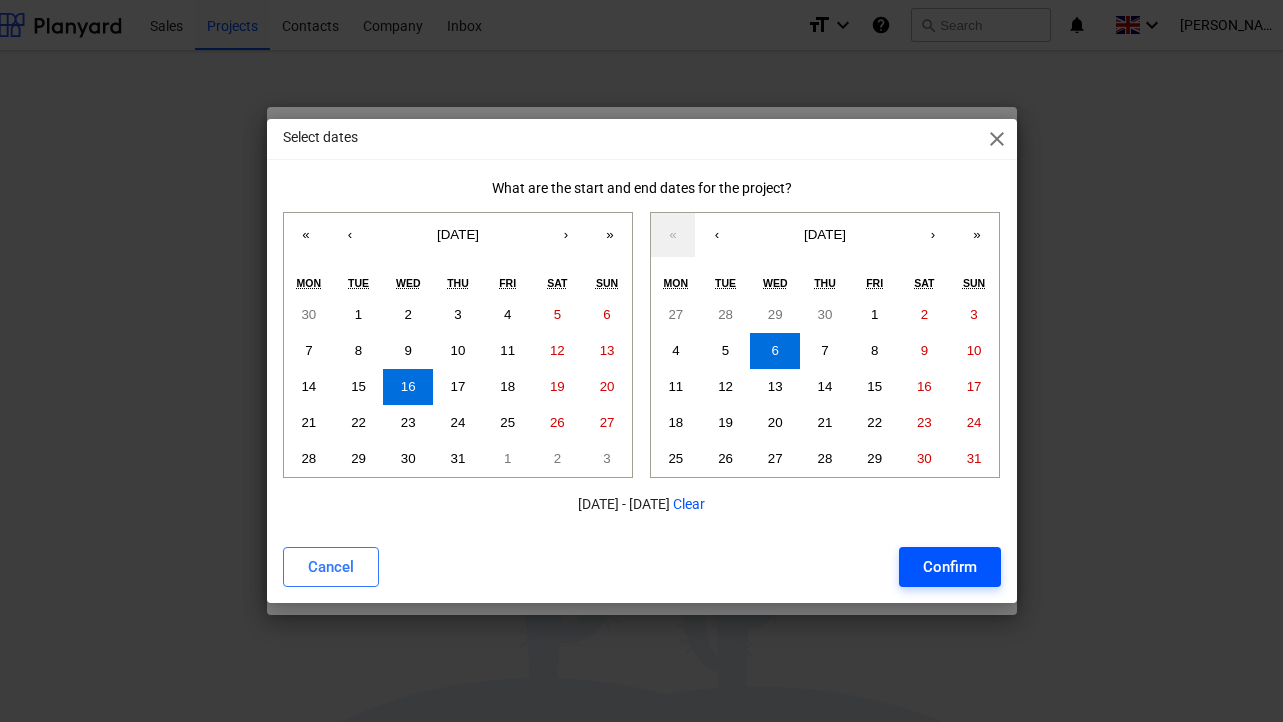 click on "Confirm" at bounding box center [950, 567] 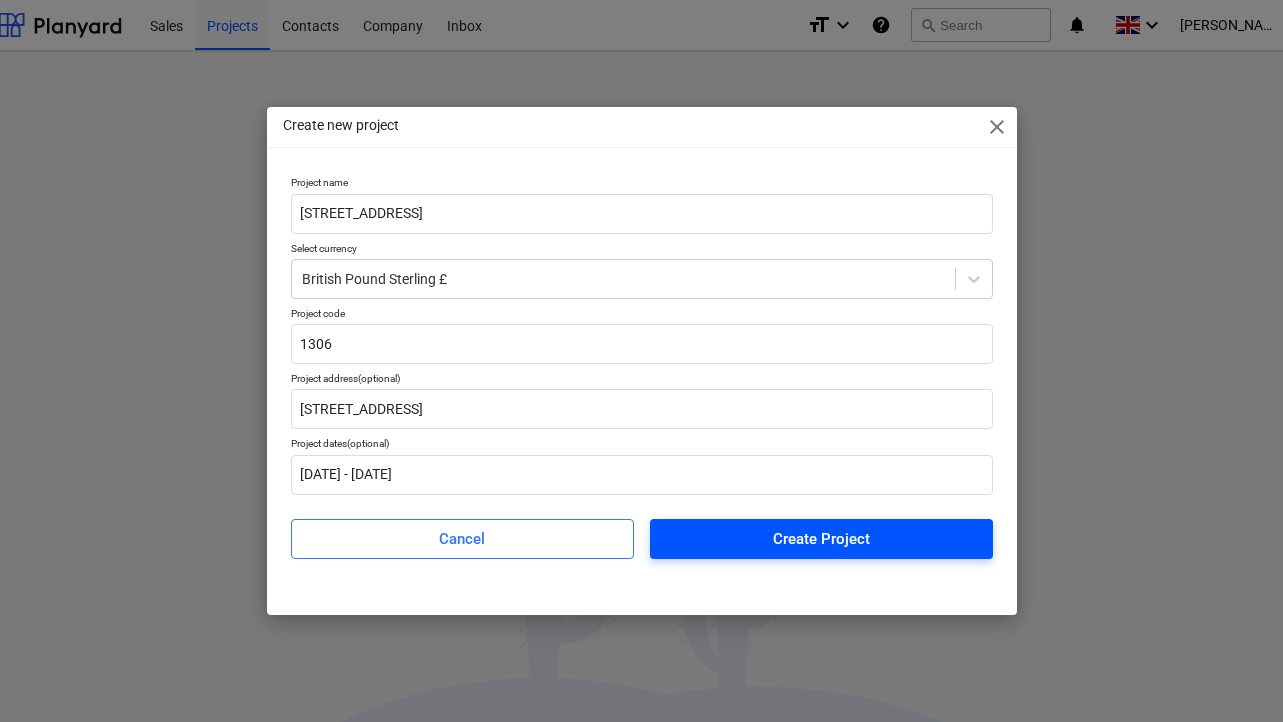 click on "Create Project" at bounding box center (821, 539) 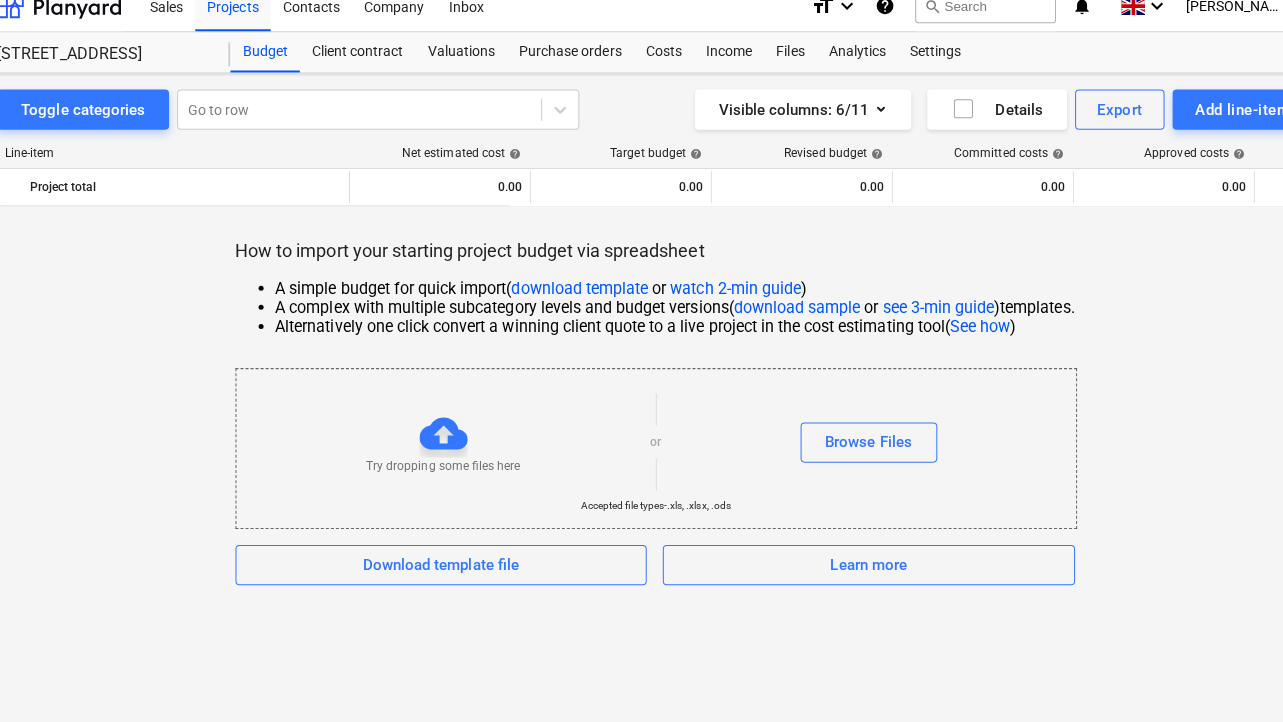 scroll, scrollTop: 19, scrollLeft: 32, axis: both 